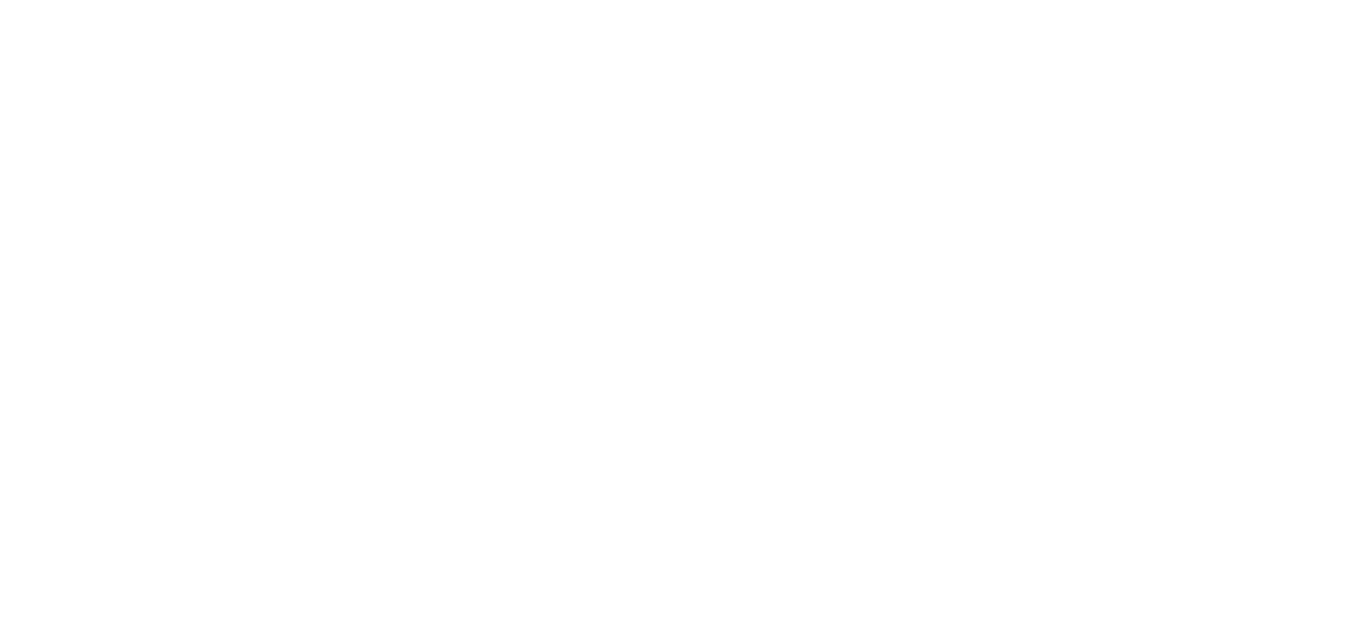 scroll, scrollTop: 0, scrollLeft: 0, axis: both 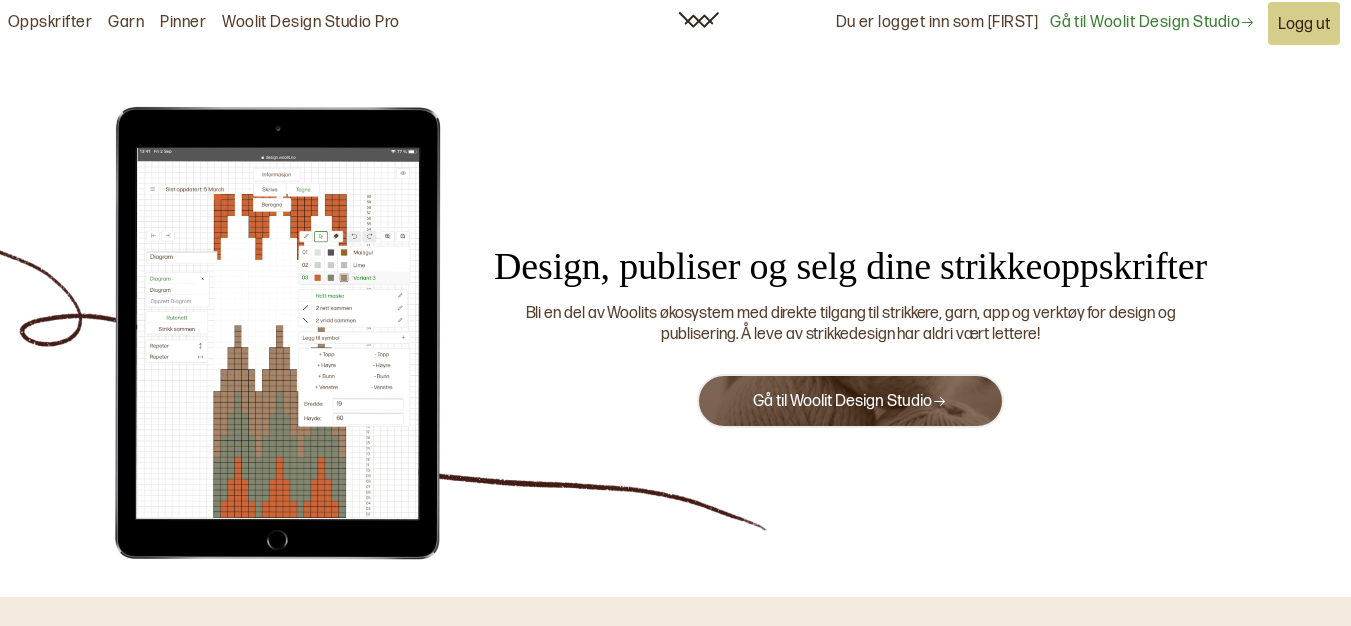 click on "Gå til Woolit Design Studio" at bounding box center [850, 401] 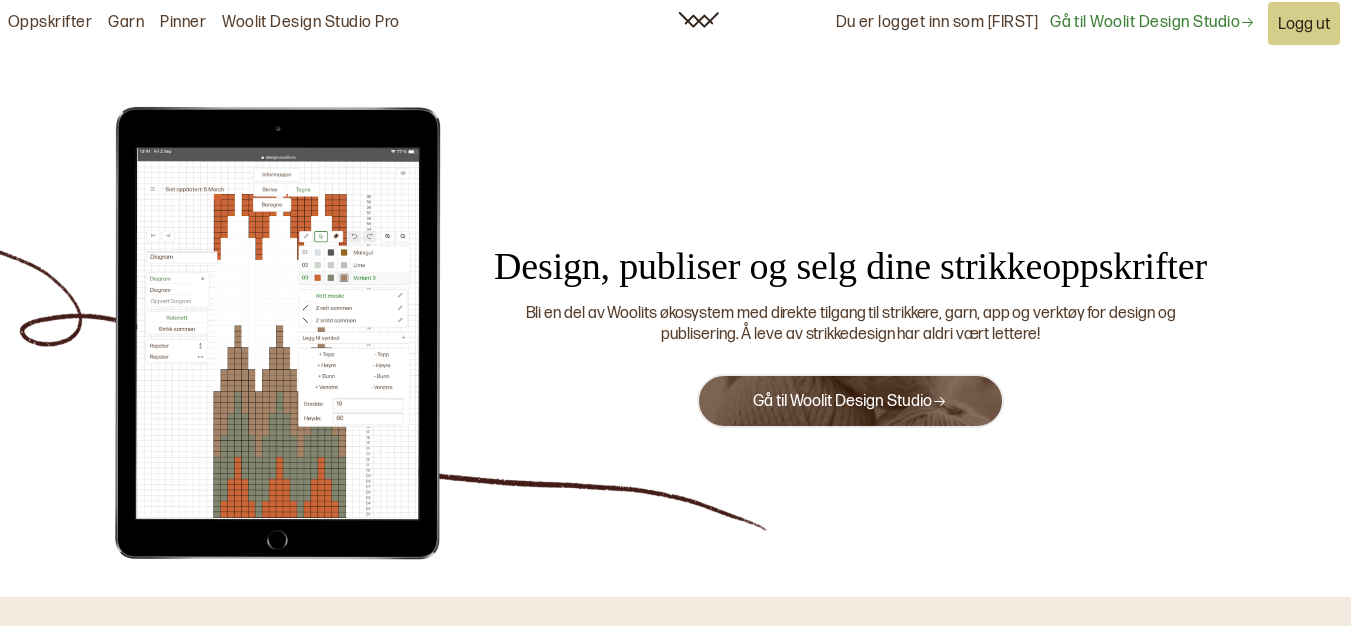 click on "Gå til Woolit Design Studio" at bounding box center [850, 401] 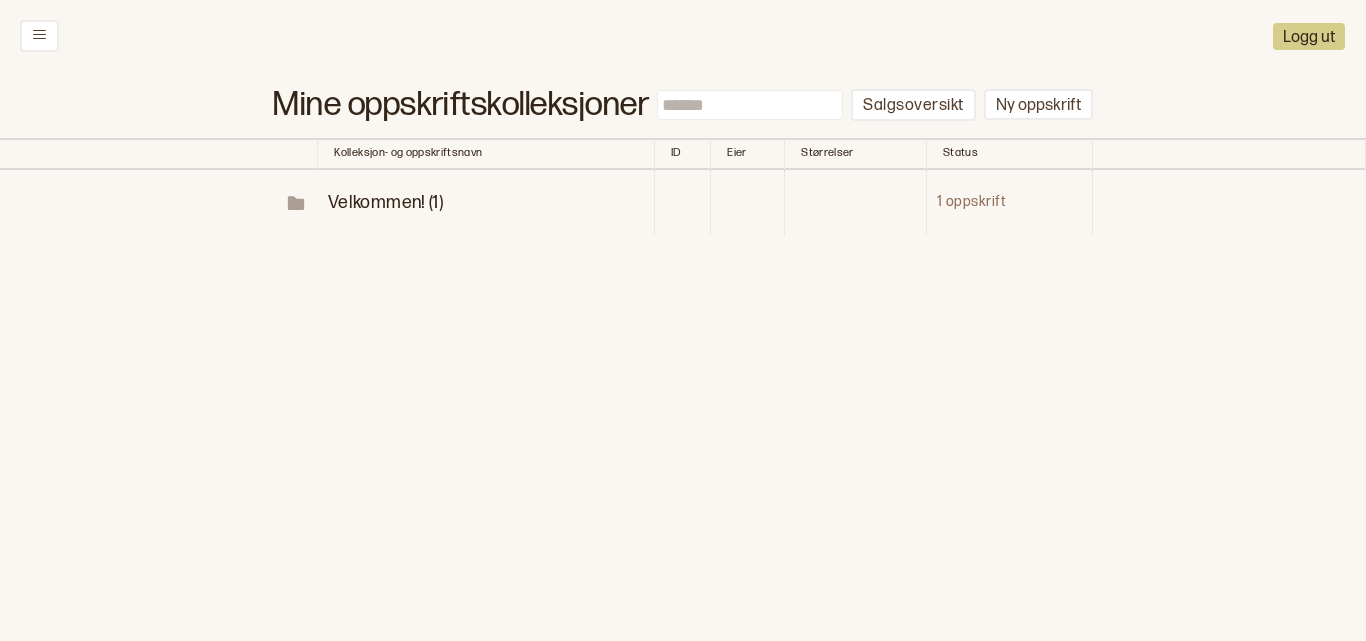 click on "Velkommen! (1)" at bounding box center (385, 202) 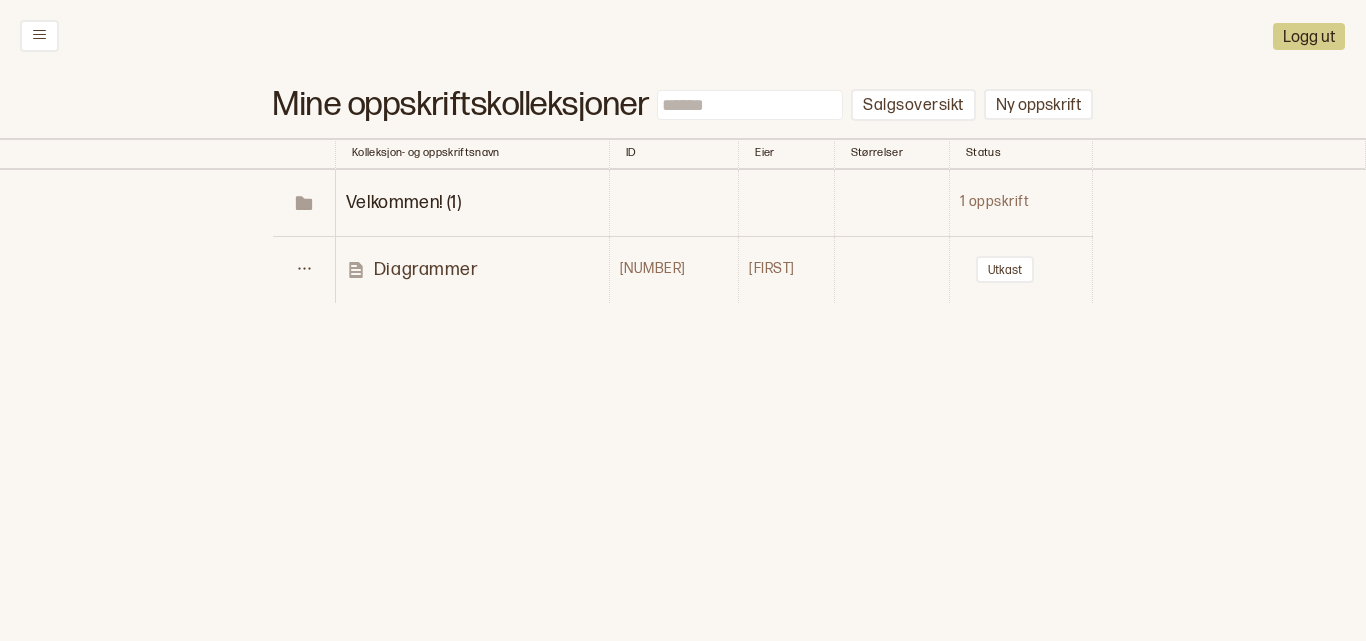 click on "Diagrammer" at bounding box center (426, 269) 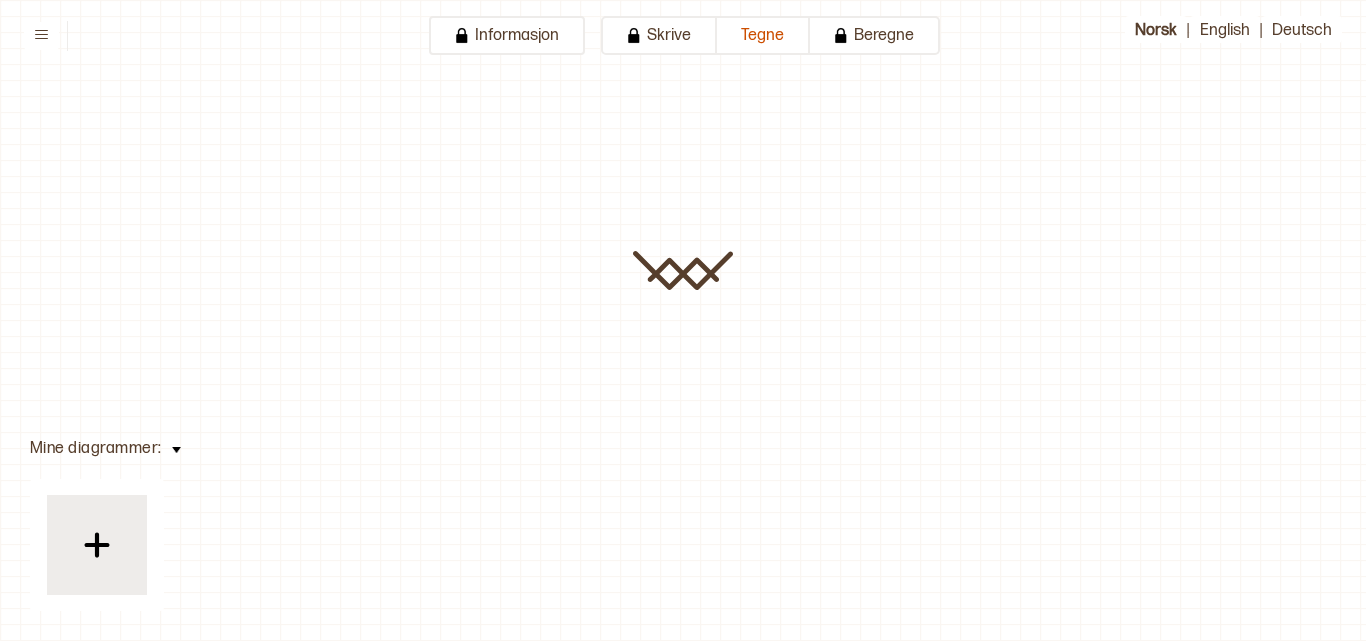 type on "**********" 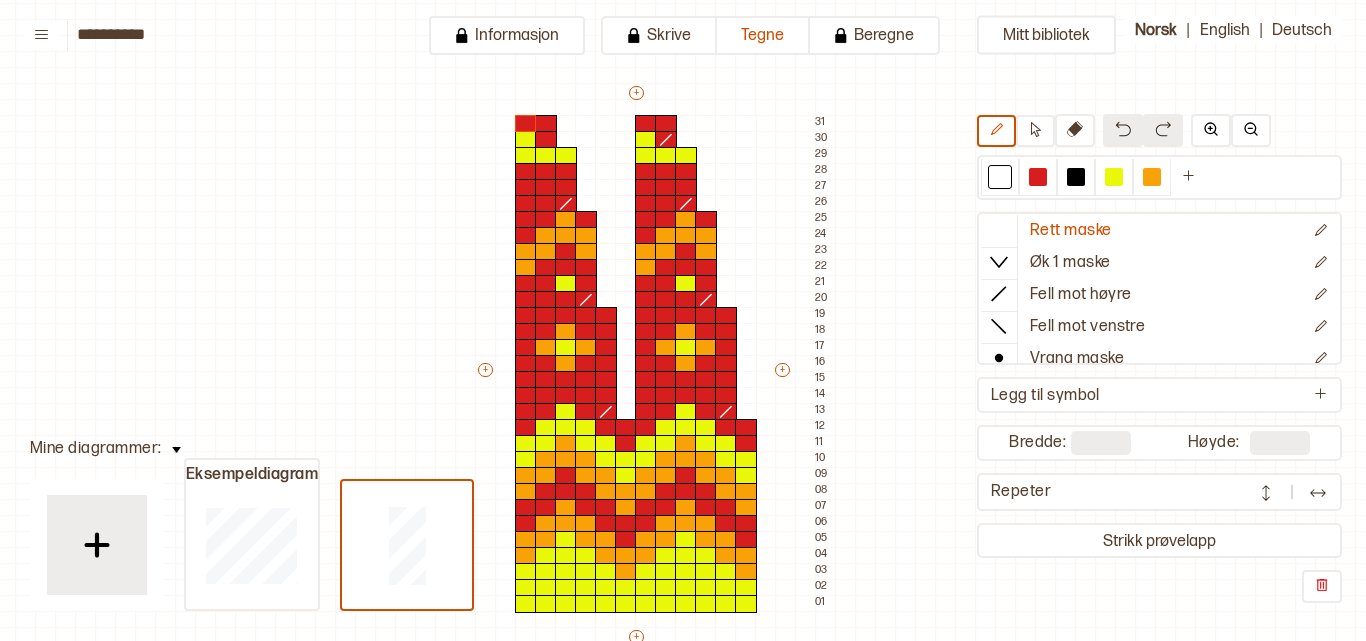 scroll, scrollTop: 133, scrollLeft: 49, axis: both 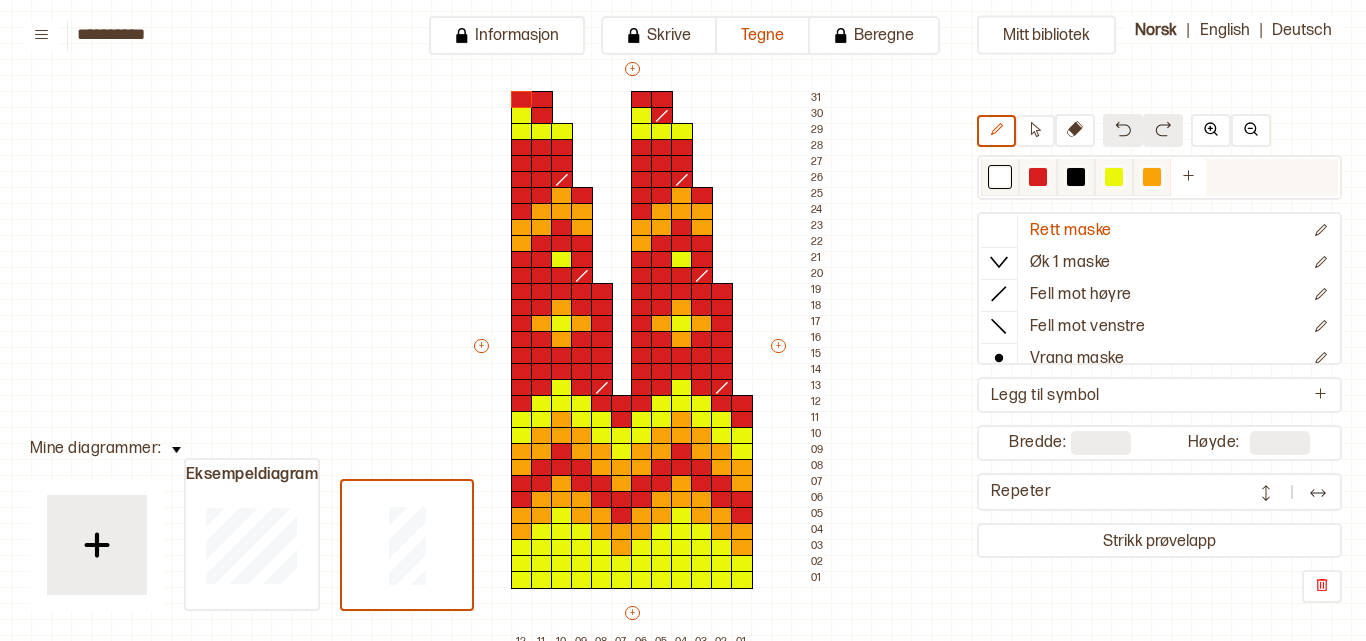 click at bounding box center (1152, 177) 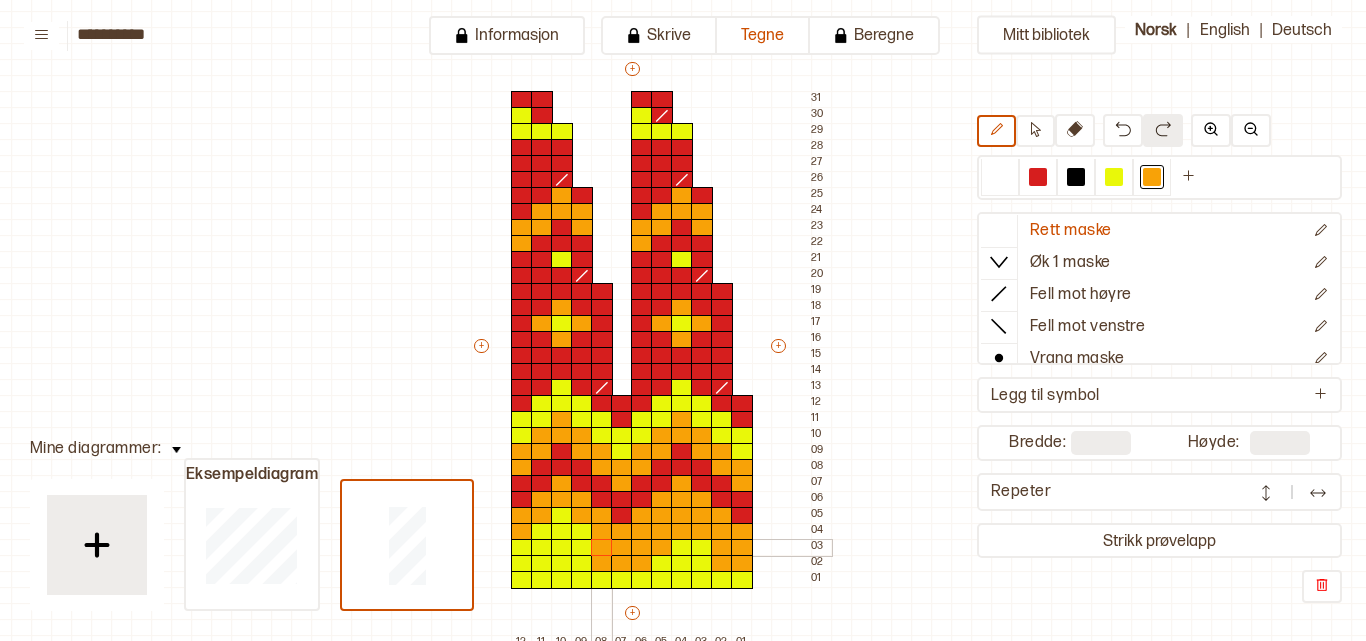 drag, startPoint x: 743, startPoint y: 565, endPoint x: 594, endPoint y: 535, distance: 151.99013 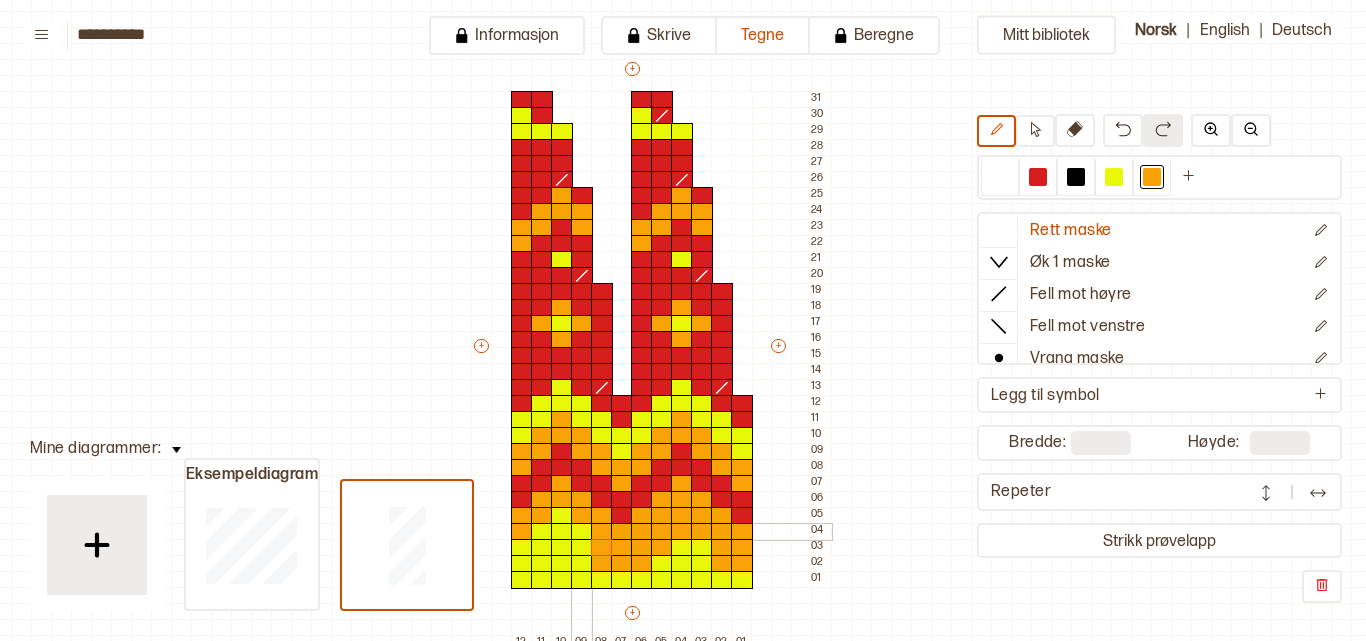 click at bounding box center [582, 532] 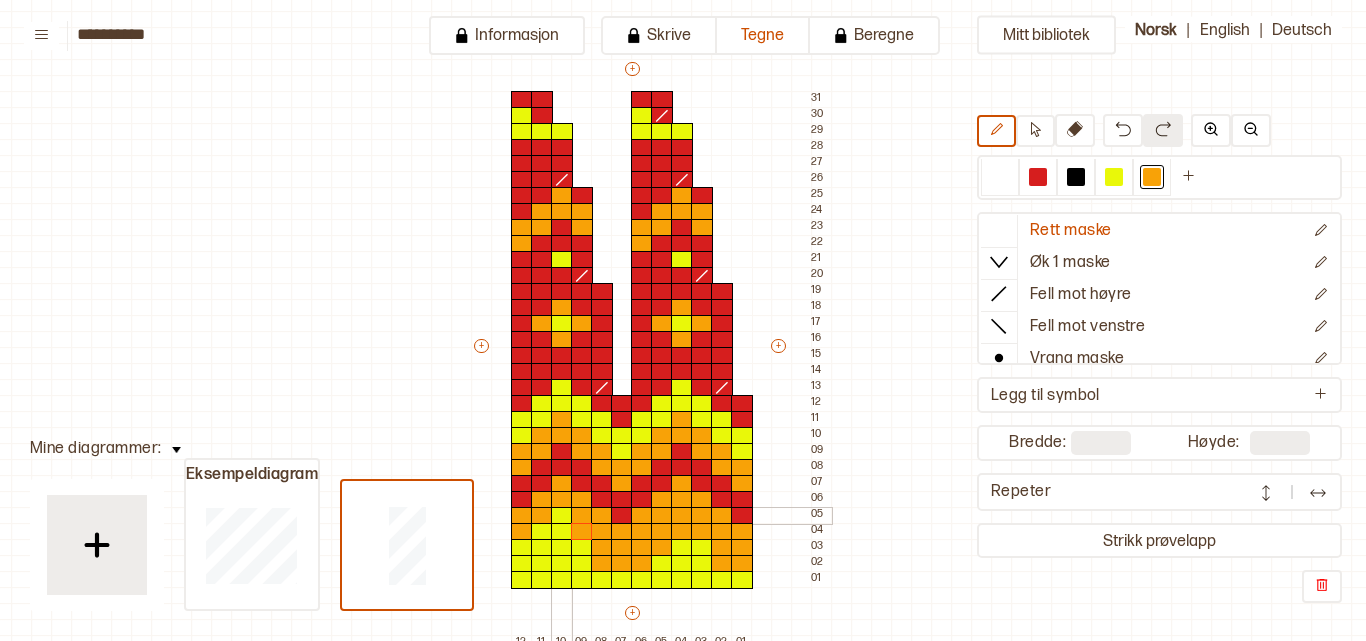 click at bounding box center (562, 516) 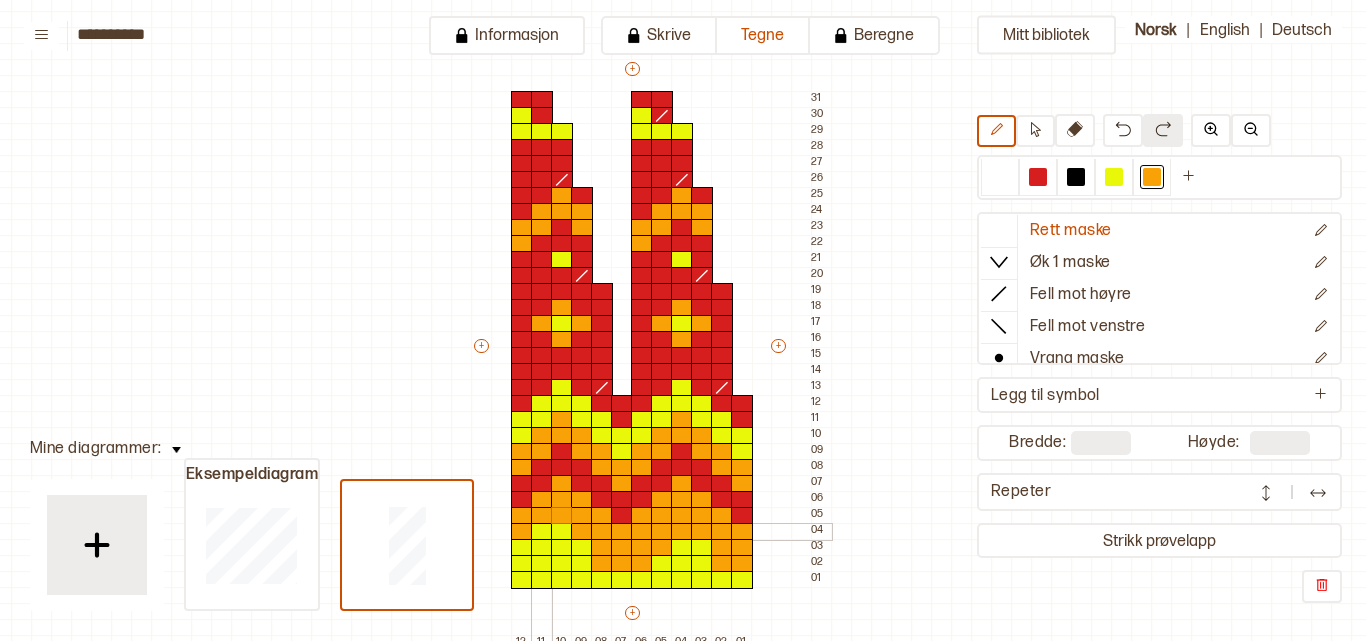 click at bounding box center [542, 532] 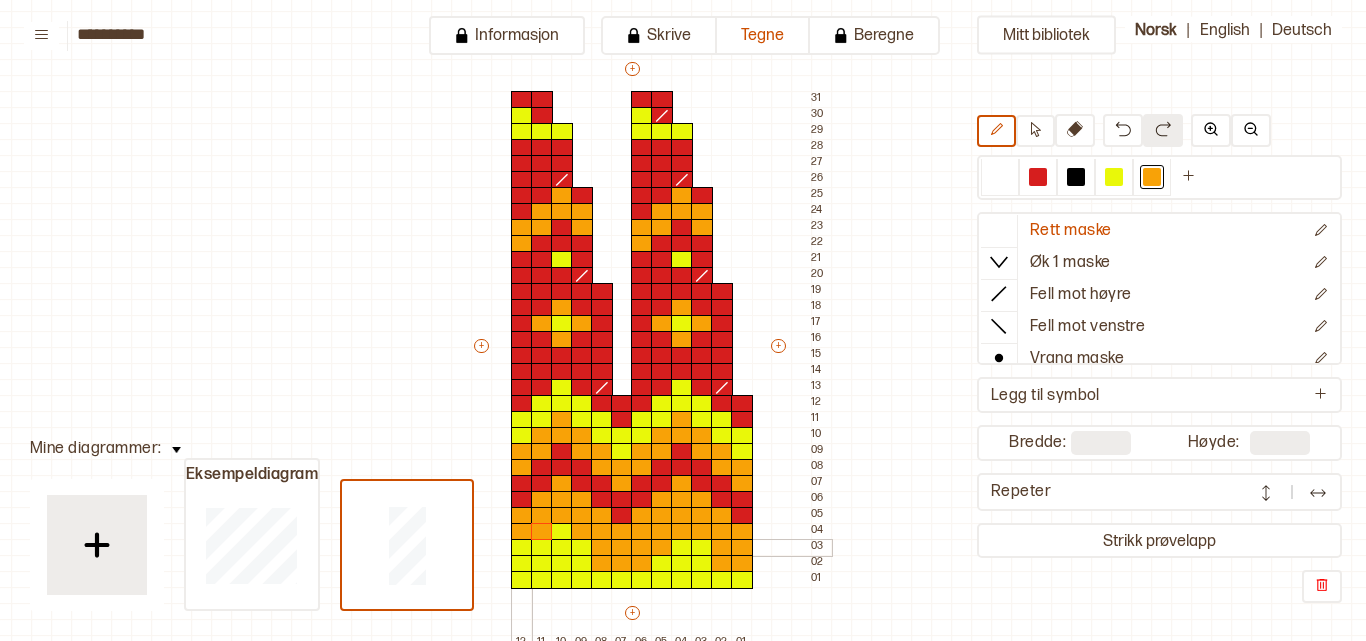 click at bounding box center (522, 548) 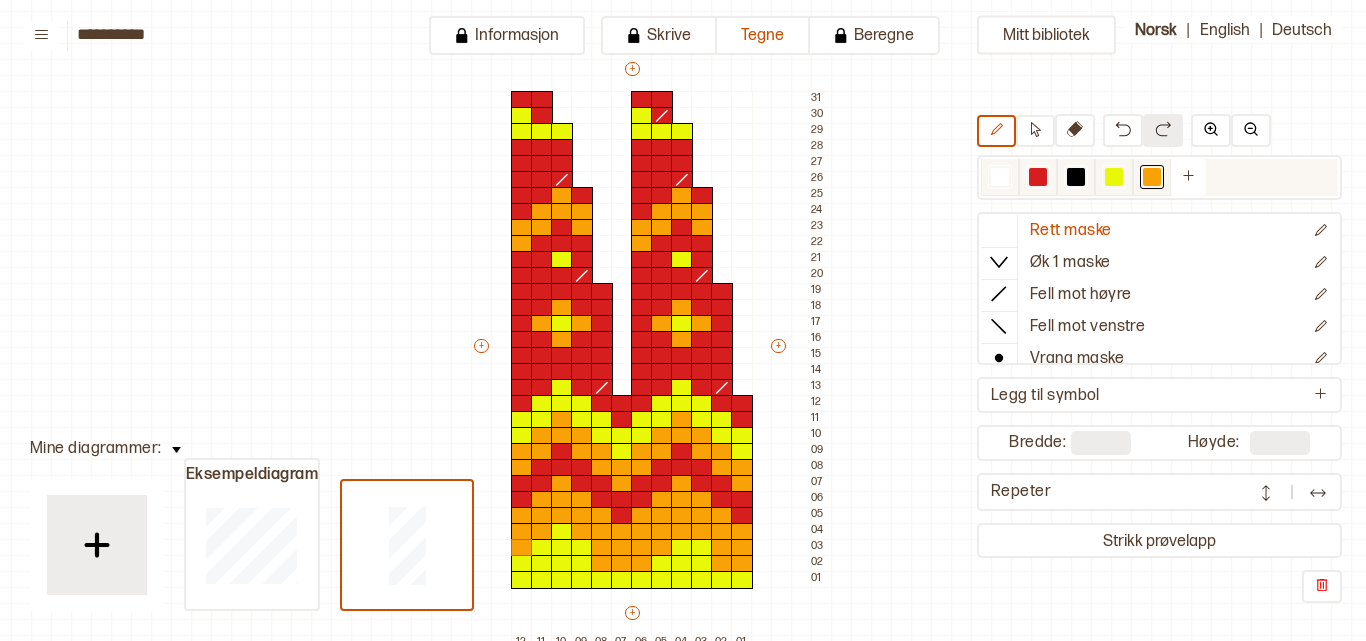 click at bounding box center (1114, 177) 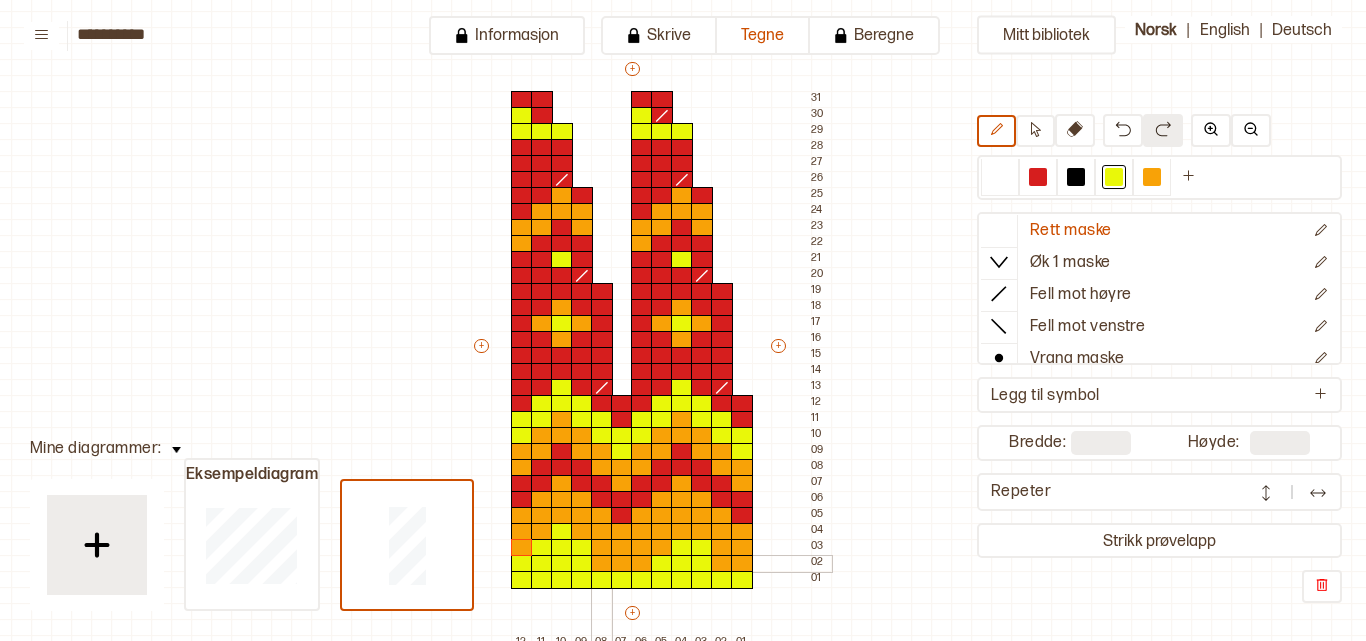 click at bounding box center [602, 564] 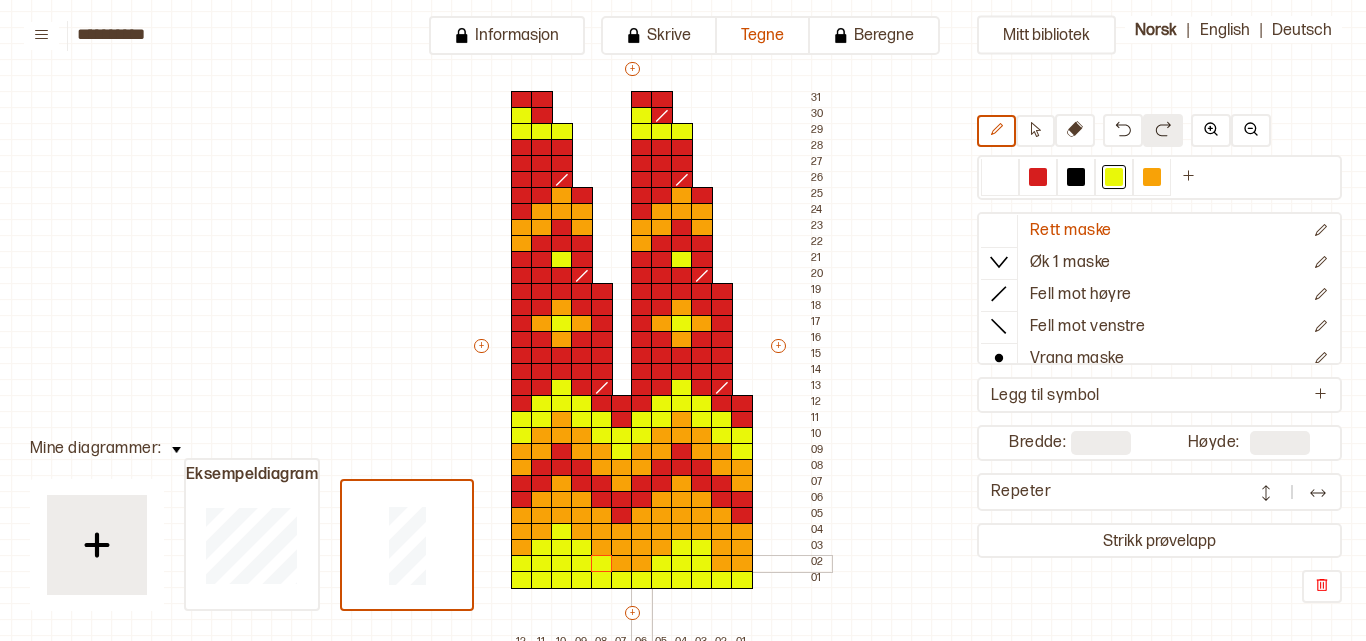 click at bounding box center [642, 564] 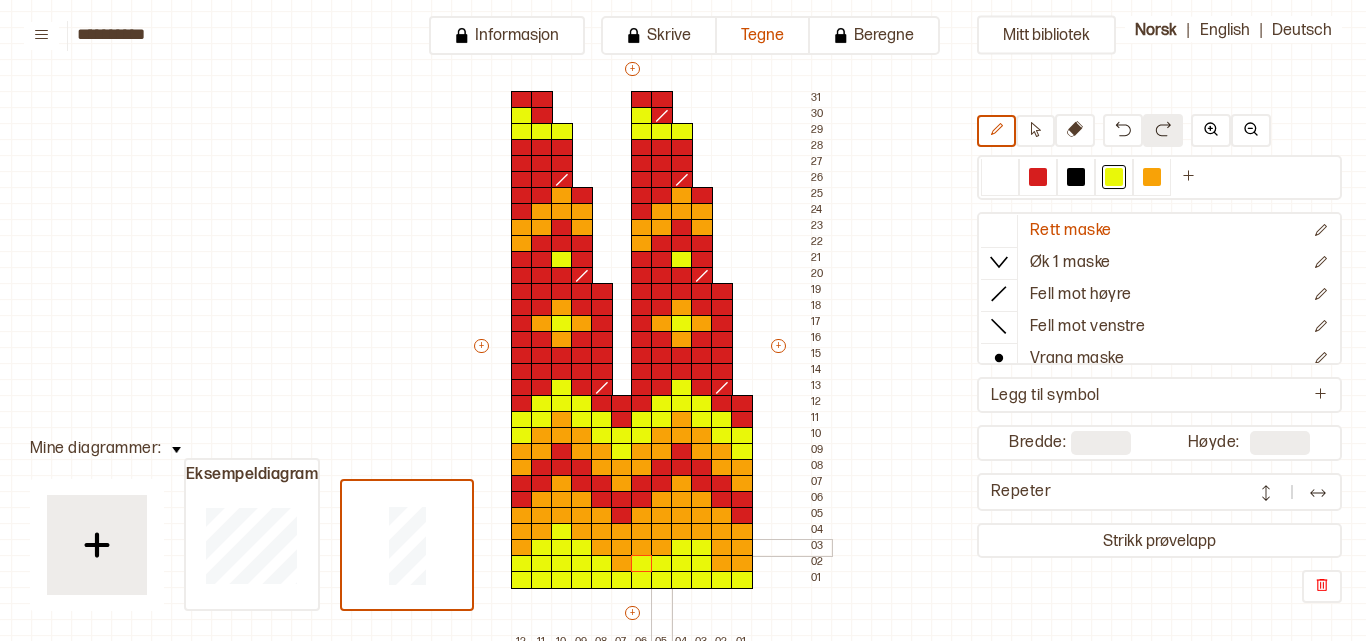 click at bounding box center [662, 548] 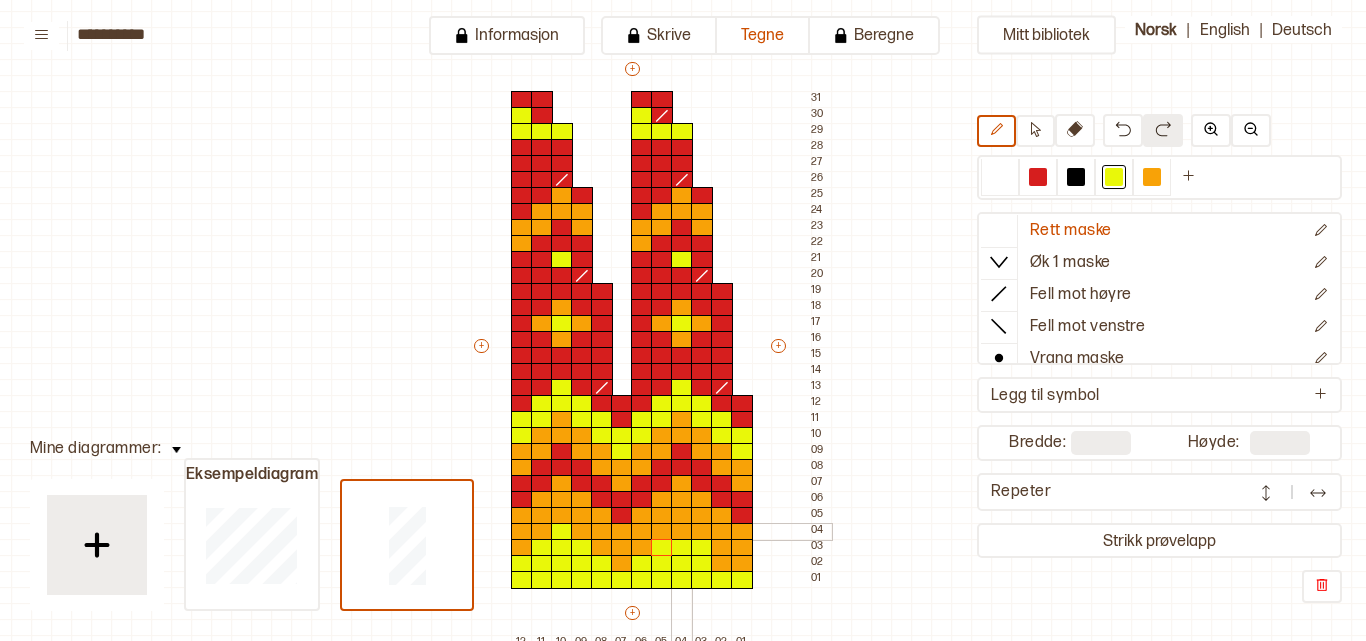 click at bounding box center [682, 532] 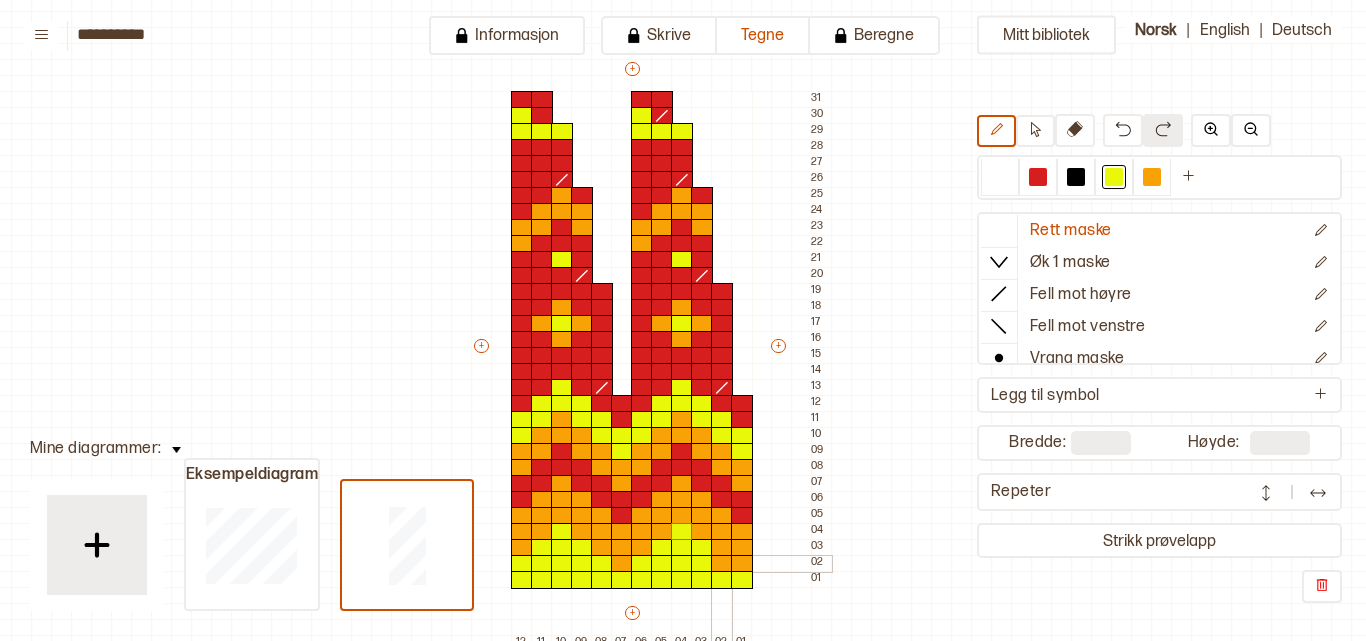 click at bounding box center [722, 564] 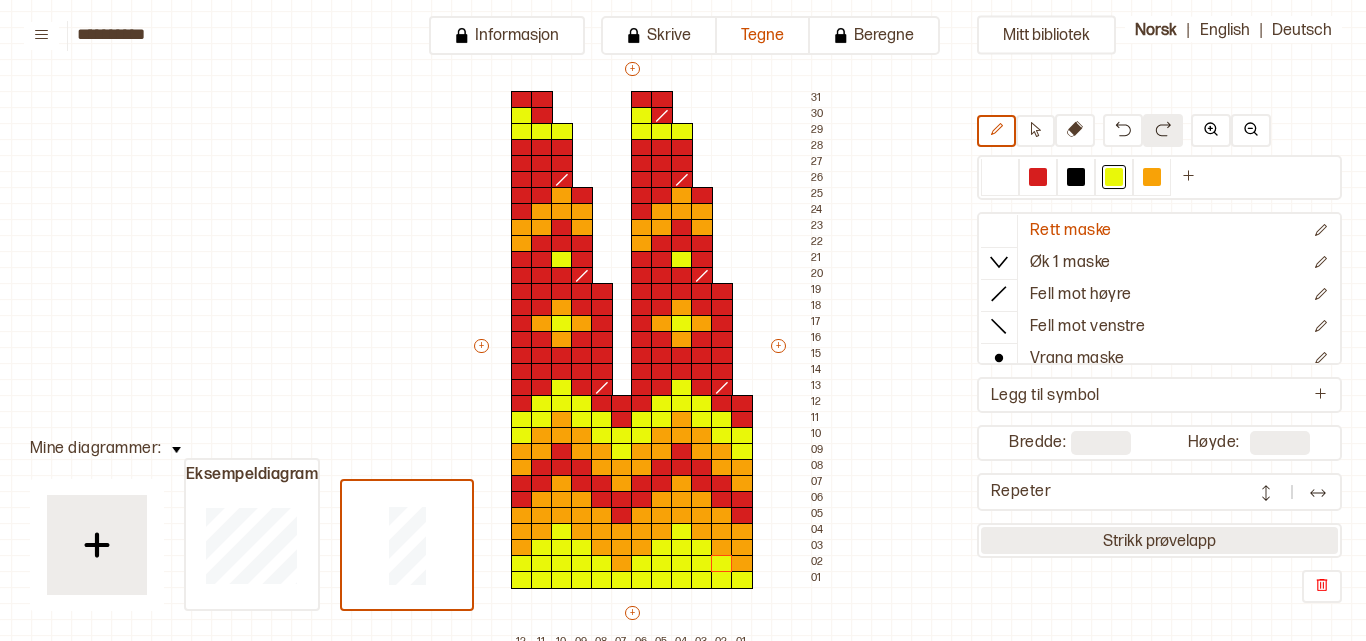 click on "Strikk prøvelapp" at bounding box center (1159, 540) 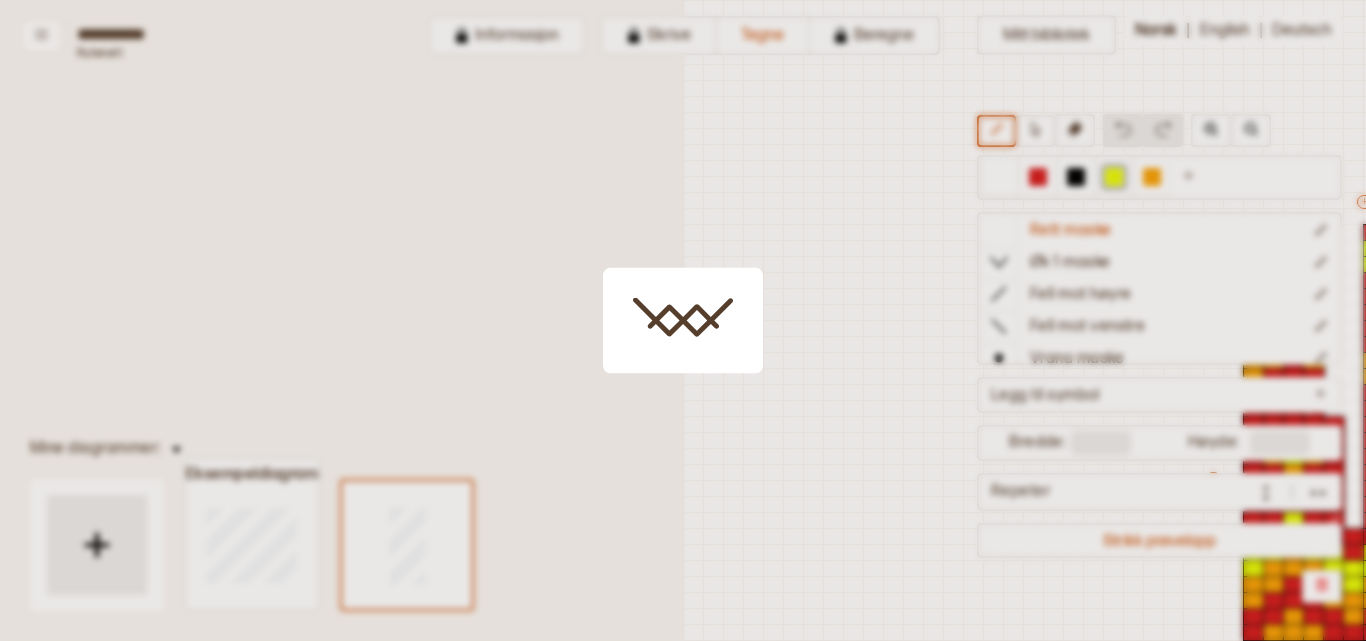 scroll, scrollTop: 176, scrollLeft: 547, axis: both 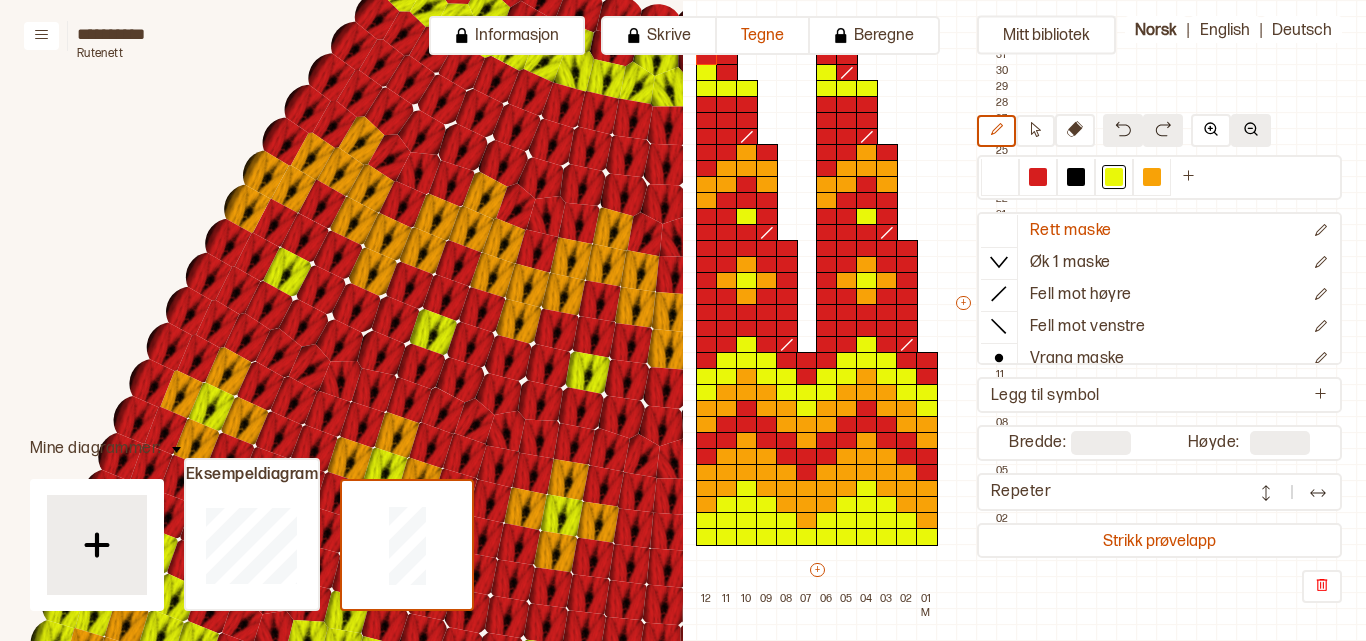 click at bounding box center (1251, 129) 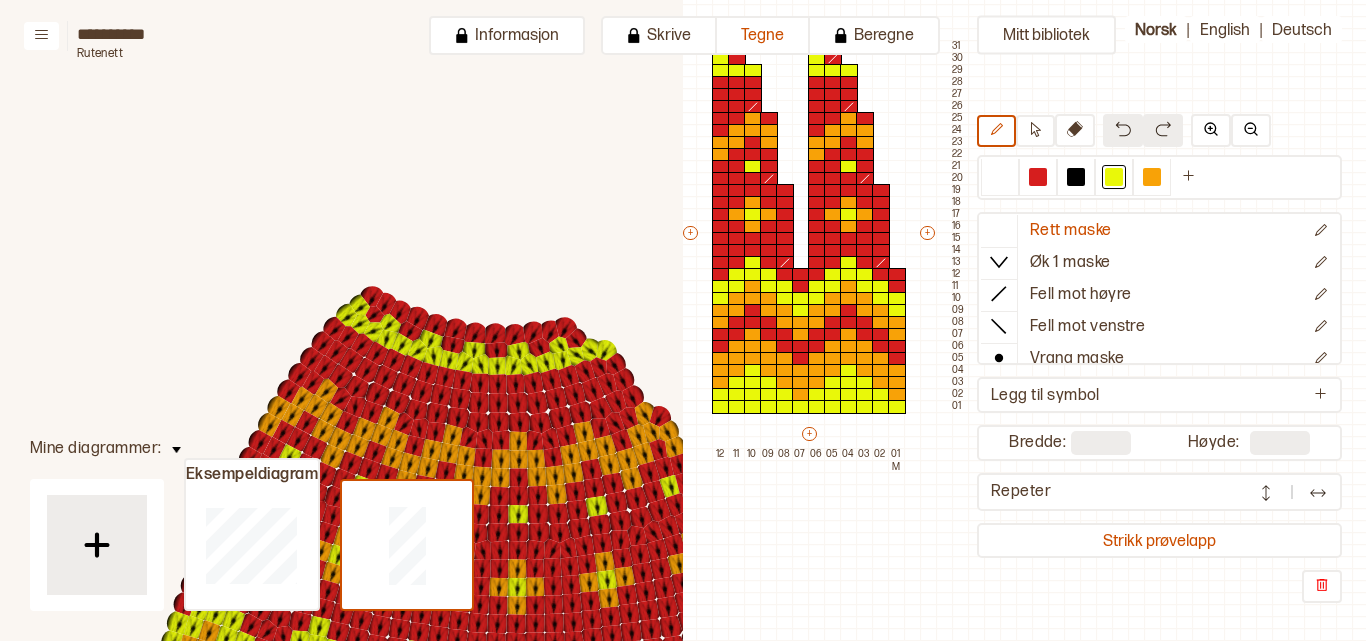 scroll, scrollTop: 0, scrollLeft: 619, axis: horizontal 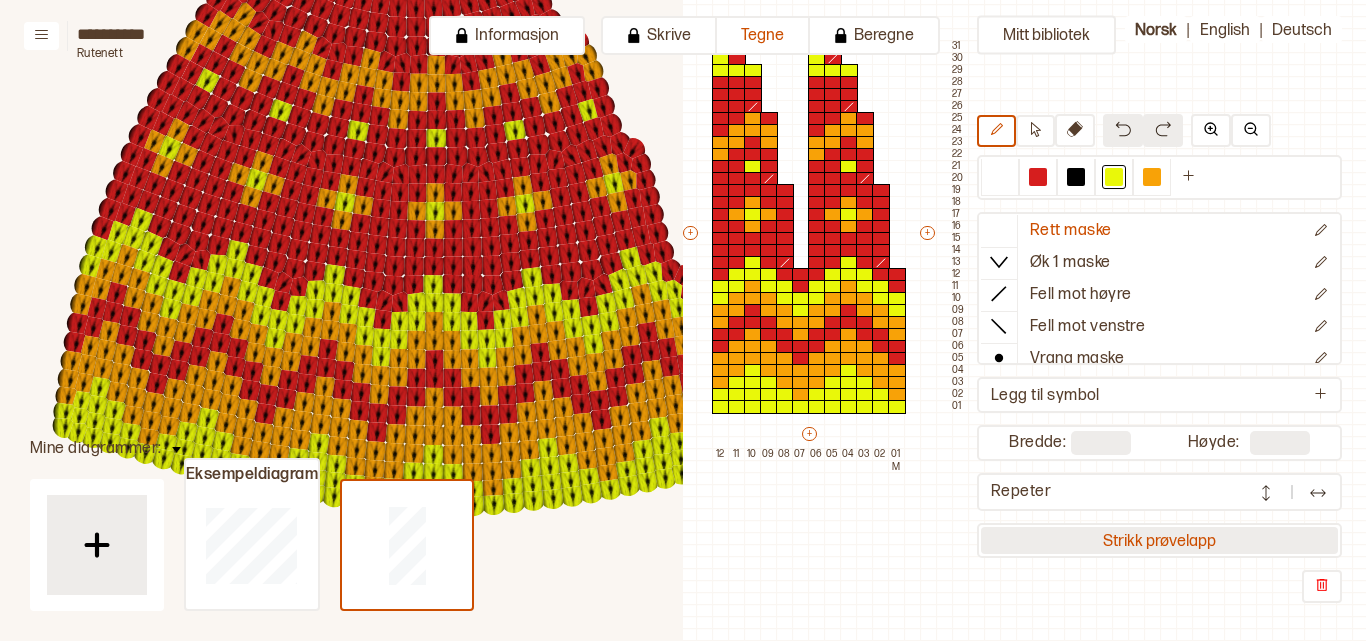 click on "Strikk prøvelapp" at bounding box center (1159, 540) 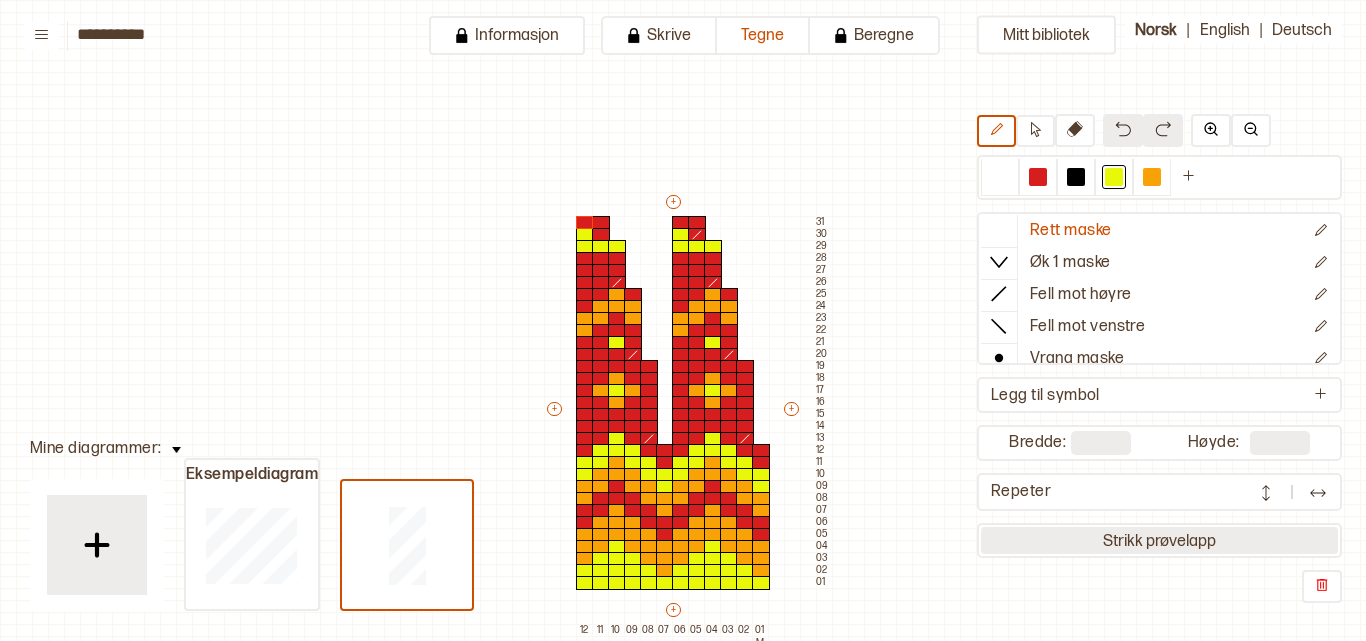 scroll, scrollTop: 102, scrollLeft: 13, axis: both 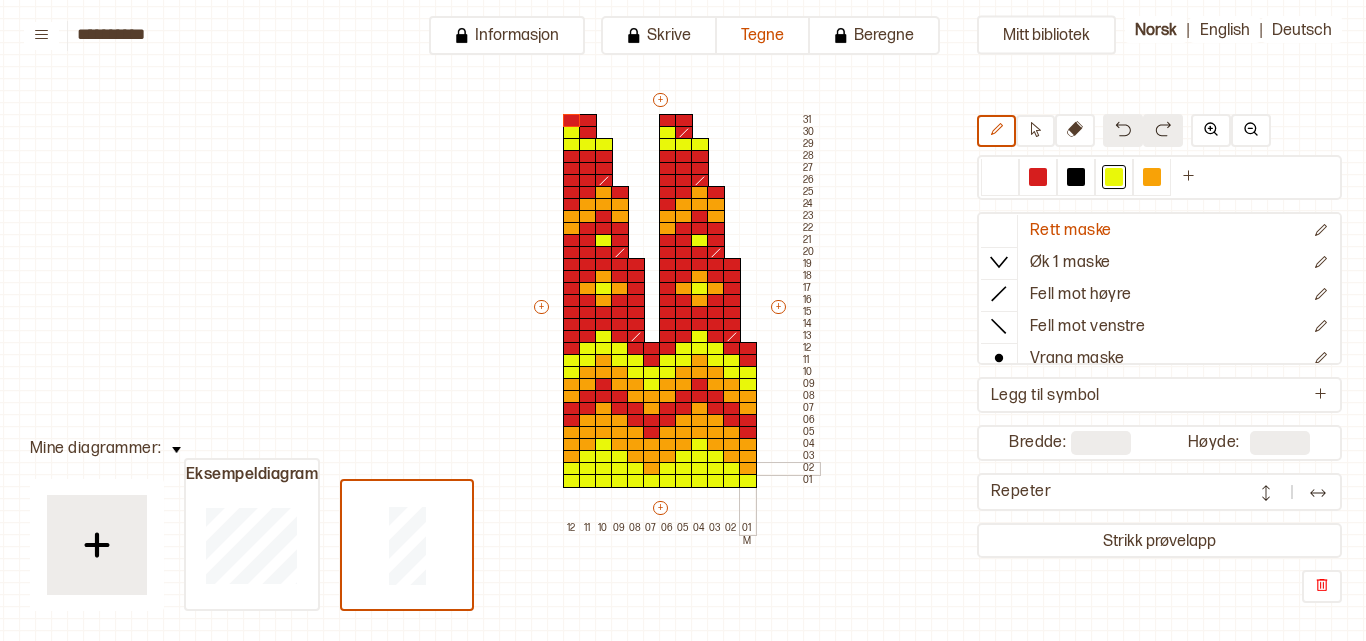 click at bounding box center [748, 469] 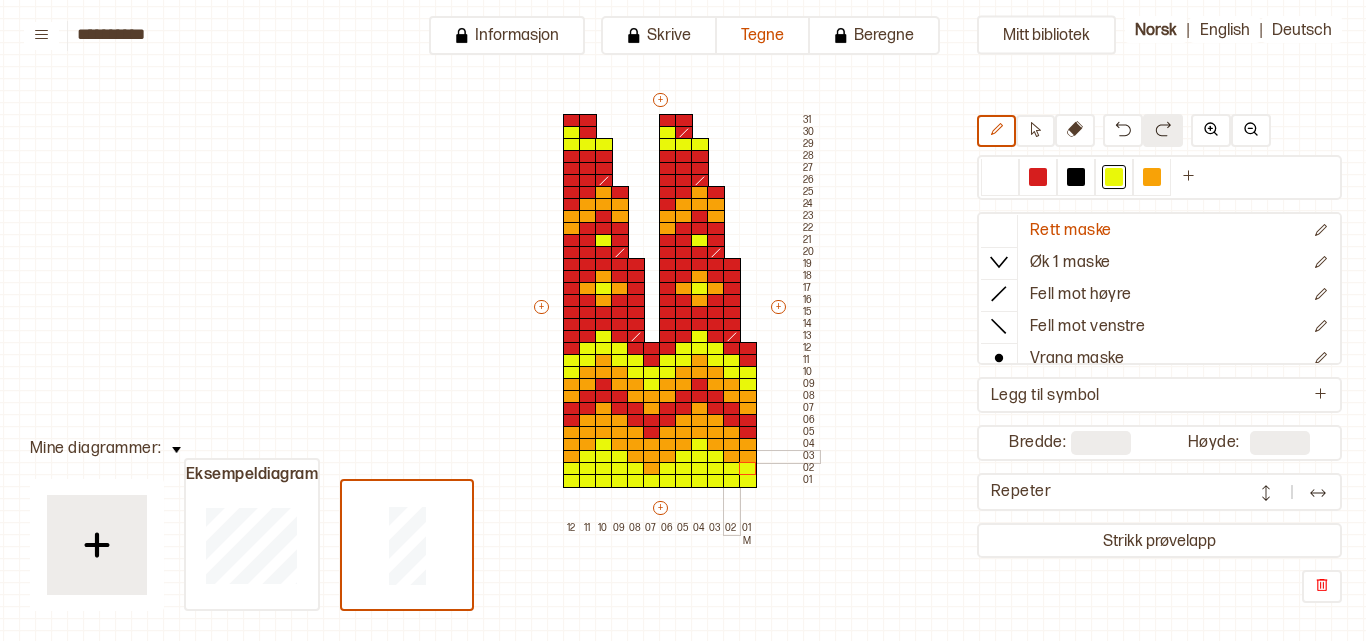 drag, startPoint x: 729, startPoint y: 452, endPoint x: 708, endPoint y: 442, distance: 23.259407 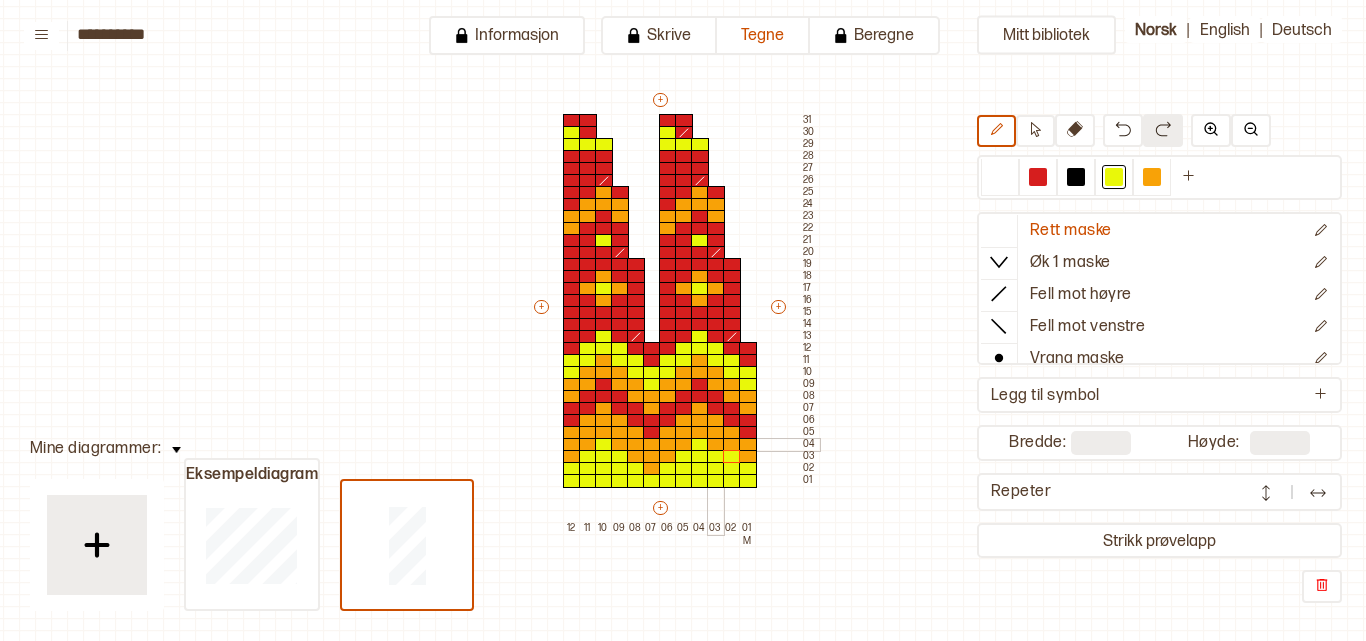 drag, startPoint x: 715, startPoint y: 441, endPoint x: 690, endPoint y: 431, distance: 26.925823 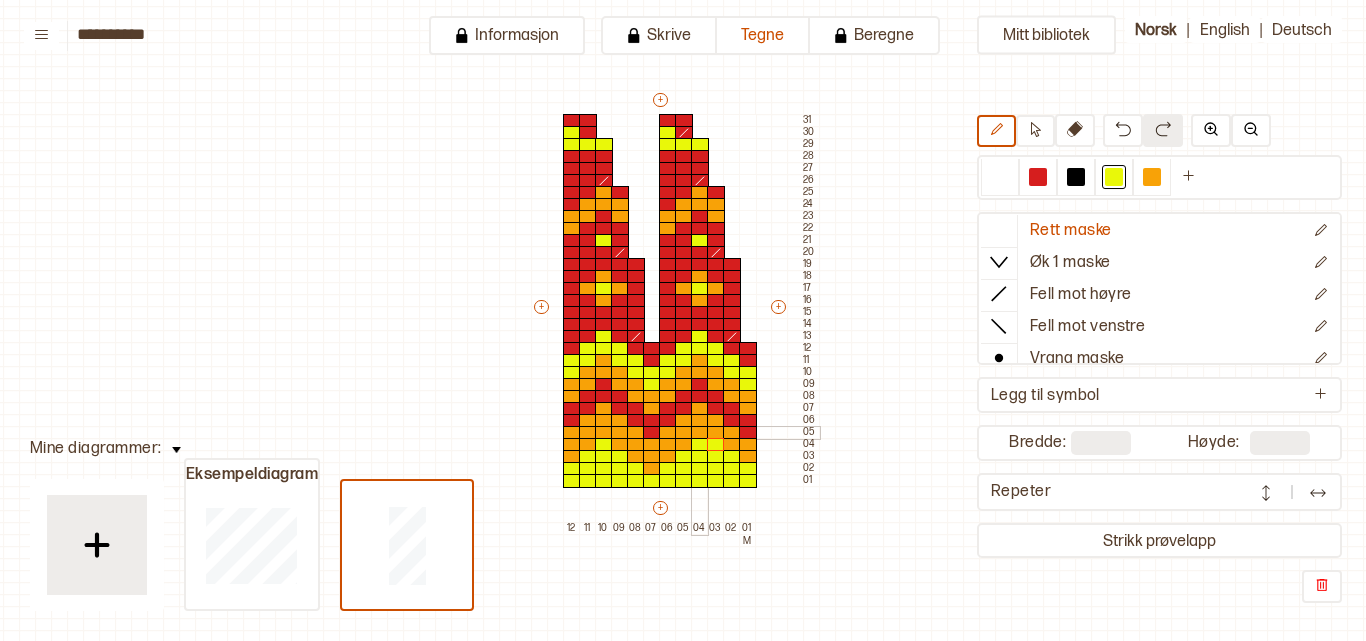 click at bounding box center [700, 433] 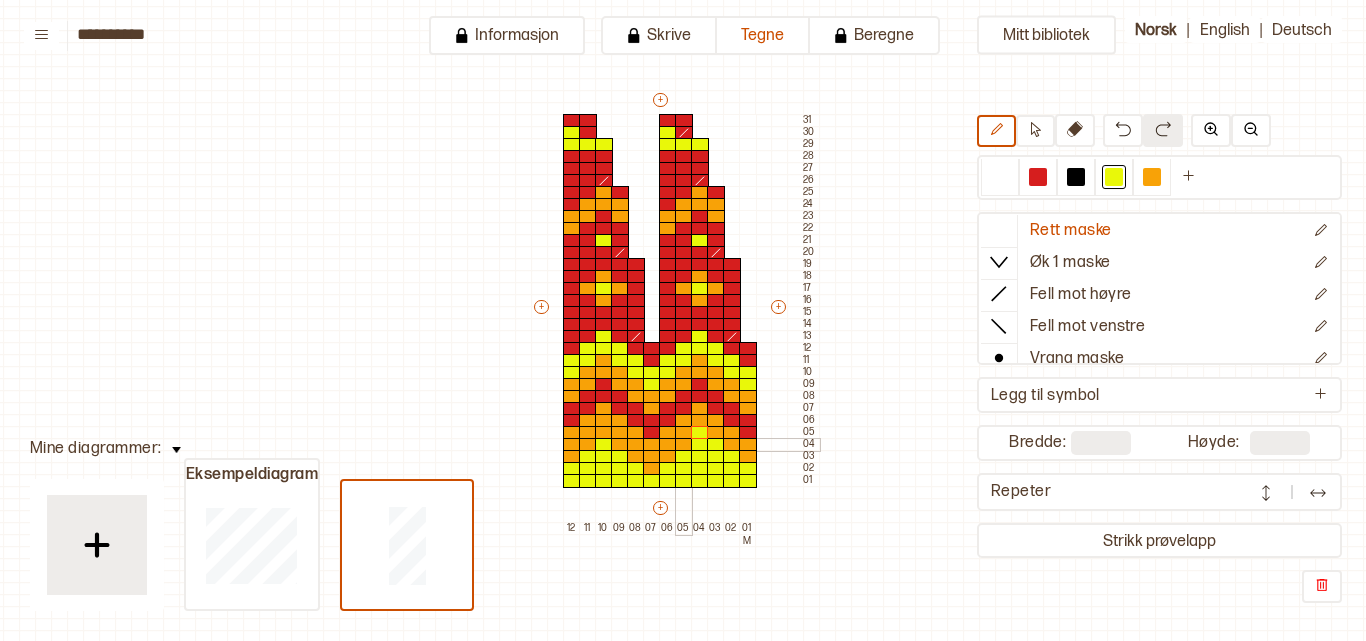 click at bounding box center (684, 445) 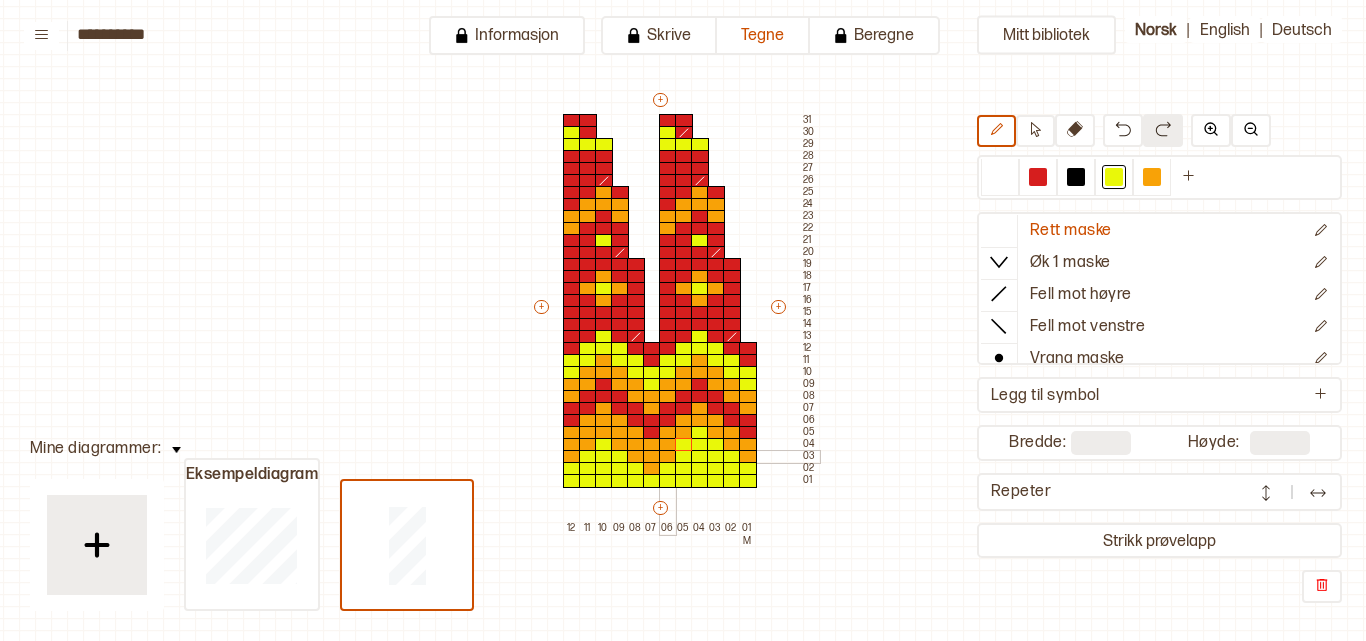 click at bounding box center [668, 457] 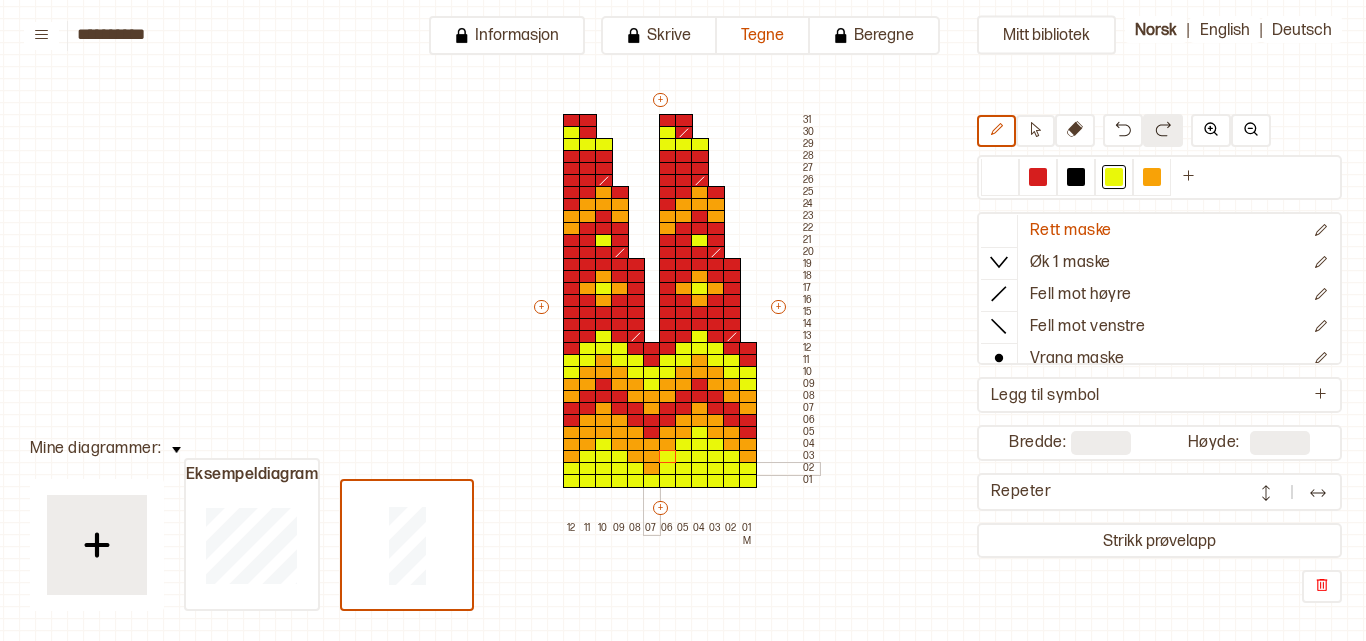 click at bounding box center [652, 469] 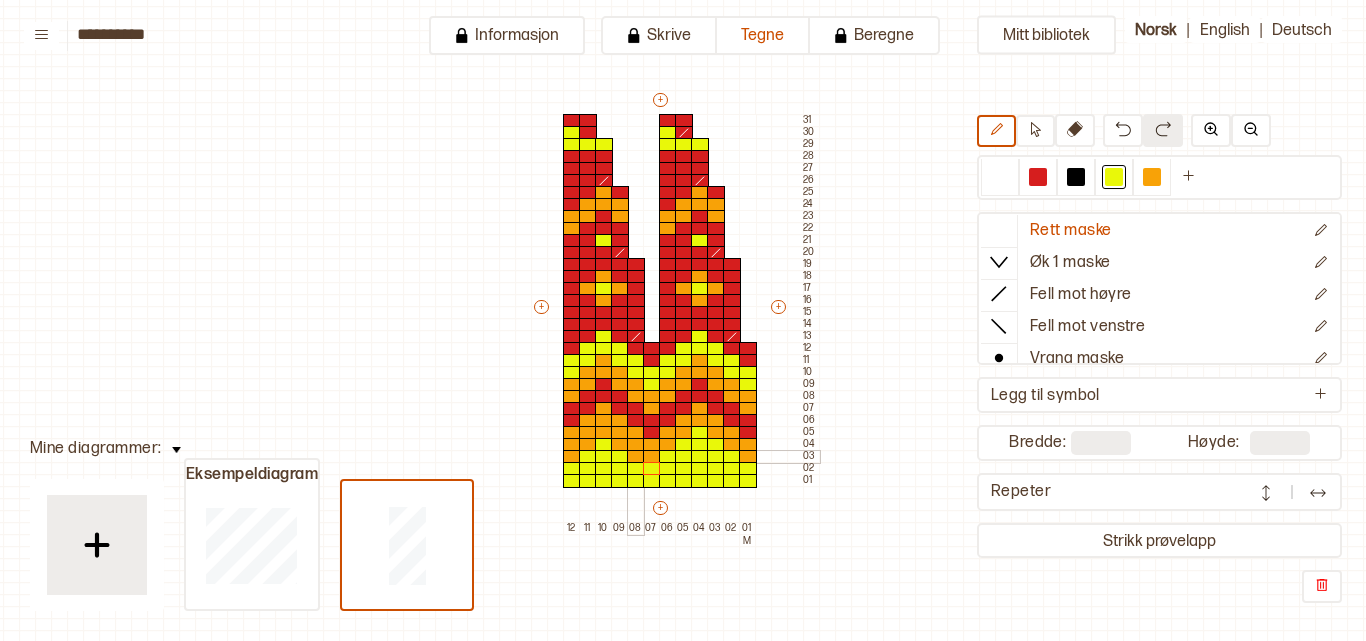 click at bounding box center [636, 469] 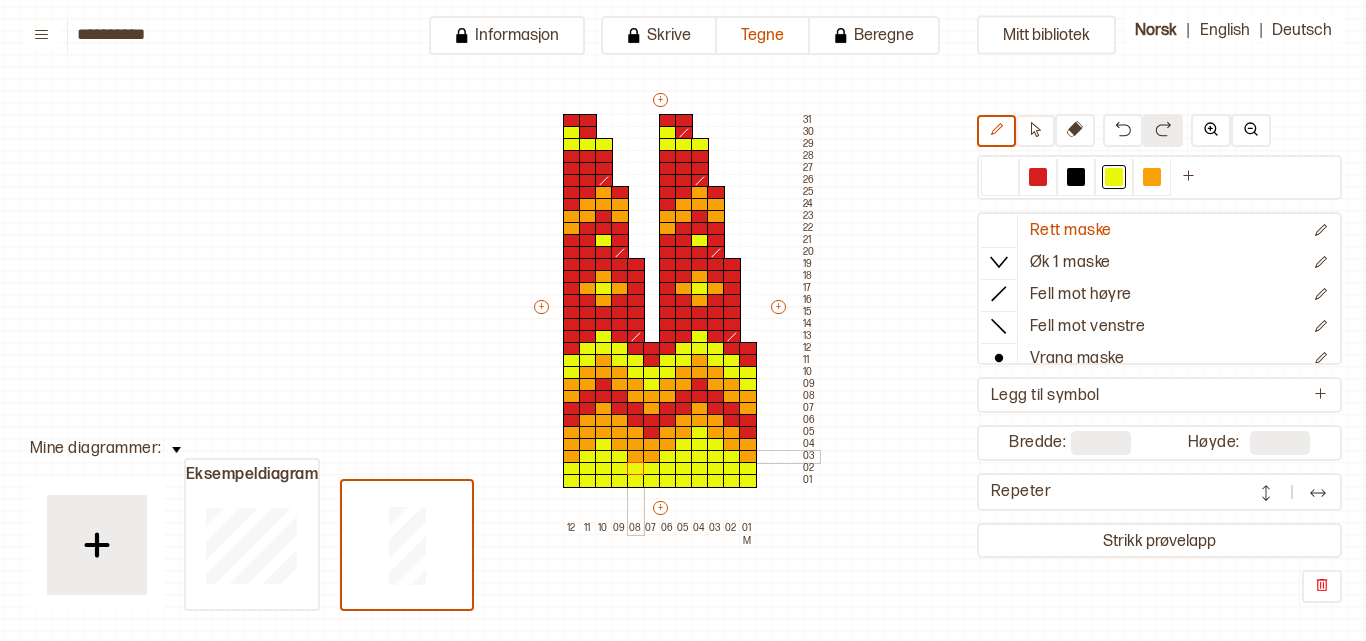 click at bounding box center [636, 457] 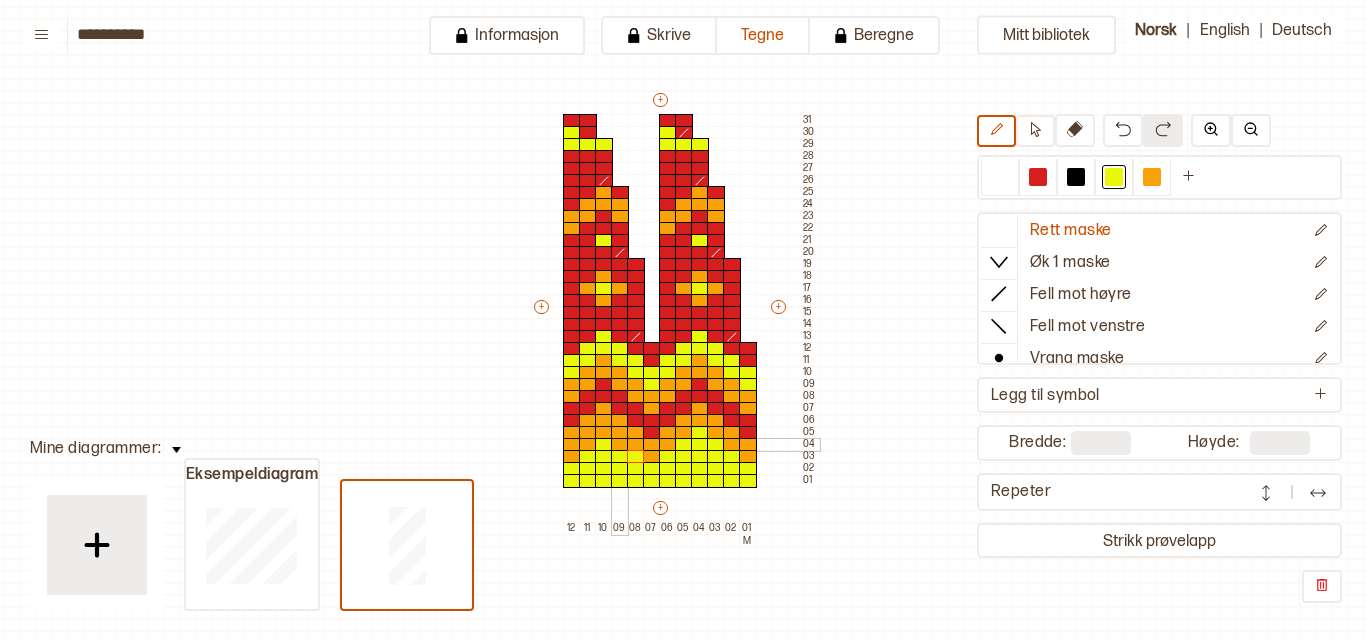 click at bounding box center [620, 445] 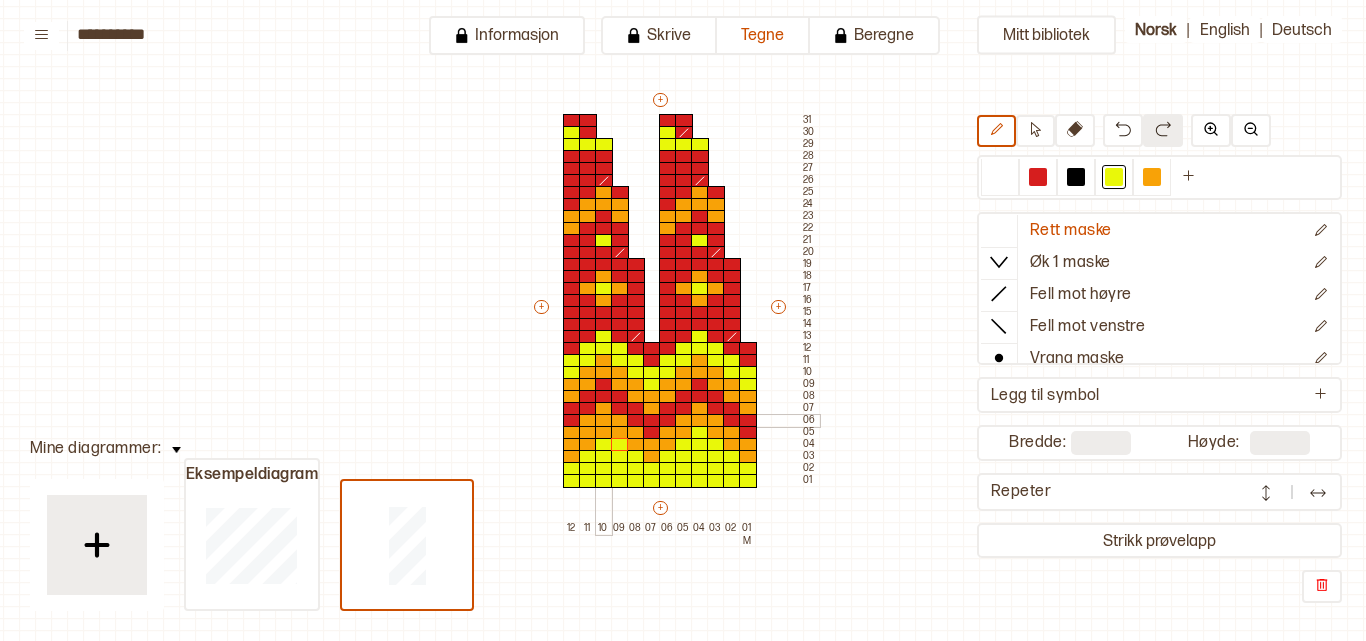 click at bounding box center (604, 421) 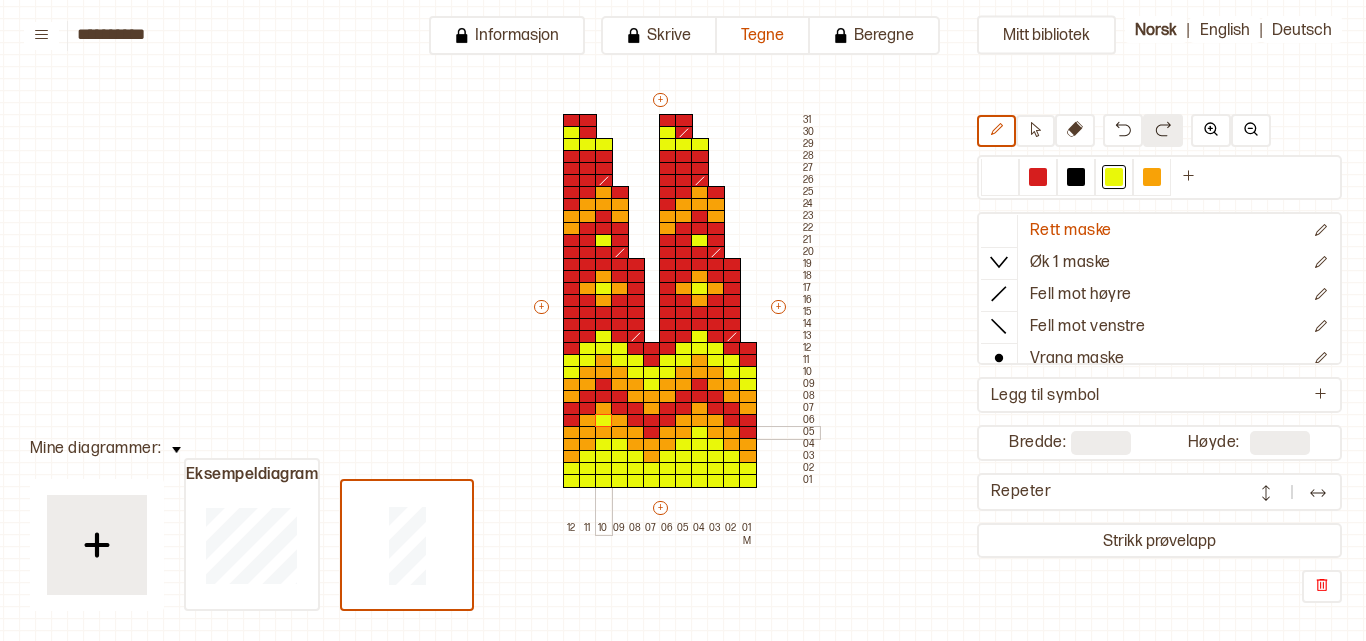 click at bounding box center (604, 433) 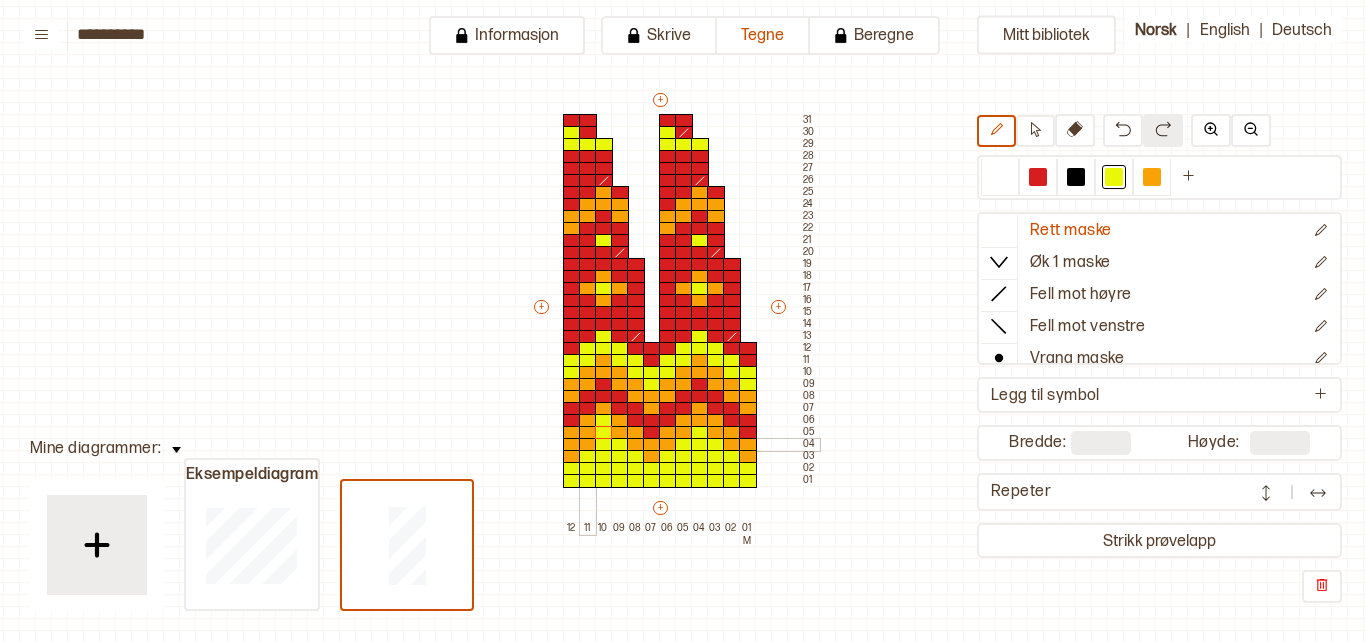 click at bounding box center (588, 457) 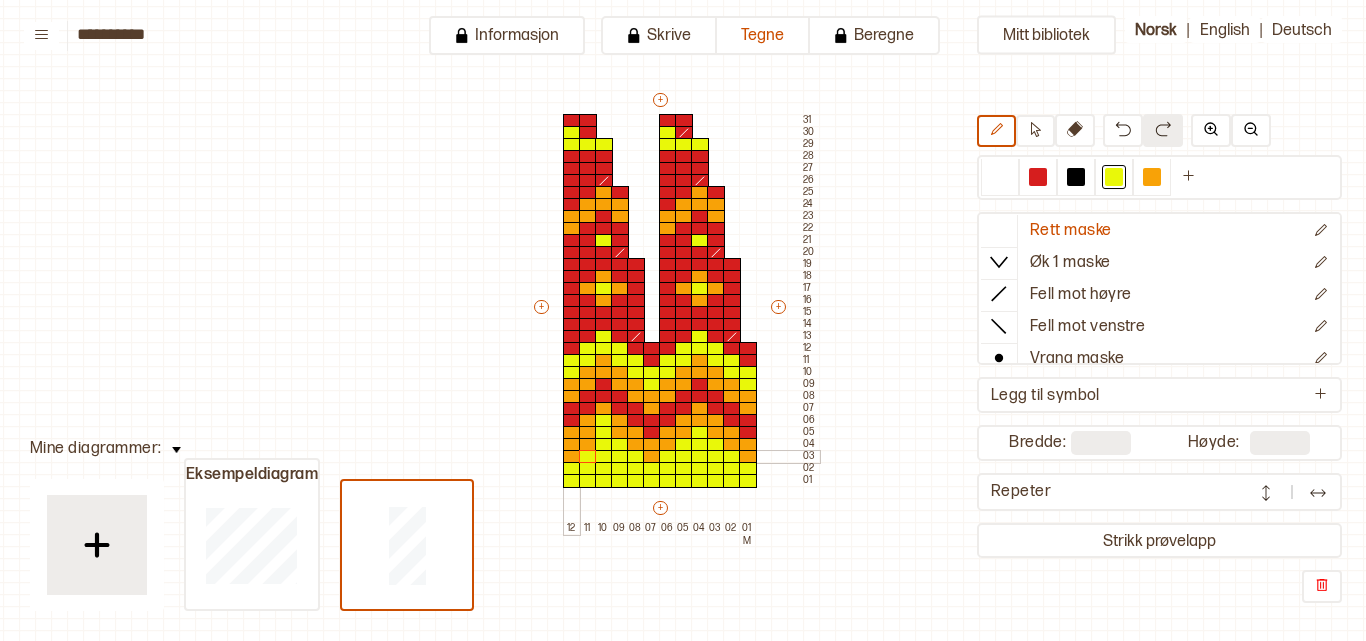 click at bounding box center (572, 457) 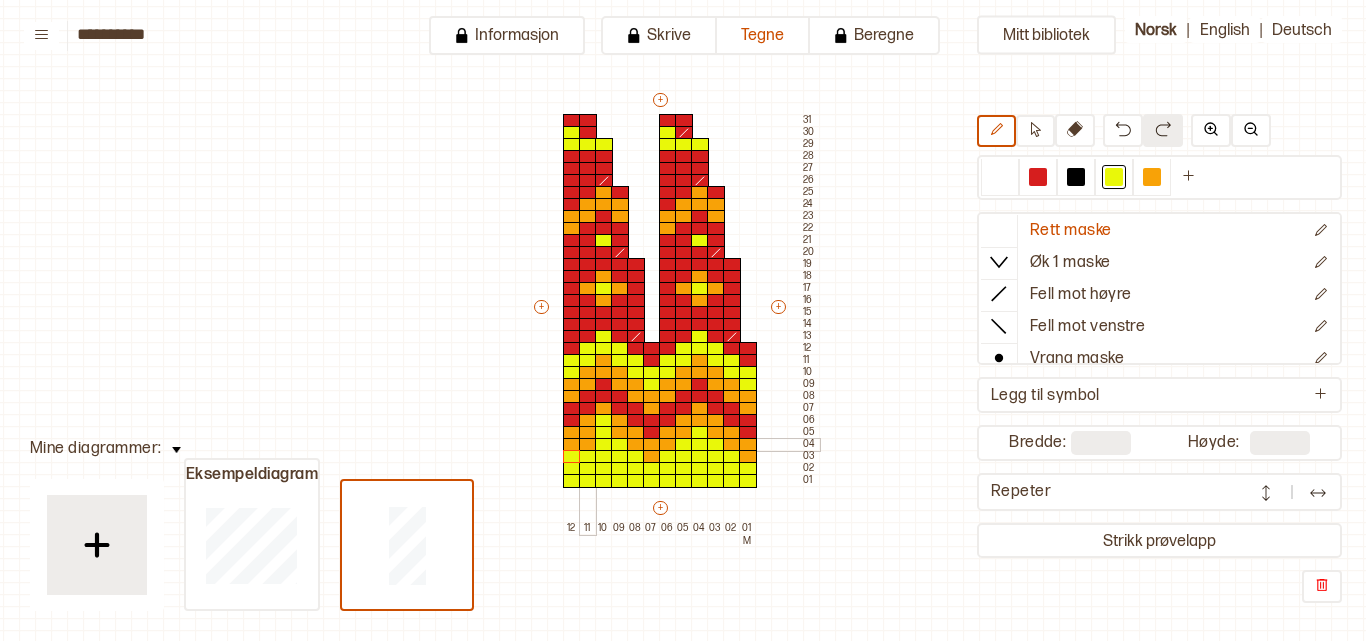 click at bounding box center [588, 445] 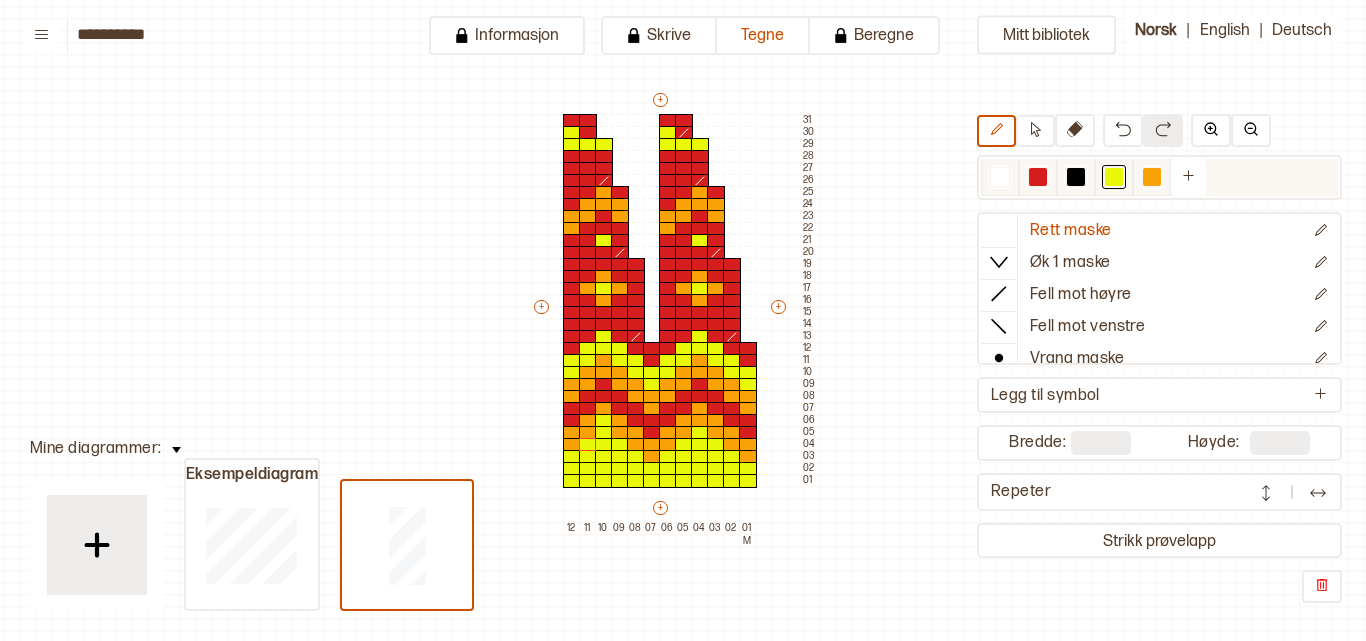 click at bounding box center [1152, 177] 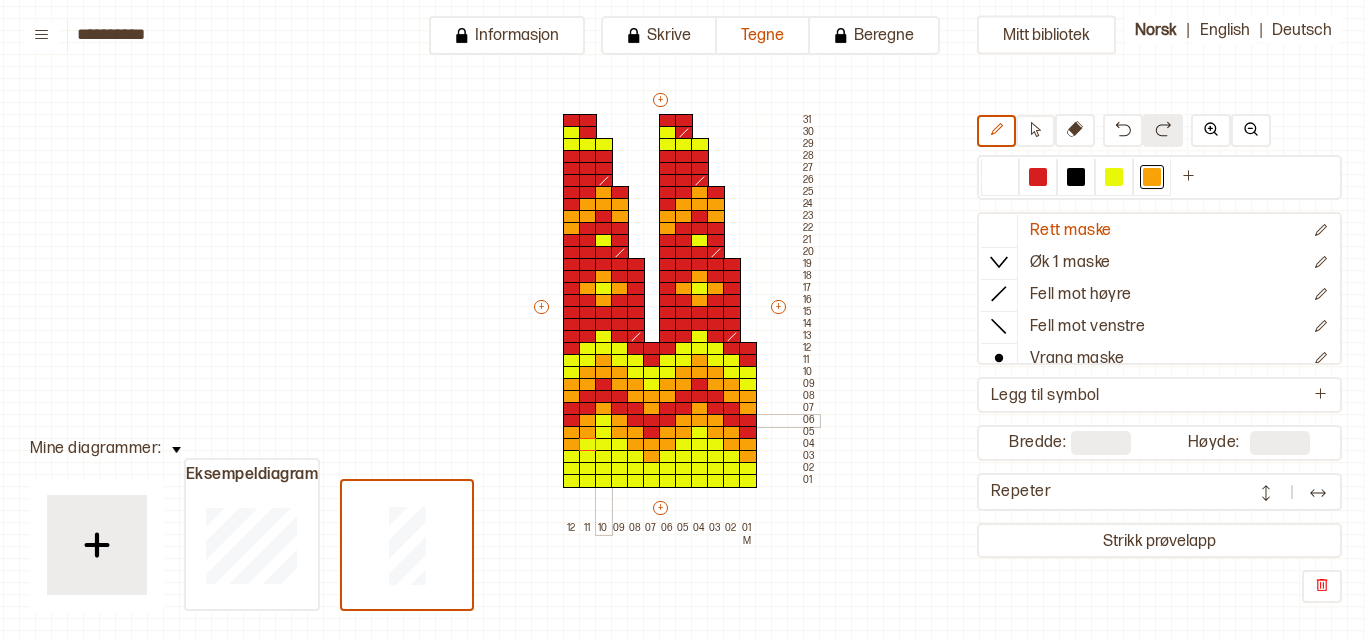 click at bounding box center [604, 421] 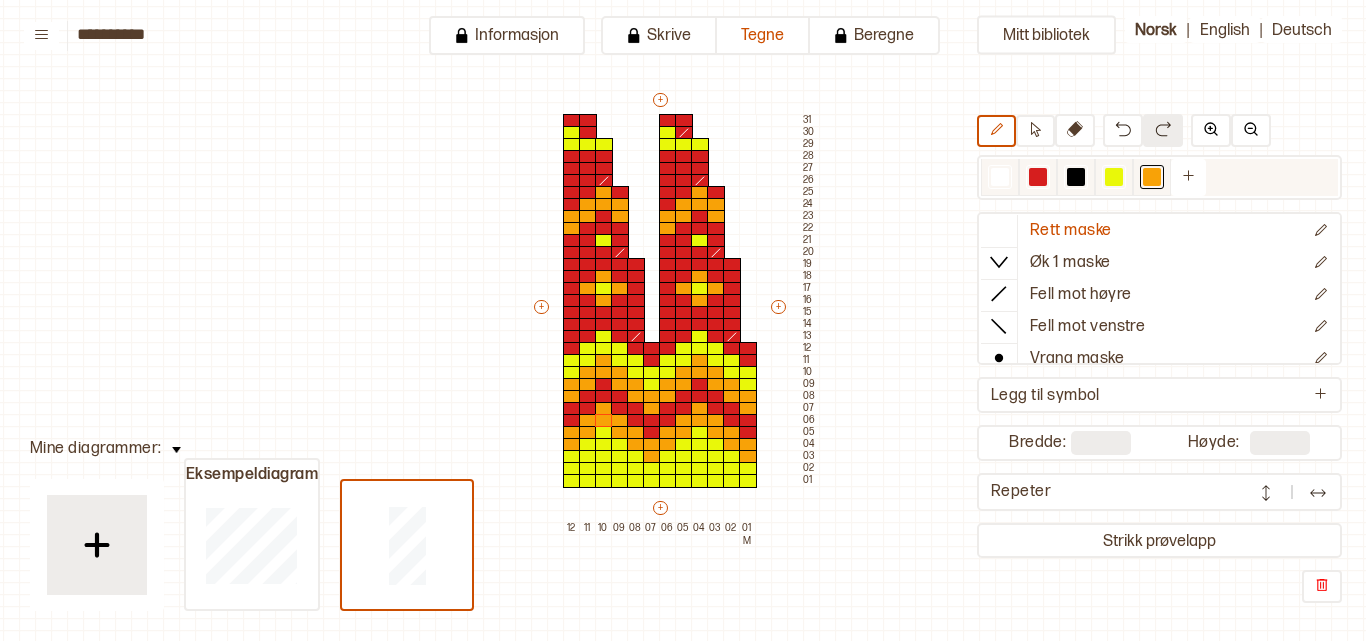 click at bounding box center [1038, 177] 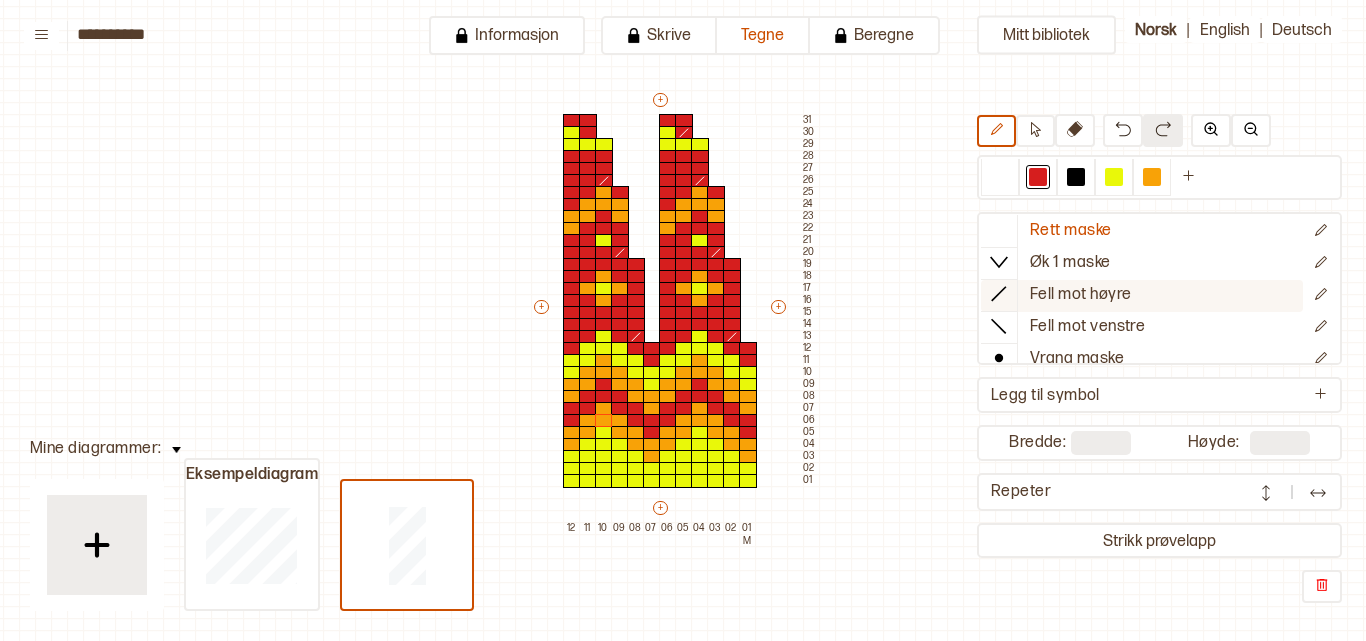 click on "Fell mot høyre" at bounding box center (1081, 295) 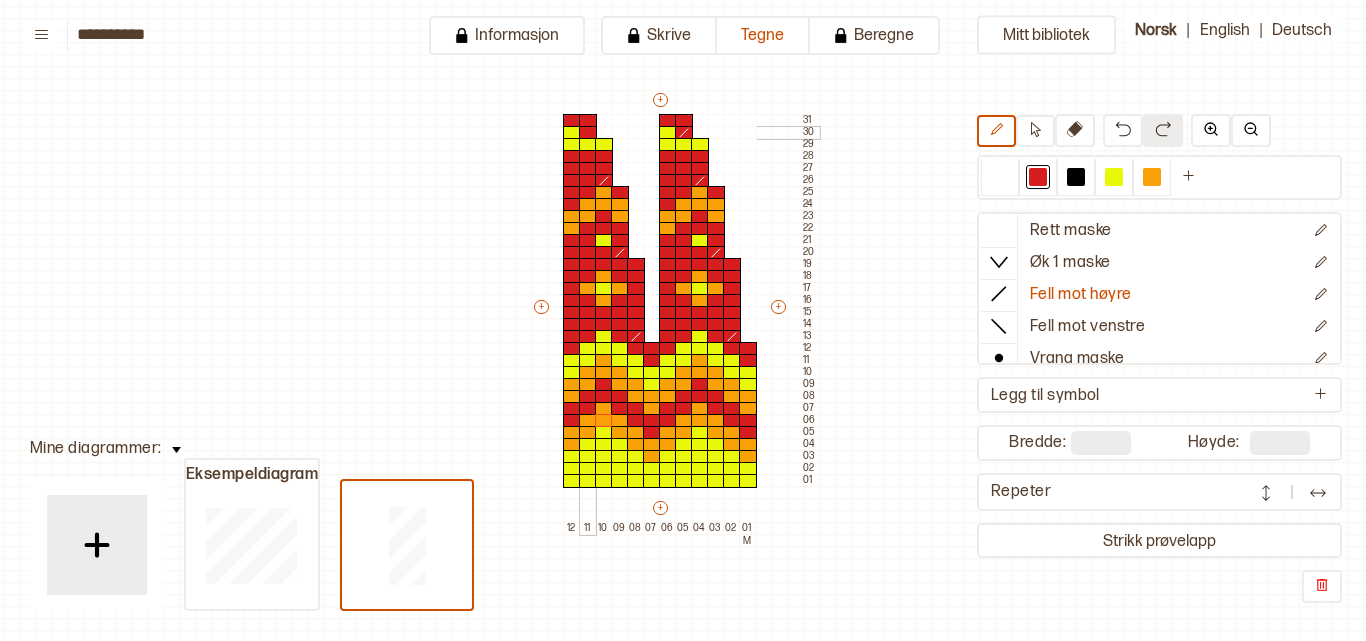 click at bounding box center [588, 133] 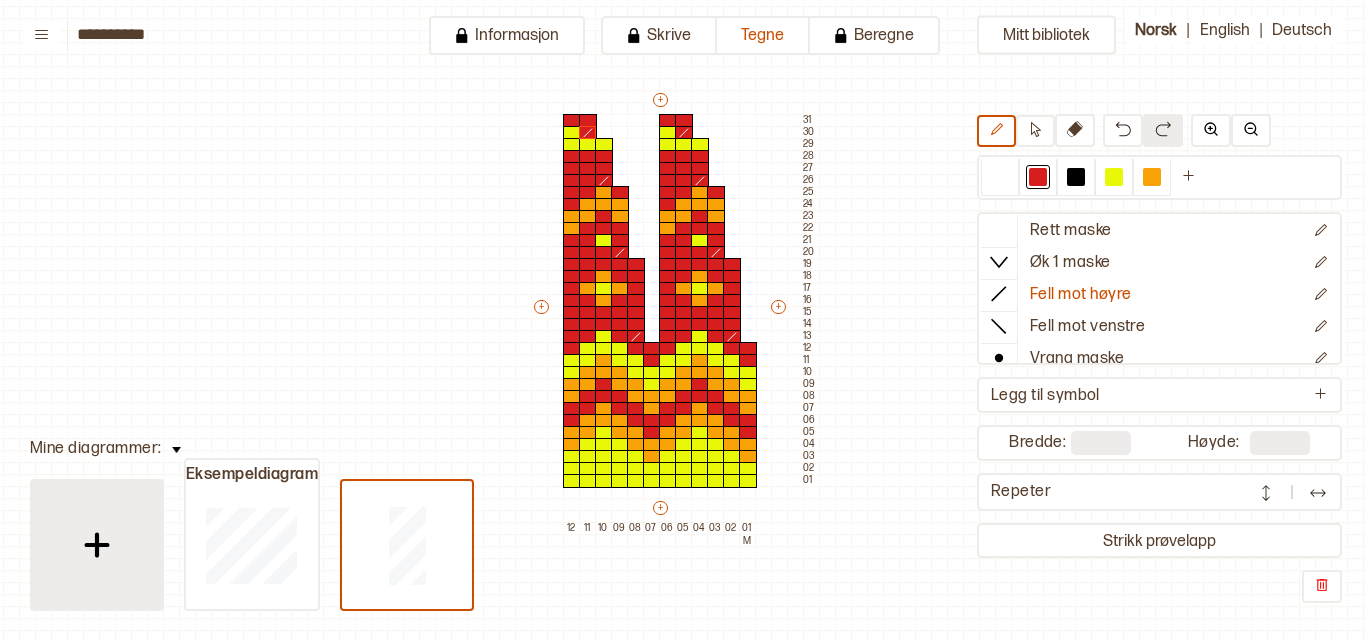click at bounding box center [97, 545] 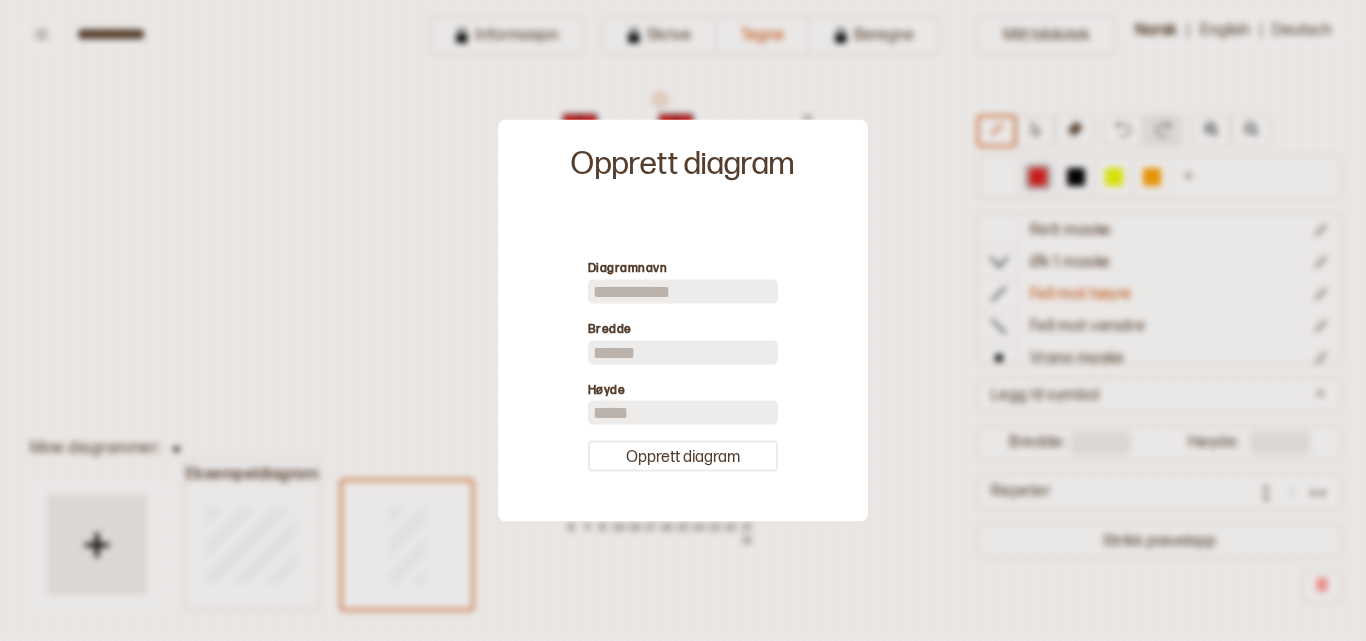 drag, startPoint x: 669, startPoint y: 410, endPoint x: 586, endPoint y: 406, distance: 83.09633 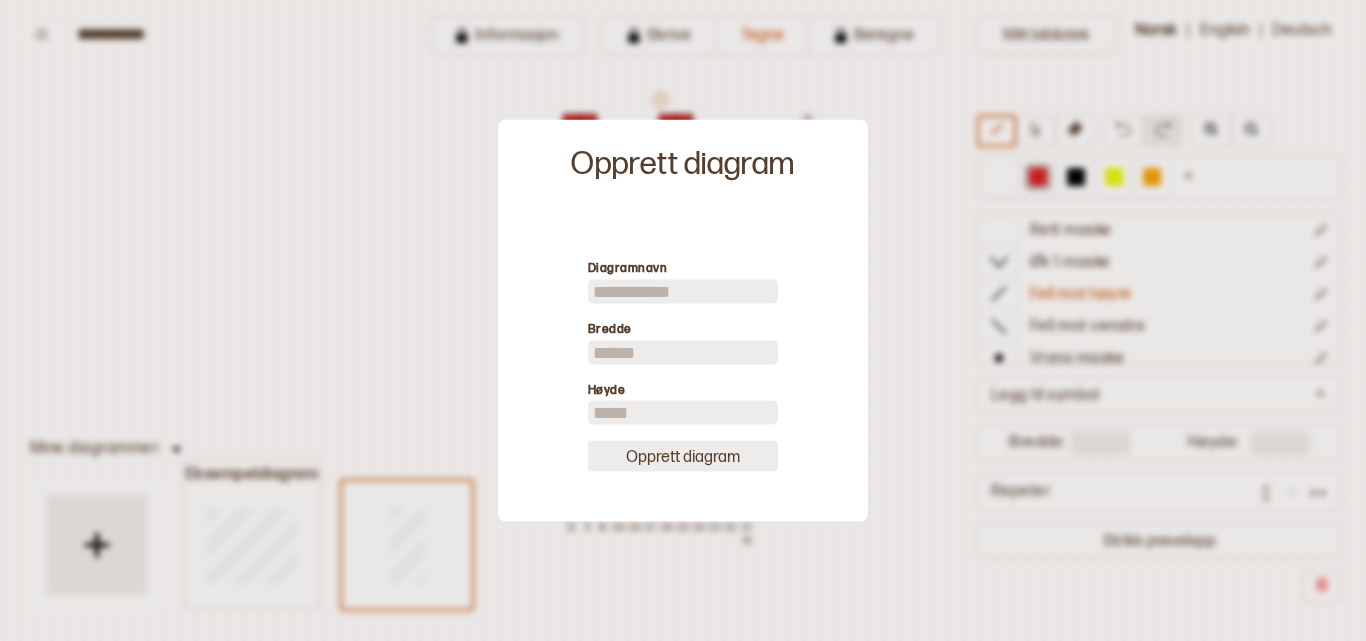 type on "**" 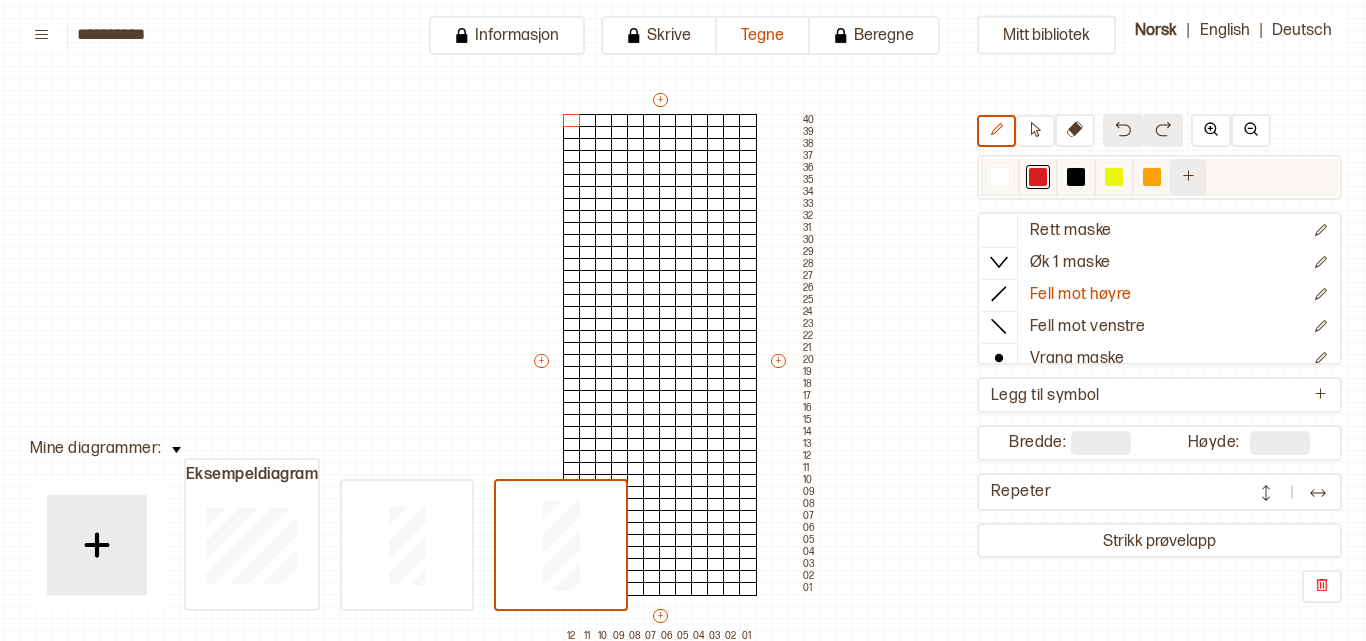 click 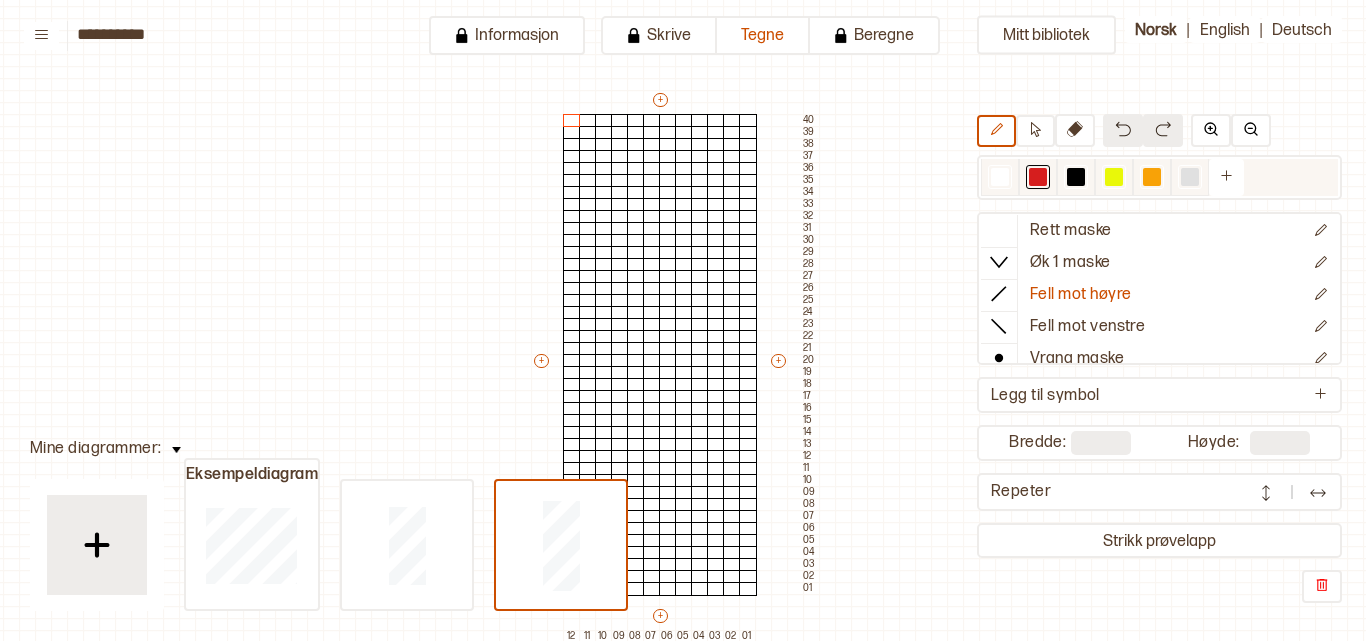 click at bounding box center (1190, 177) 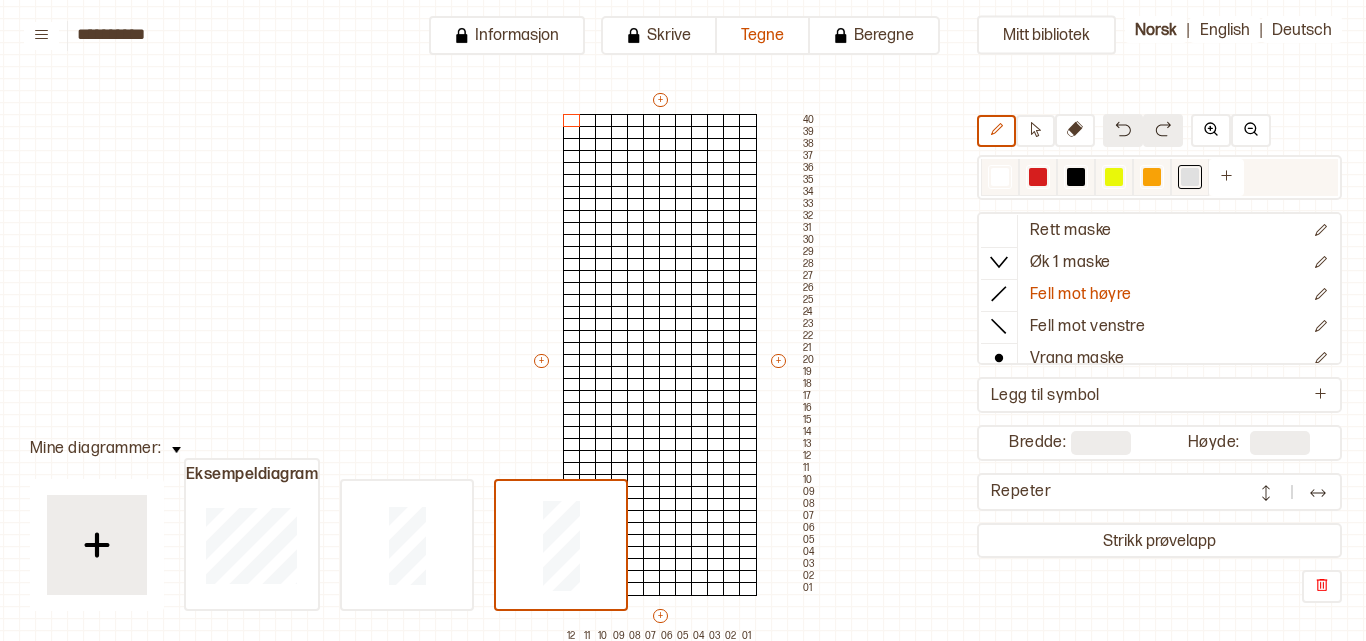 click at bounding box center [1190, 177] 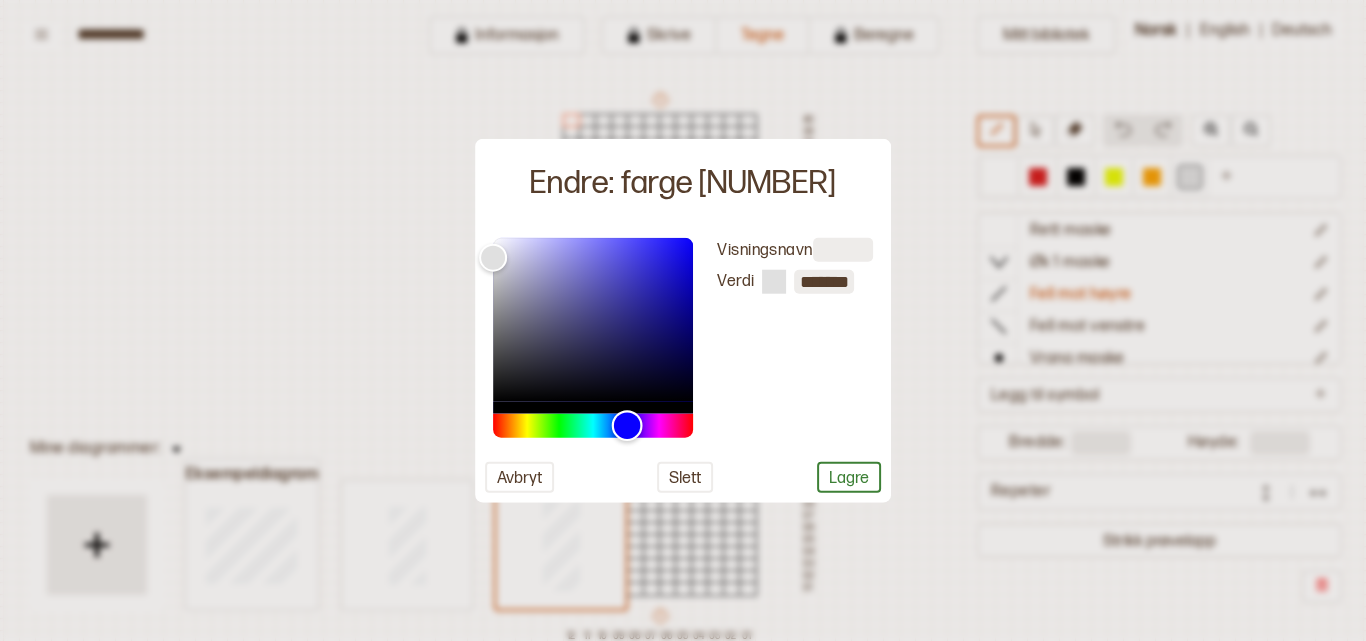 click at bounding box center [593, 426] 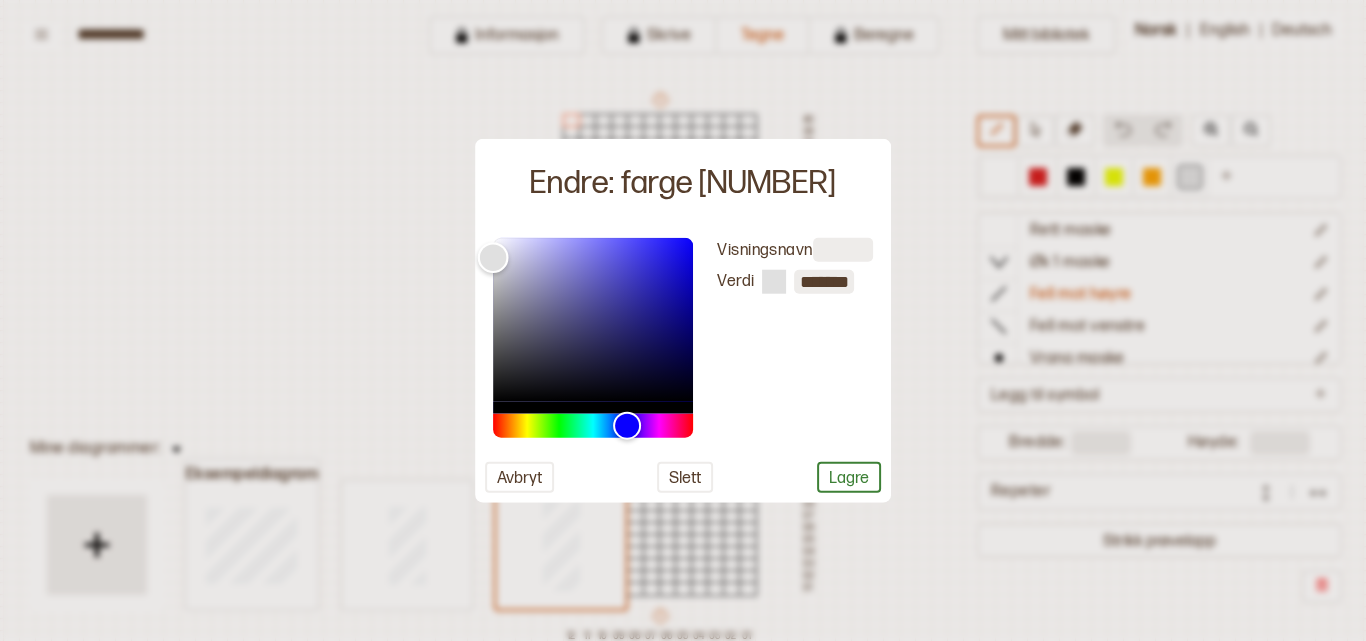 type on "*******" 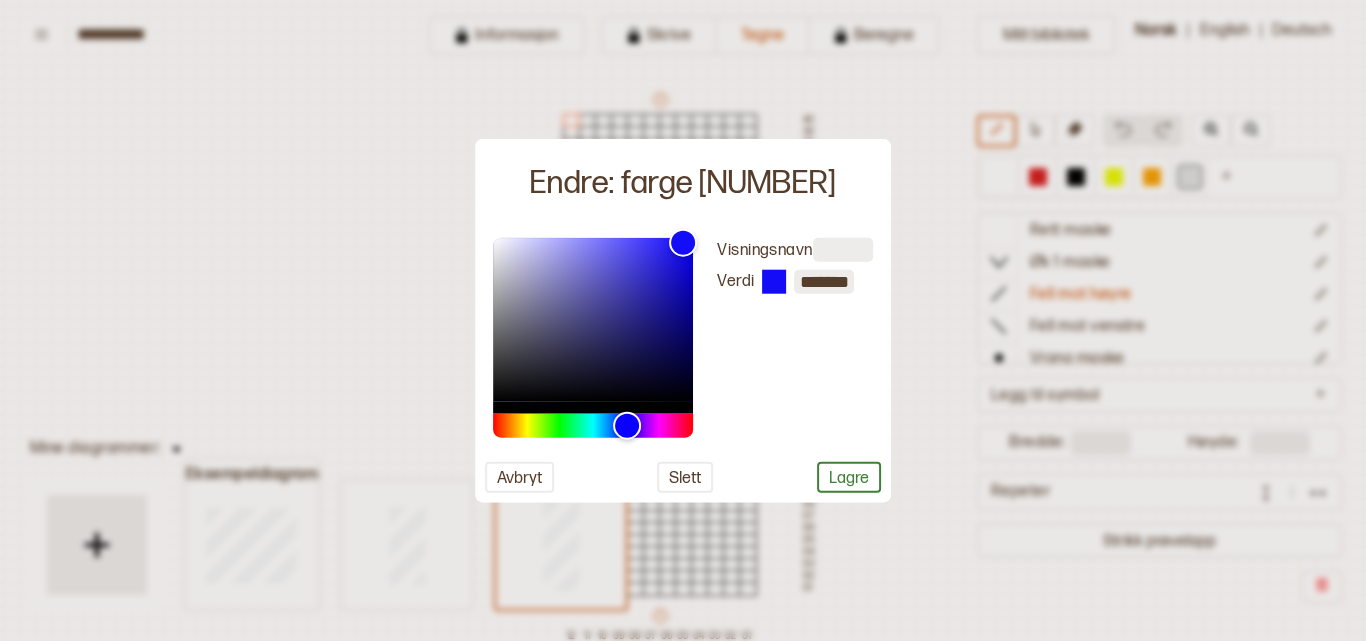 click at bounding box center (843, 250) 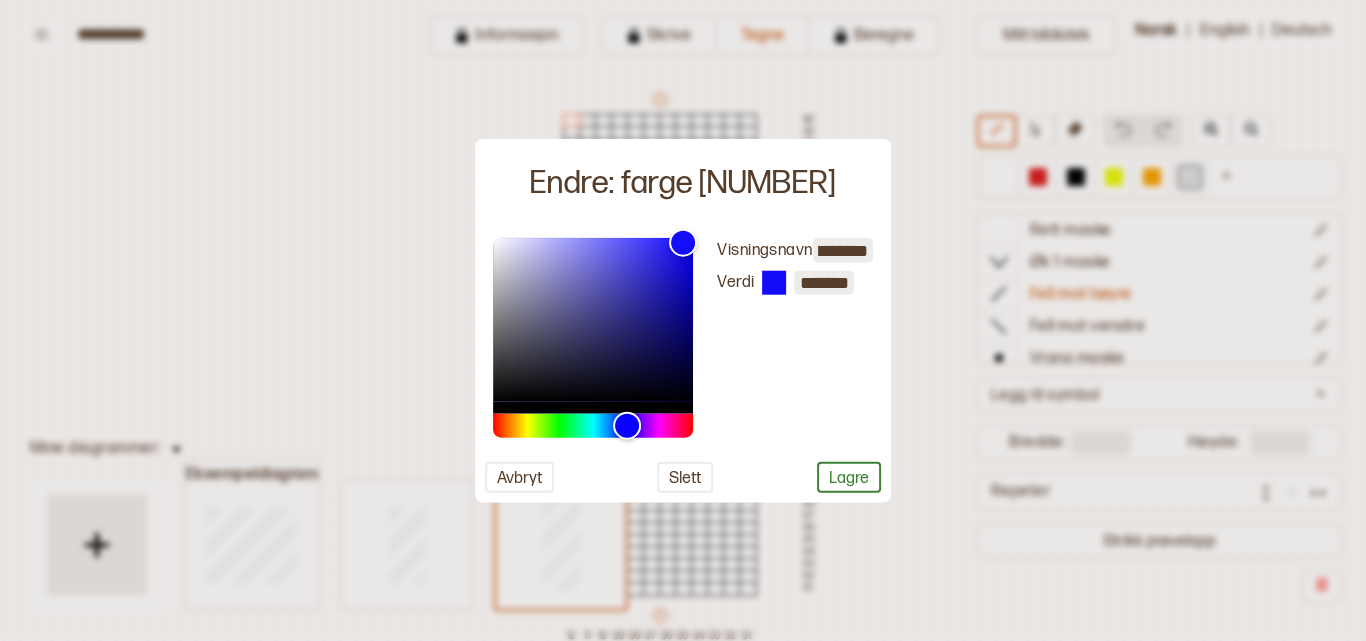 scroll, scrollTop: 0, scrollLeft: 20, axis: horizontal 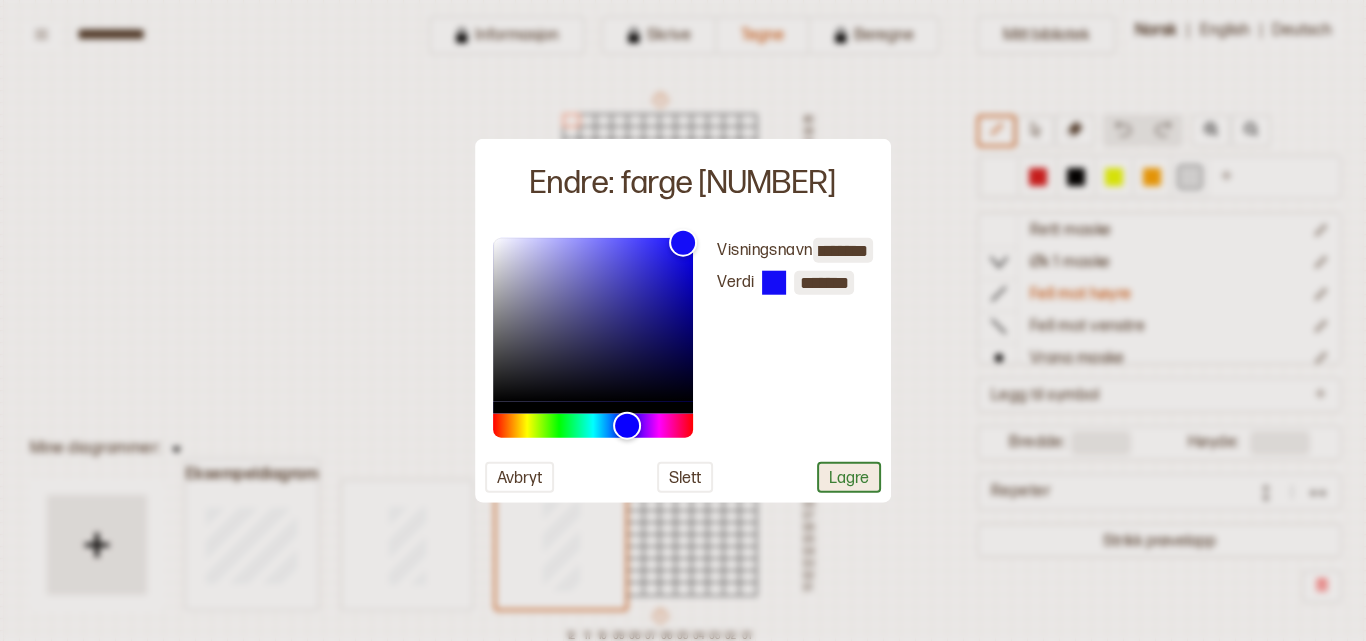 type on "********" 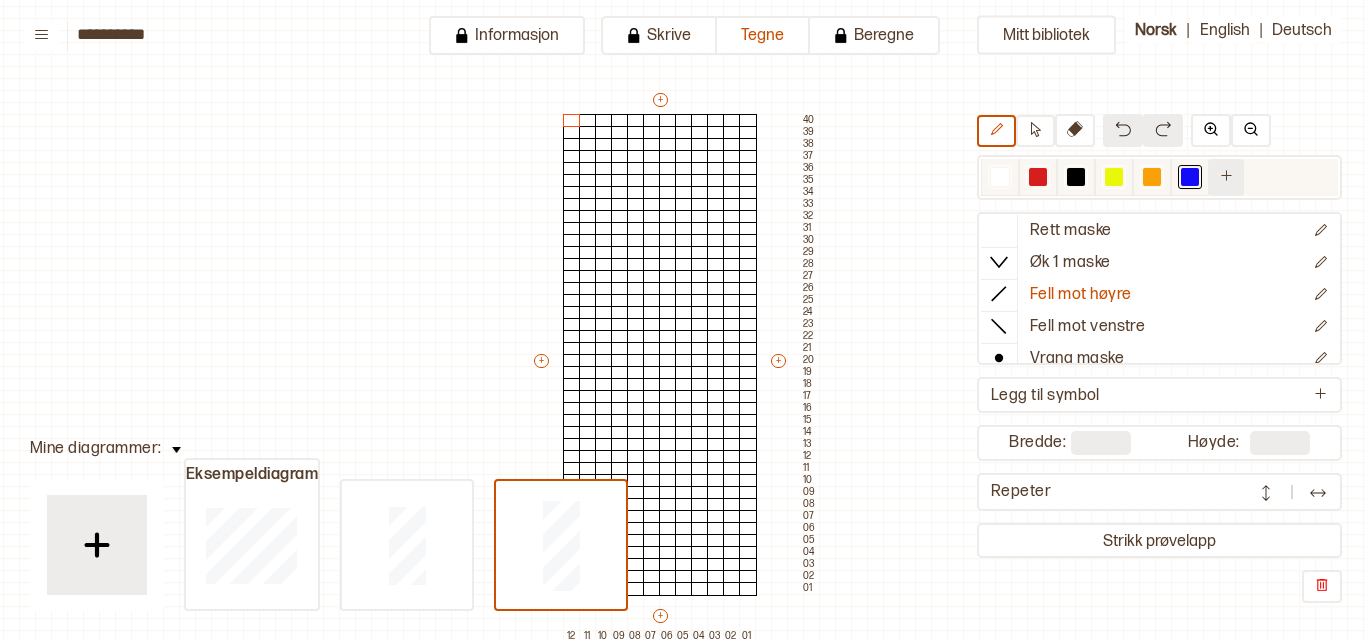 click at bounding box center [1226, 177] 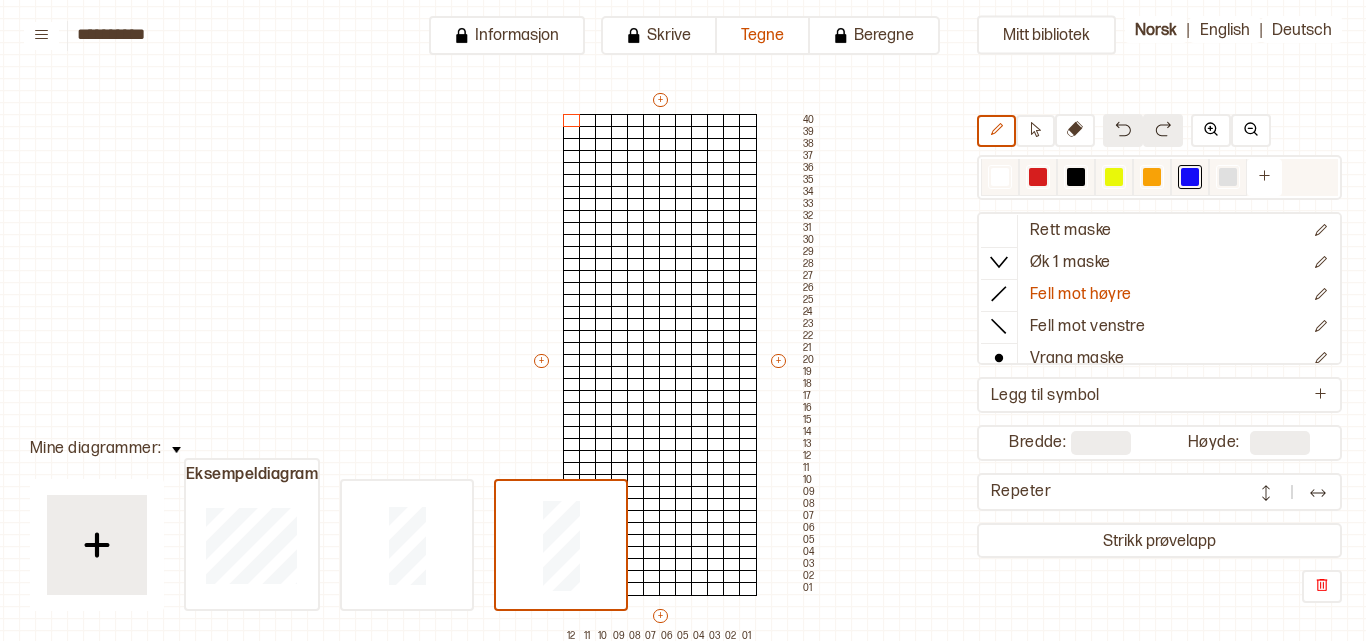 click at bounding box center (1228, 177) 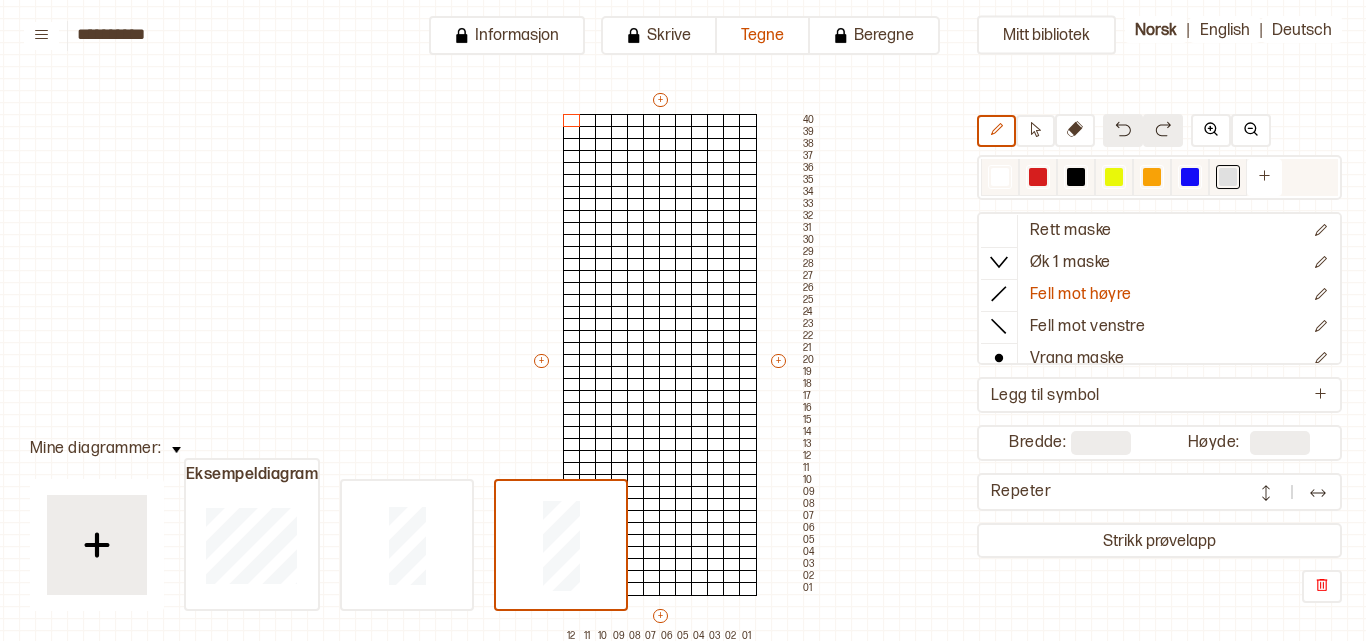 click at bounding box center [1228, 177] 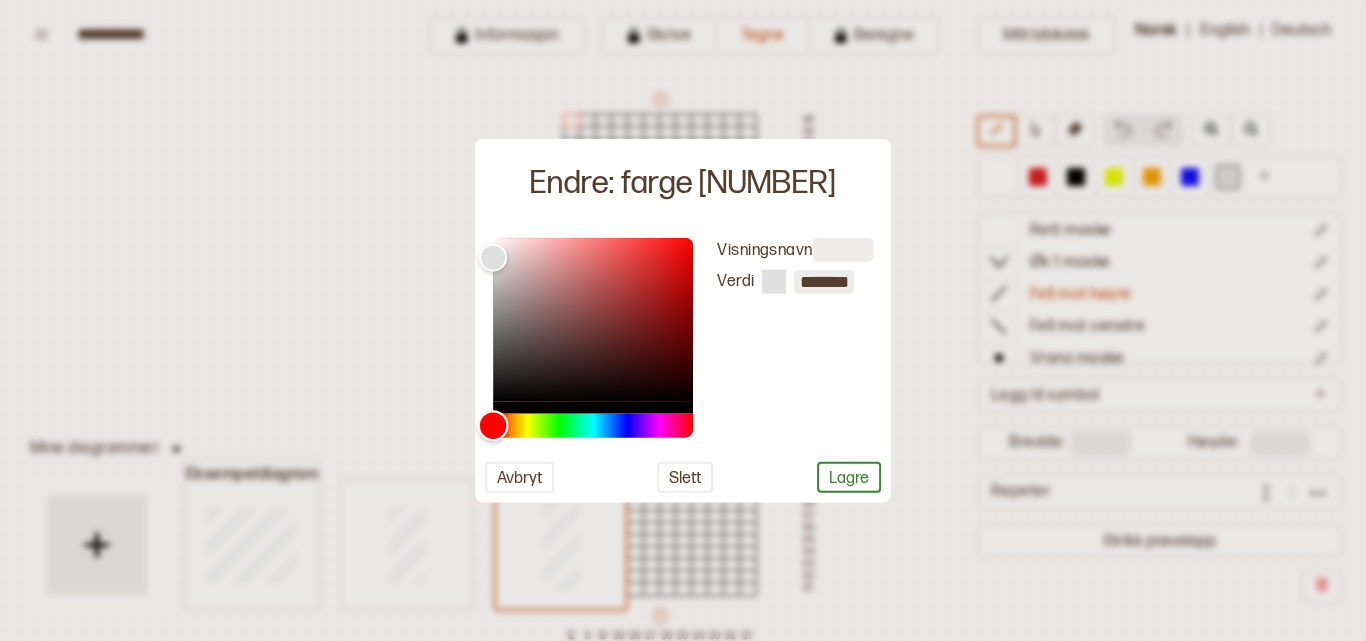 click at bounding box center (593, 426) 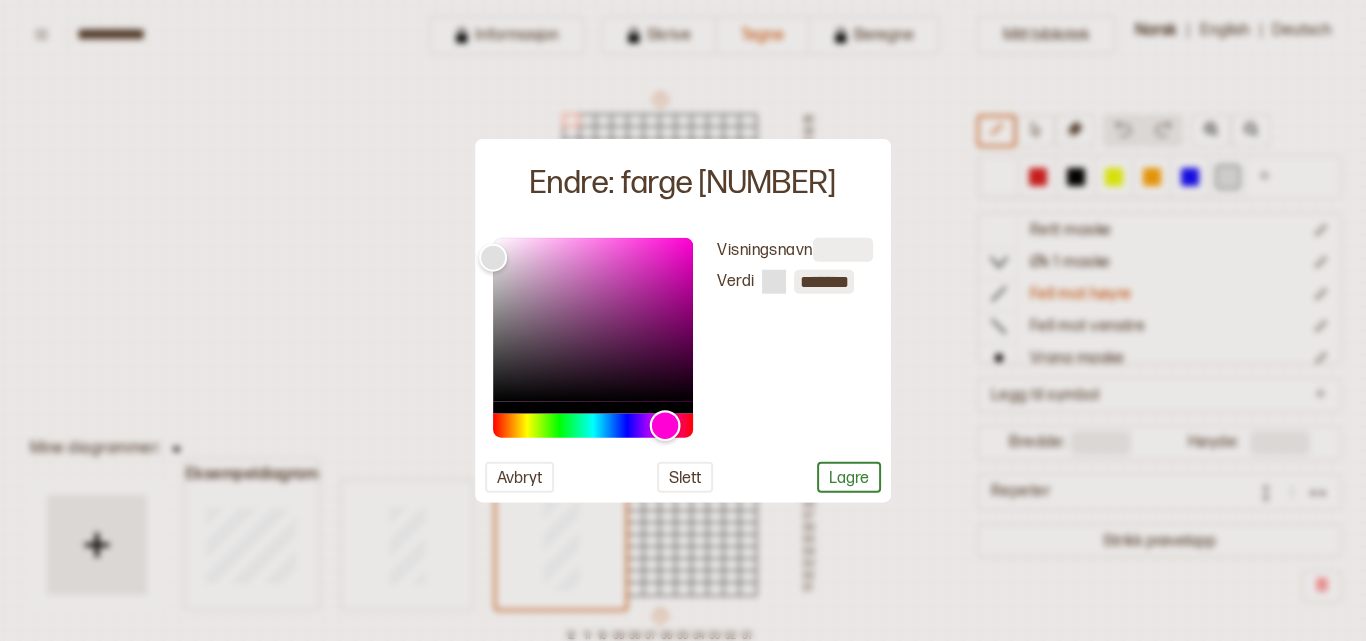 click at bounding box center (665, 425) 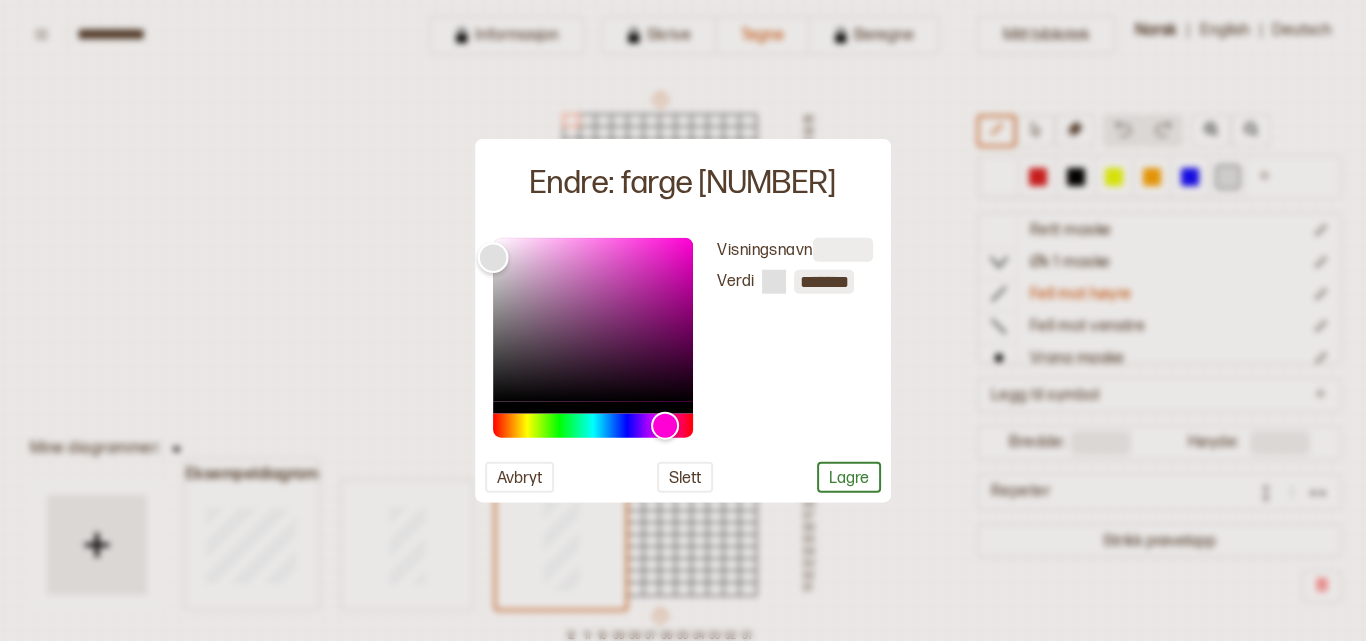click at bounding box center [593, 320] 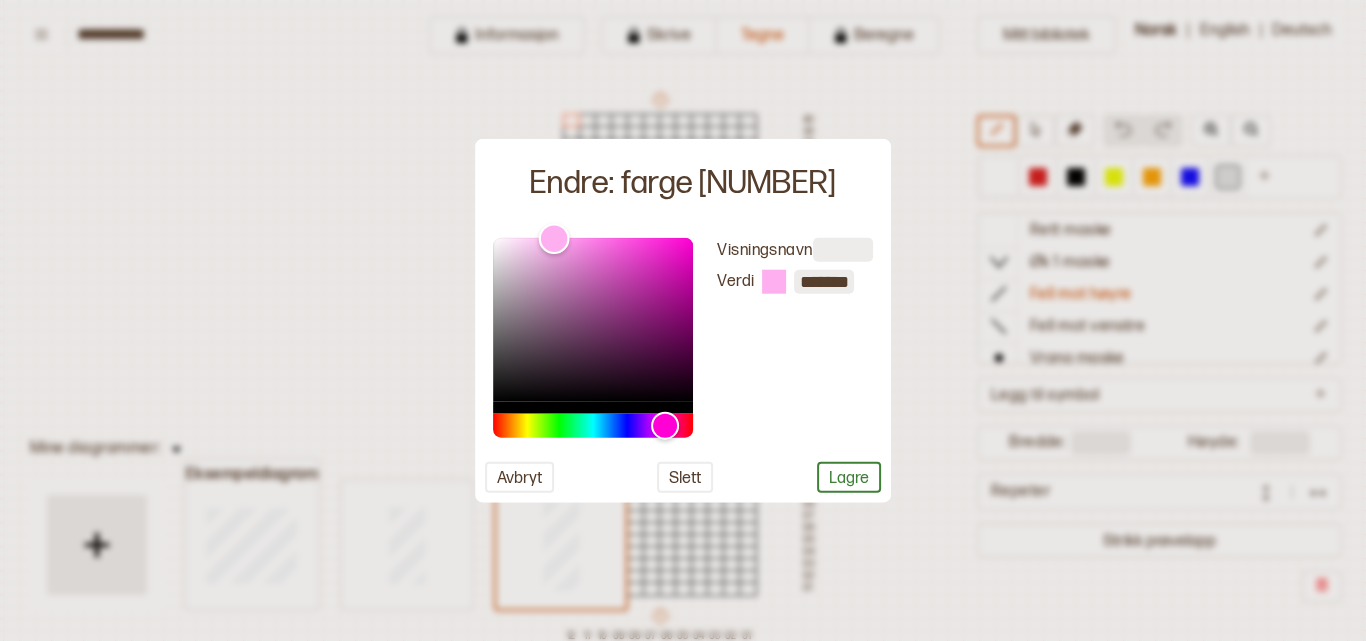 click at bounding box center [593, 320] 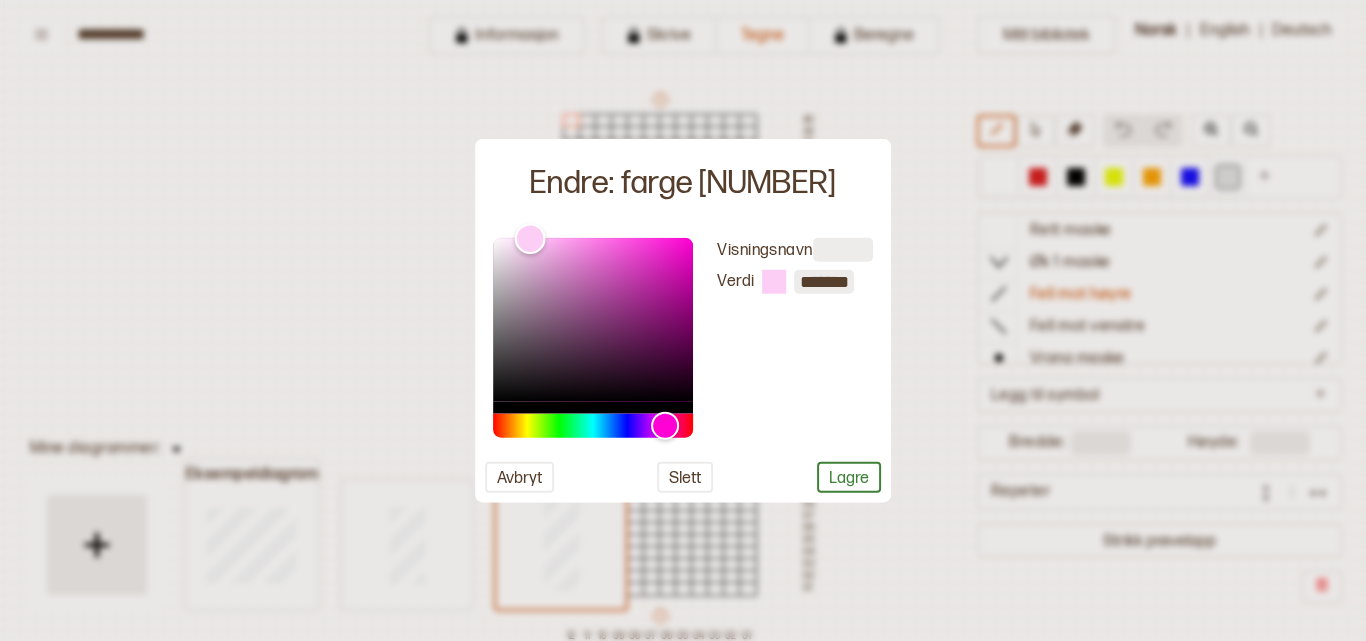click at bounding box center [593, 320] 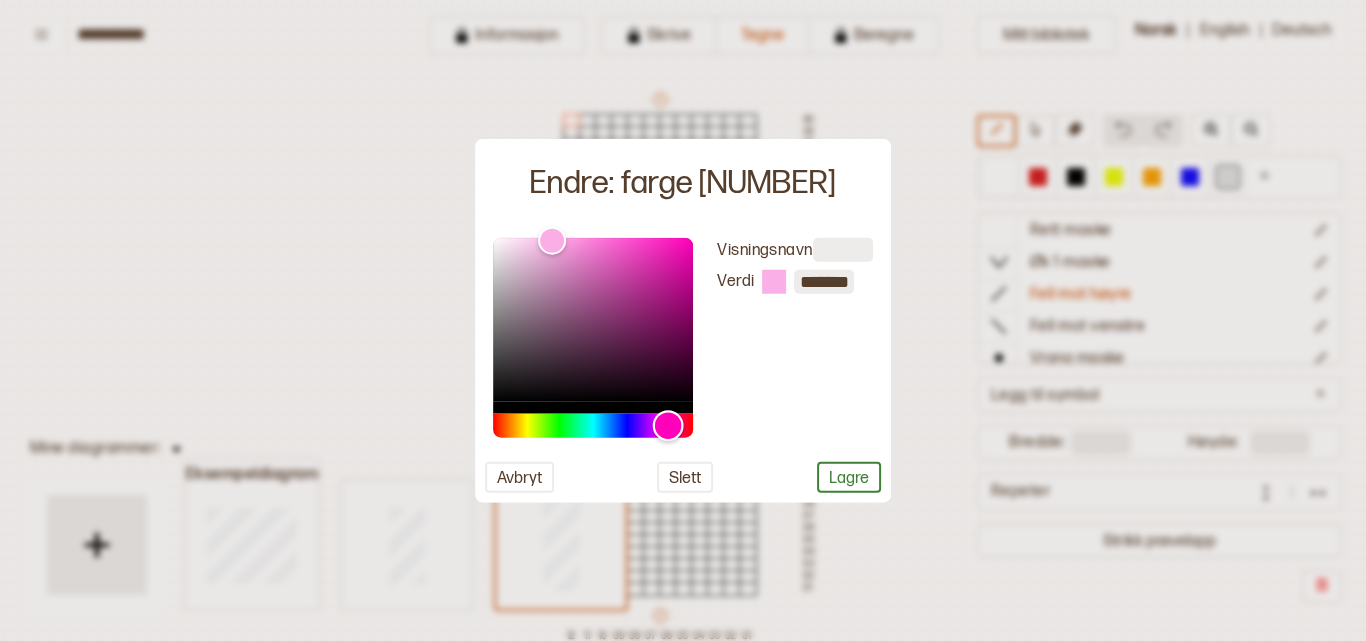 click at bounding box center (668, 425) 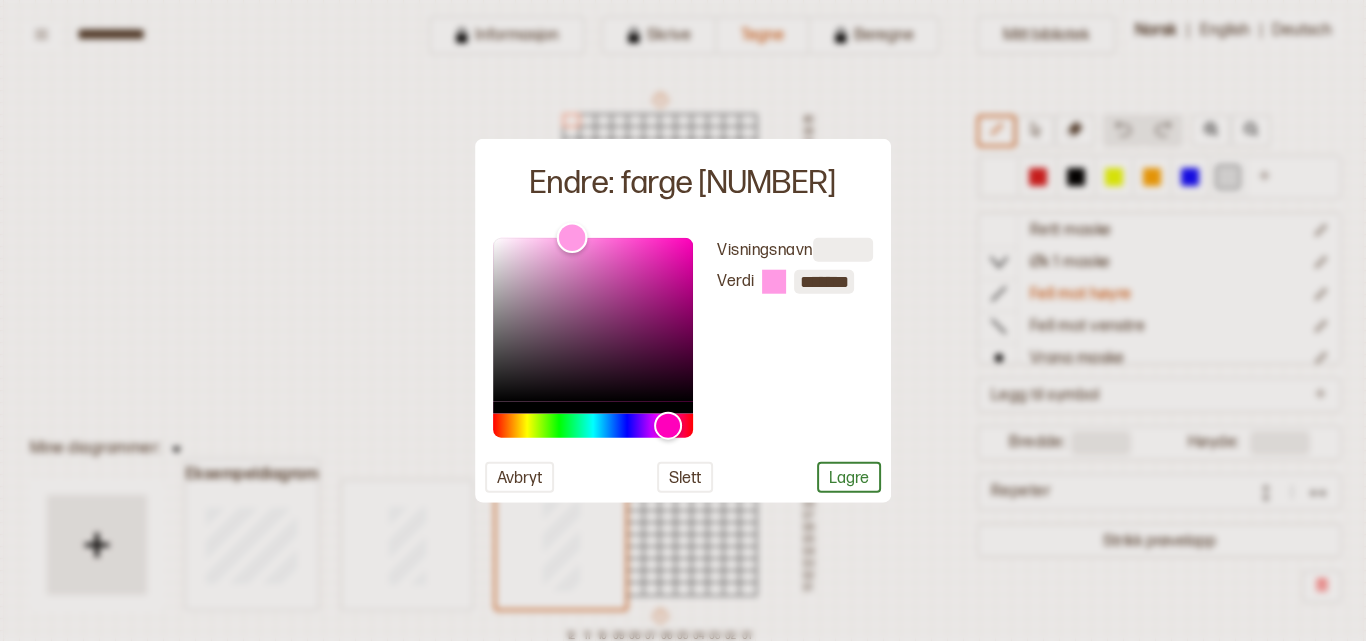 type on "*******" 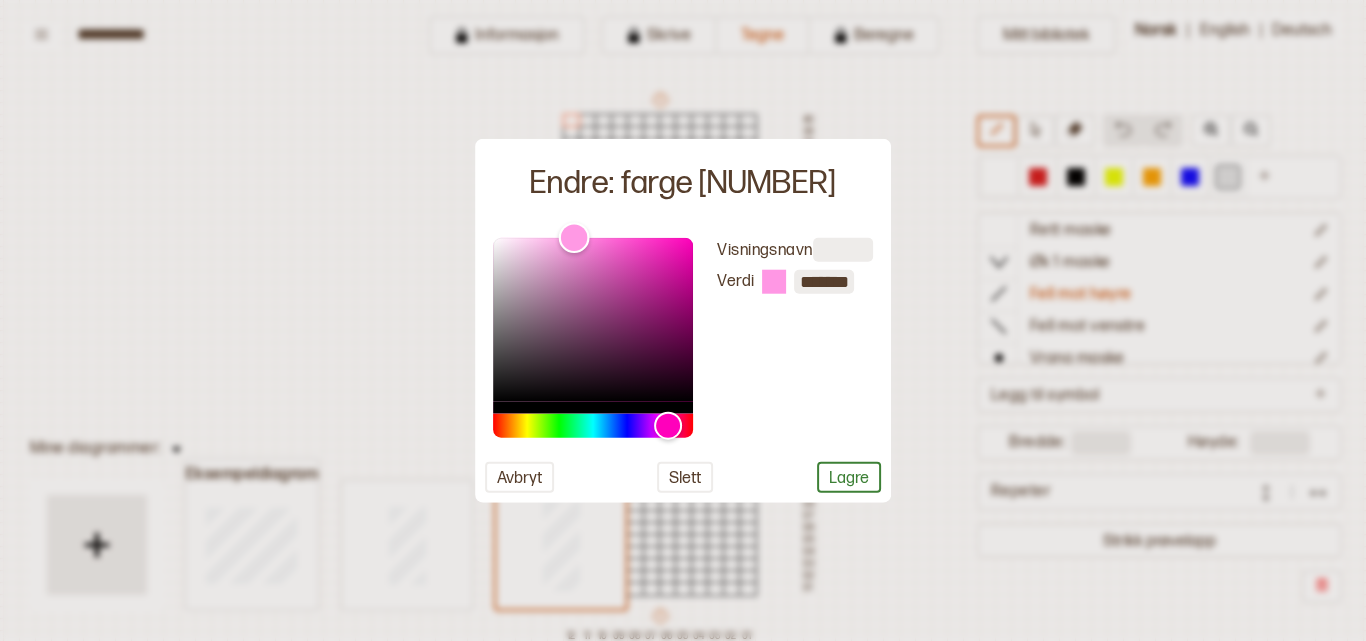 drag, startPoint x: 550, startPoint y: 241, endPoint x: 574, endPoint y: 235, distance: 24.738634 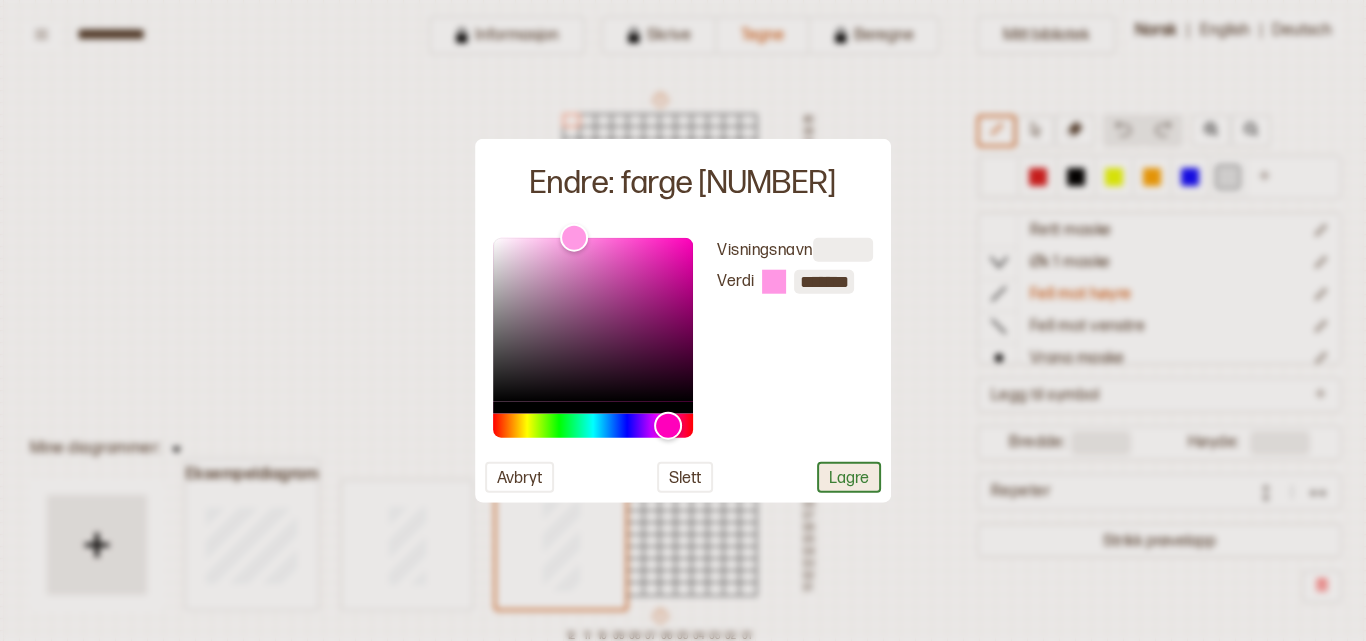 click on "Lagre" at bounding box center [849, 477] 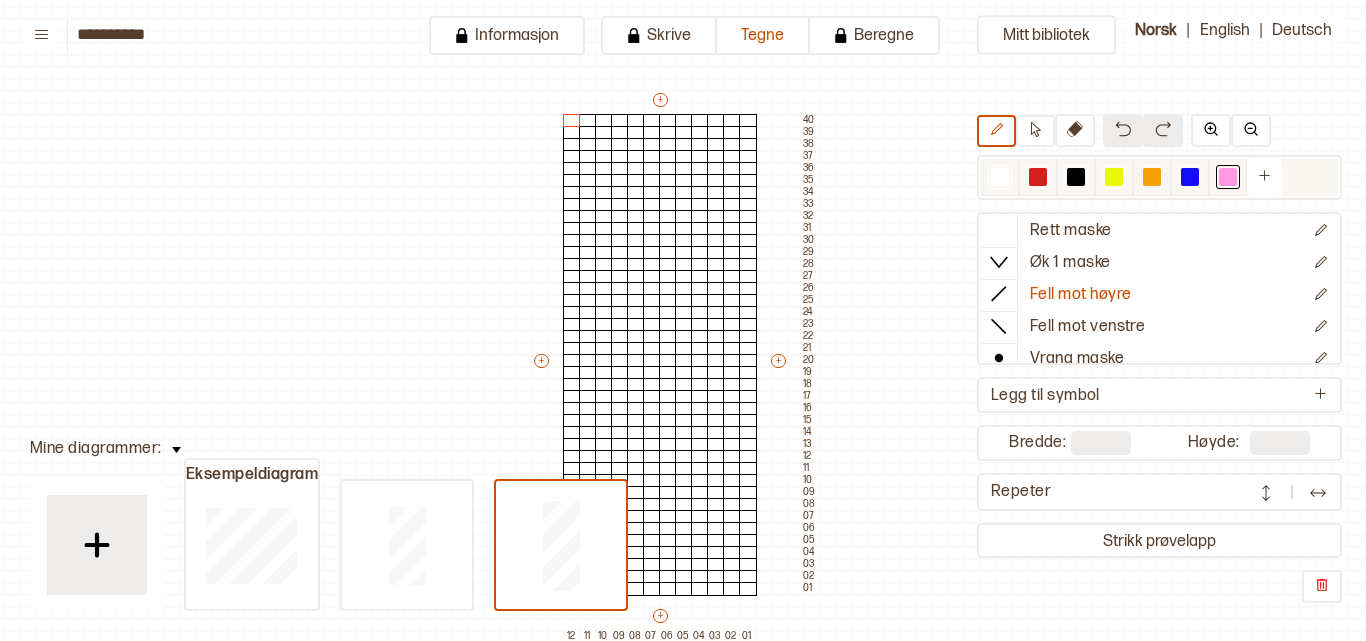 click at bounding box center [1190, 177] 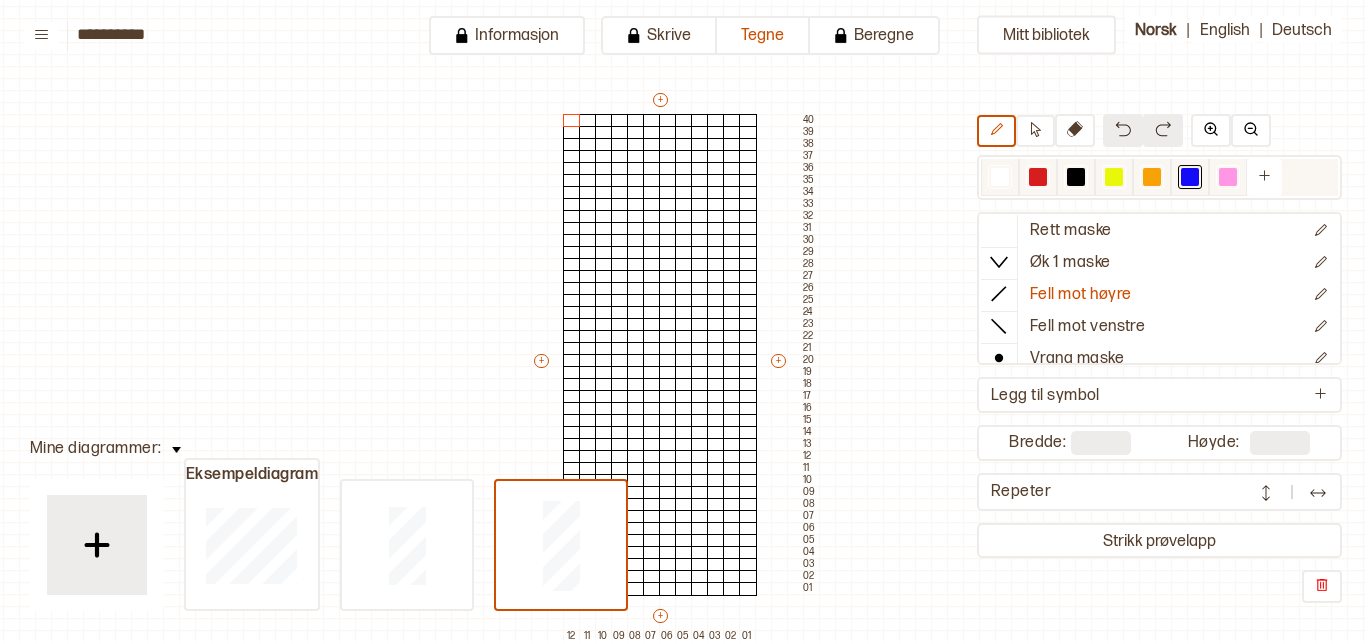 click at bounding box center [1190, 177] 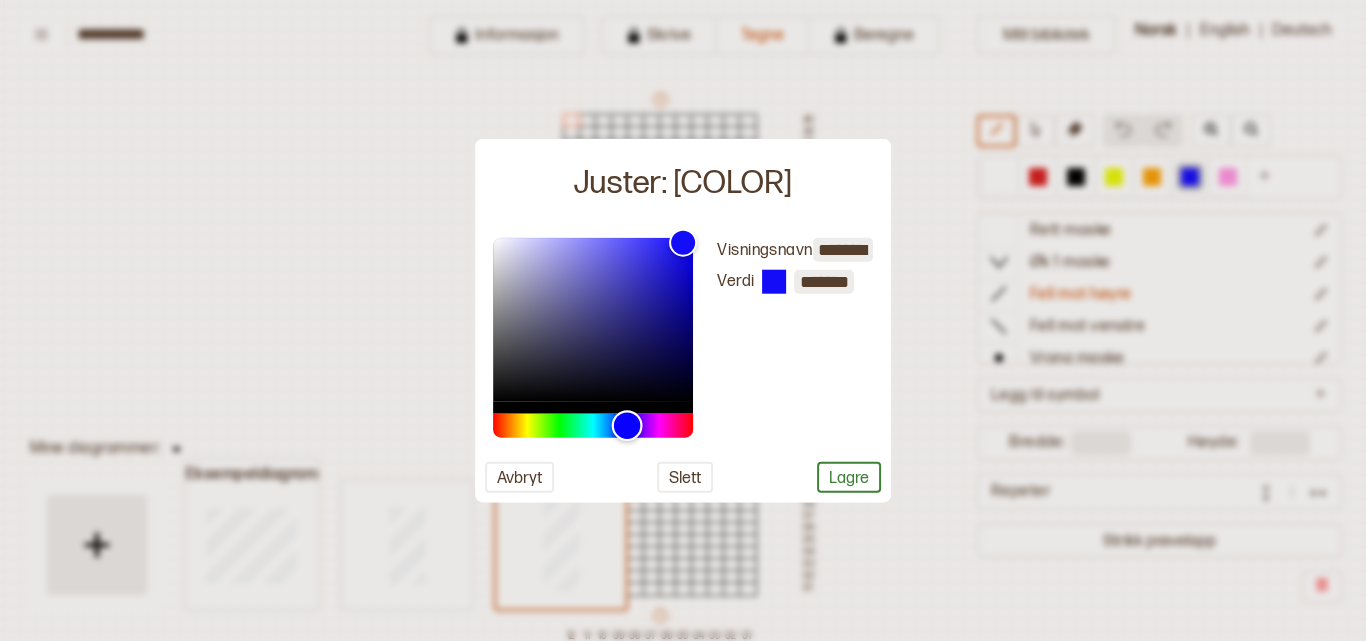 type on "*******" 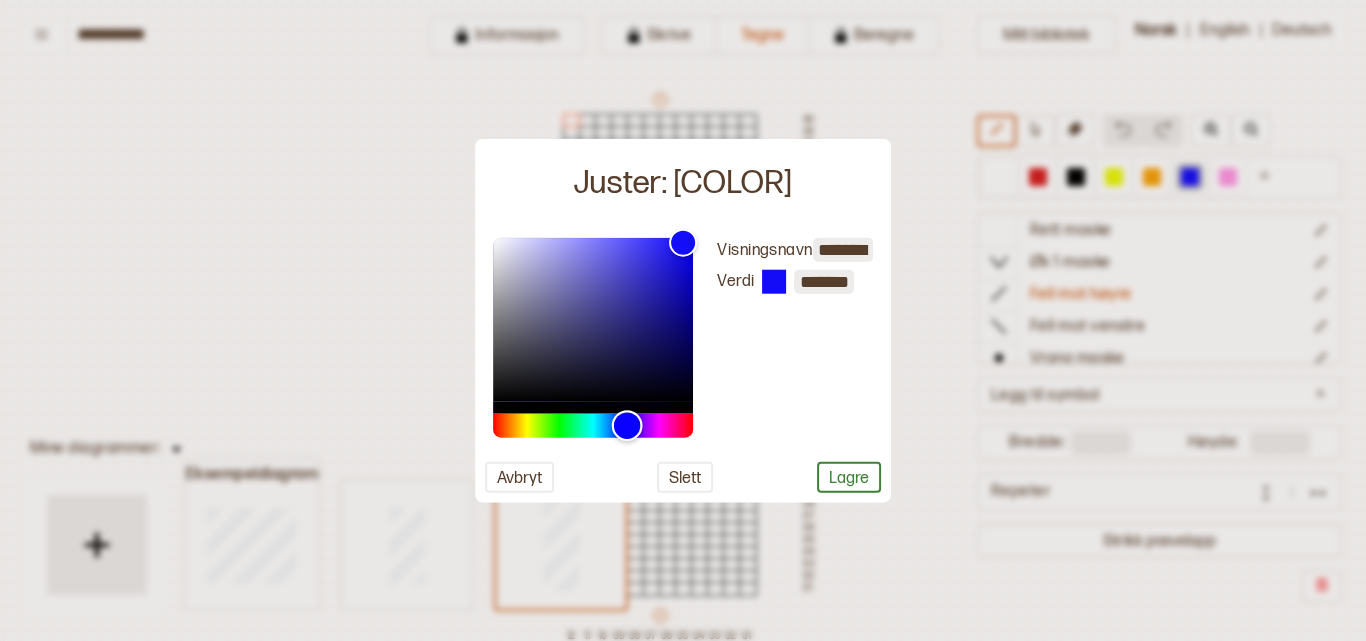 click at bounding box center (593, 426) 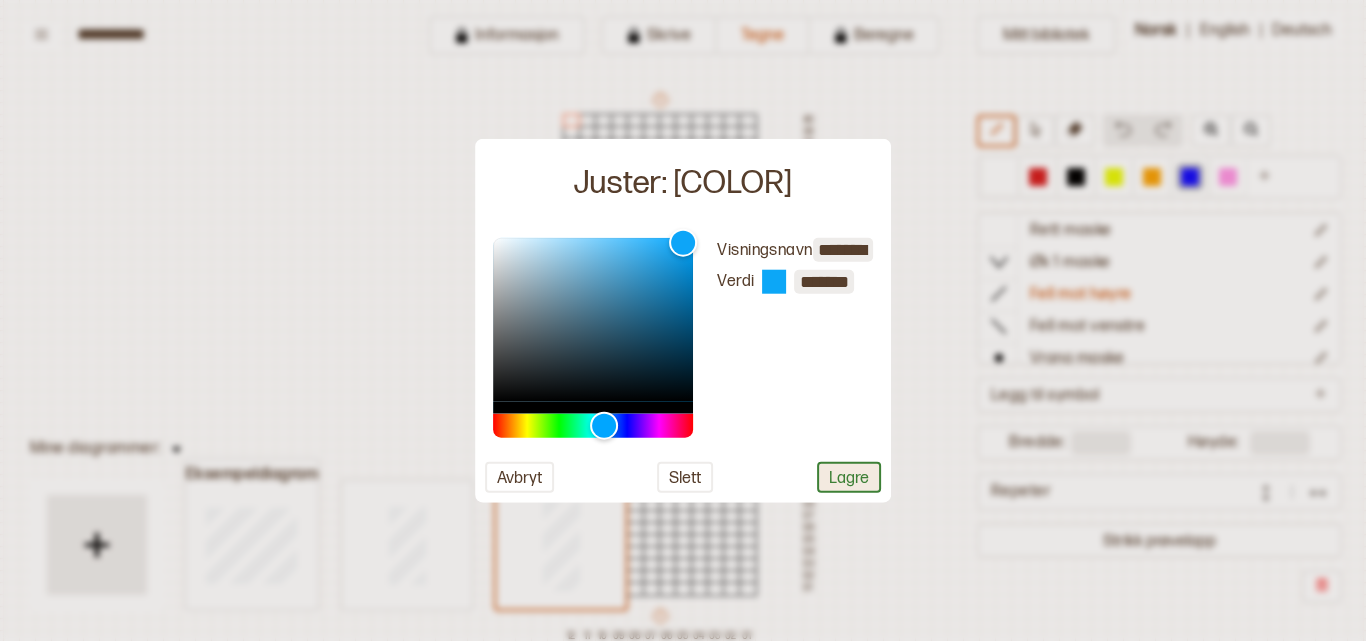 click on "Lagre" at bounding box center [849, 477] 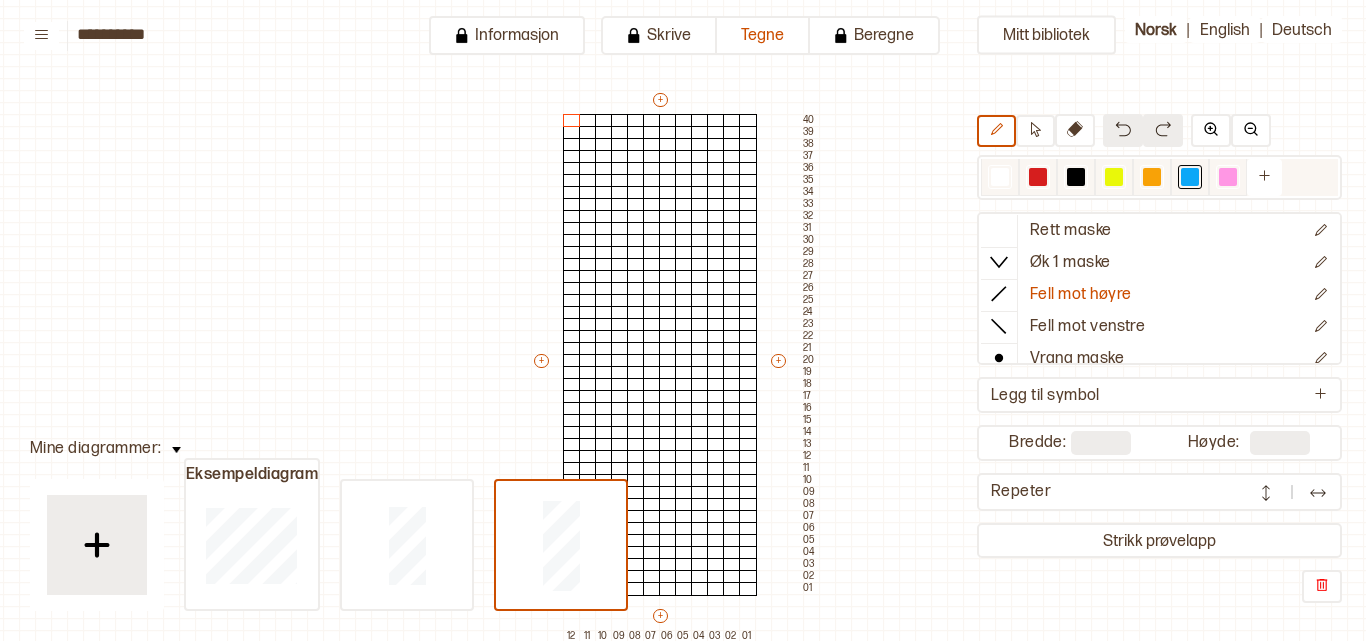 click at bounding box center [1190, 177] 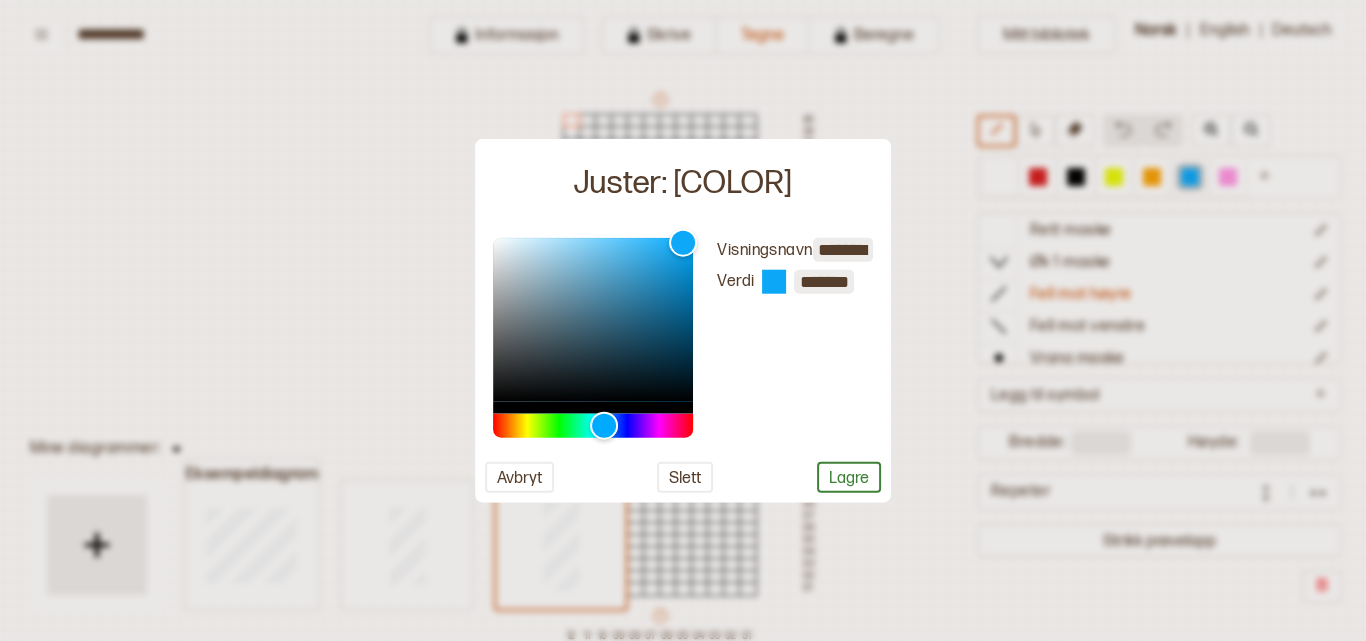 click at bounding box center [683, 320] 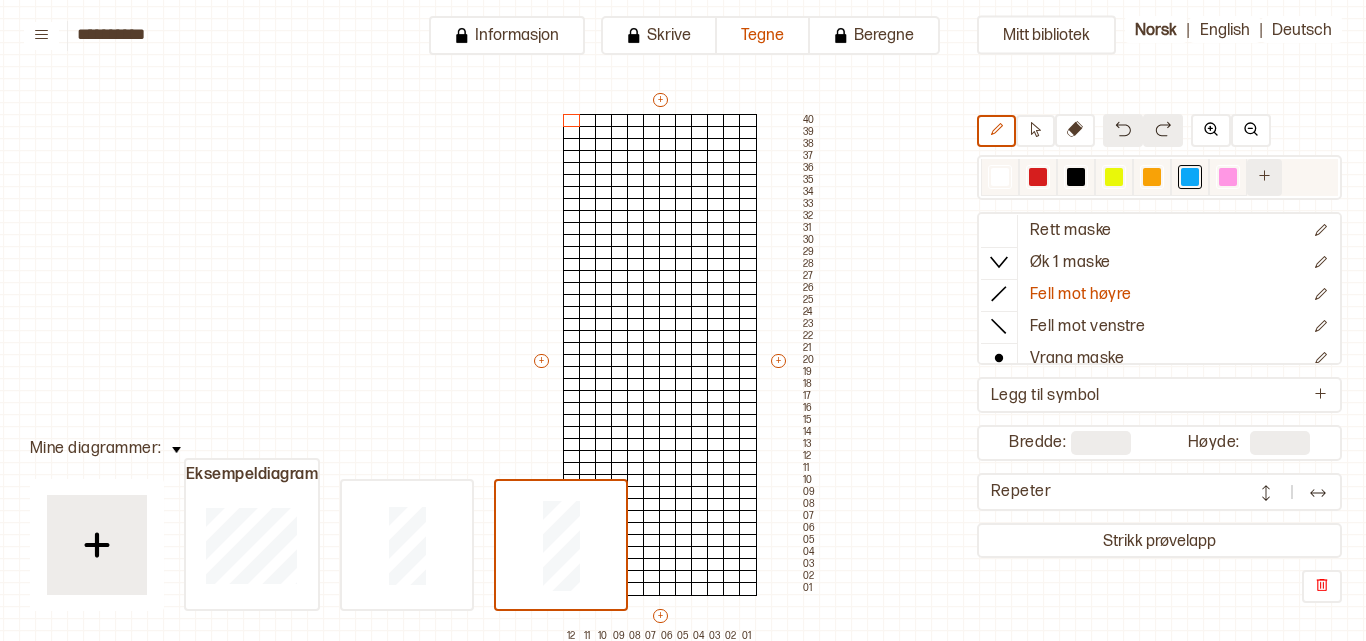 click 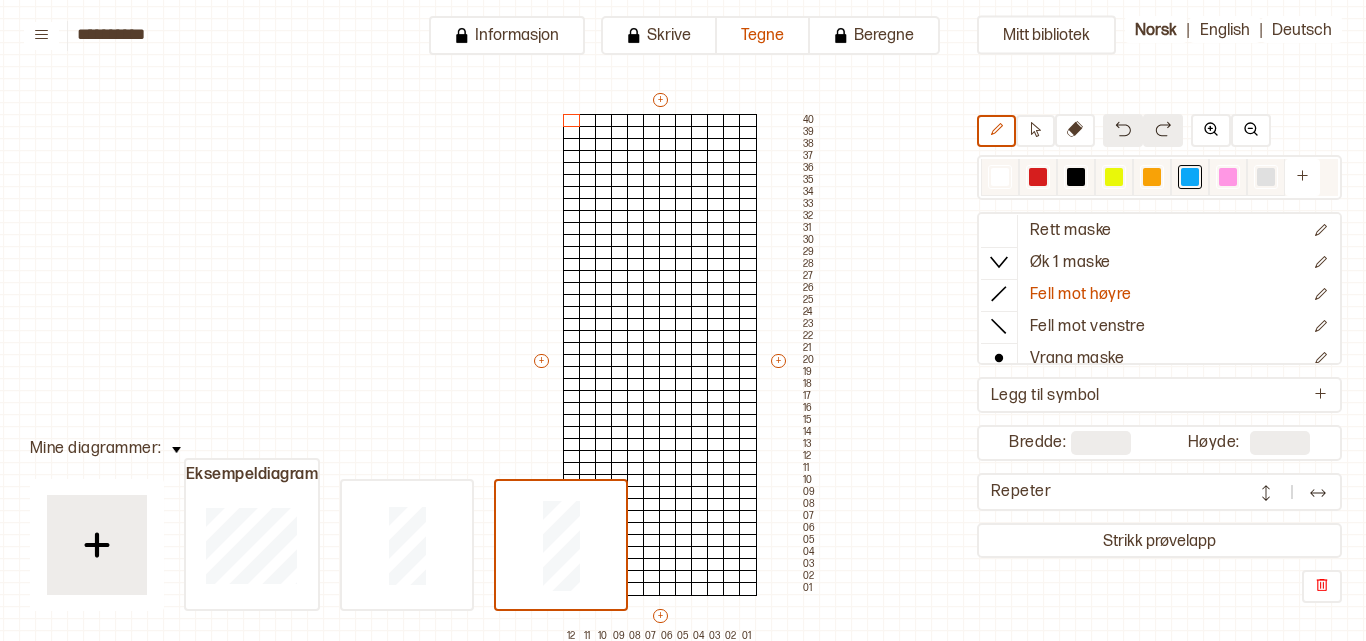 click at bounding box center (1266, 177) 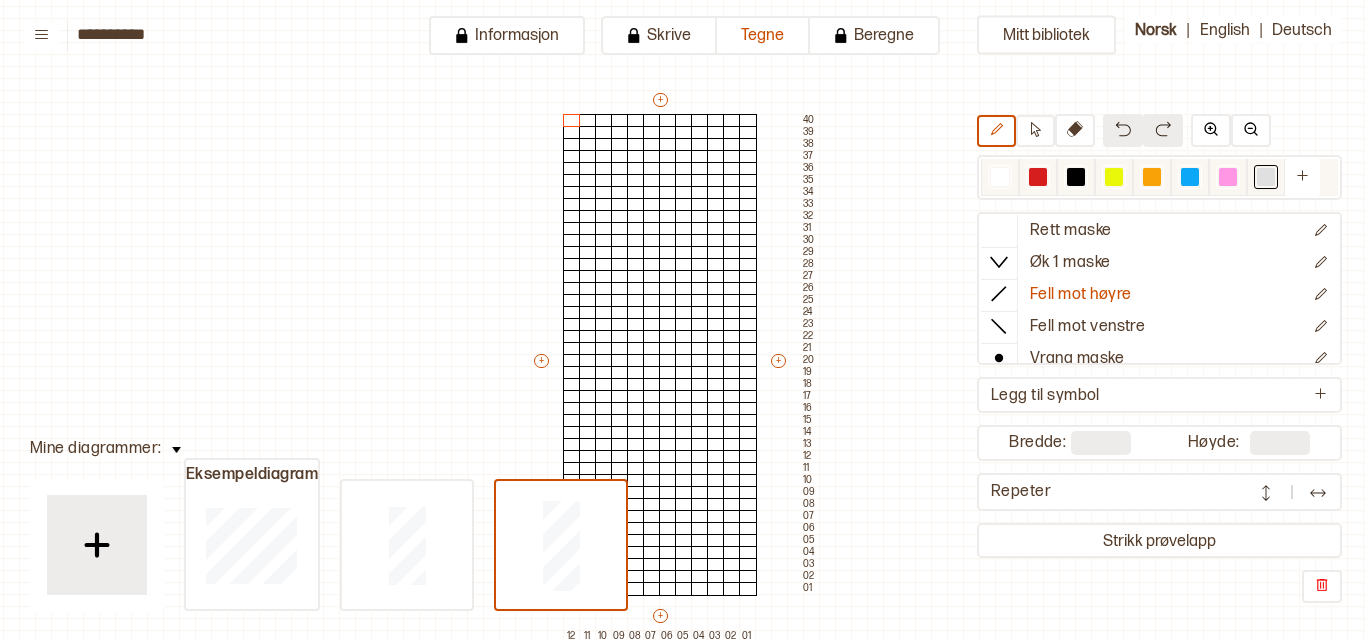 click at bounding box center (1266, 177) 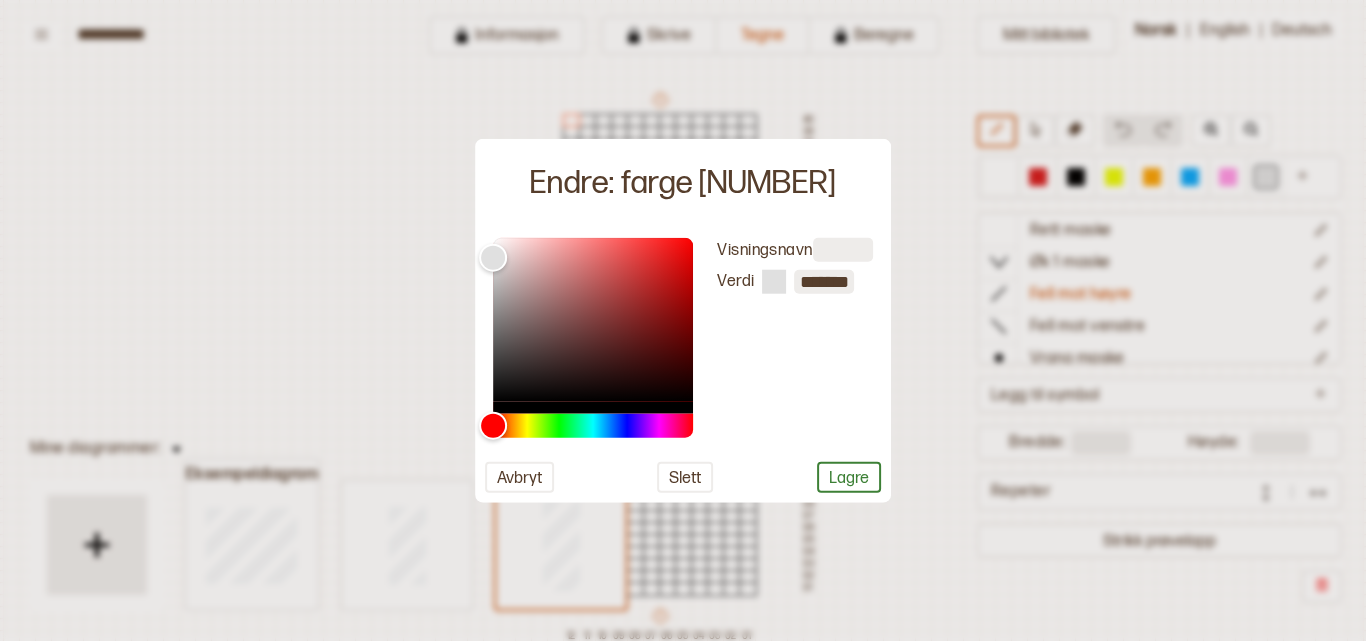 click at bounding box center (683, 320) 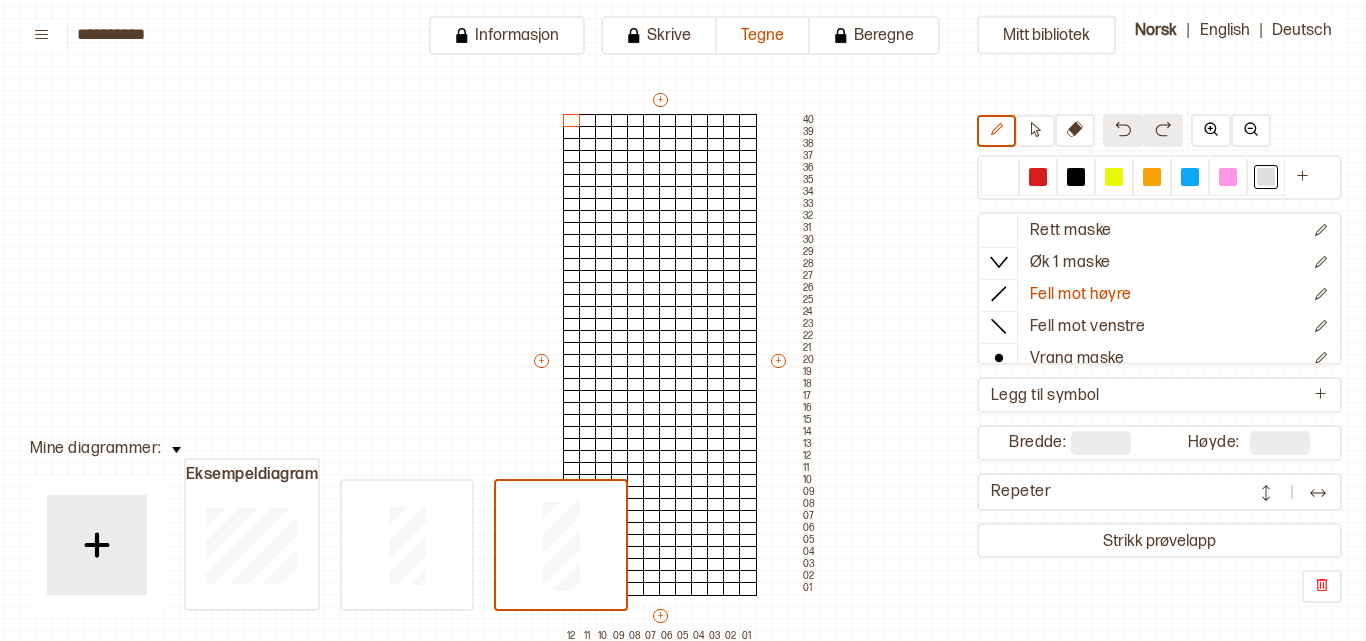 drag, startPoint x: 922, startPoint y: 348, endPoint x: 954, endPoint y: 335, distance: 34.539833 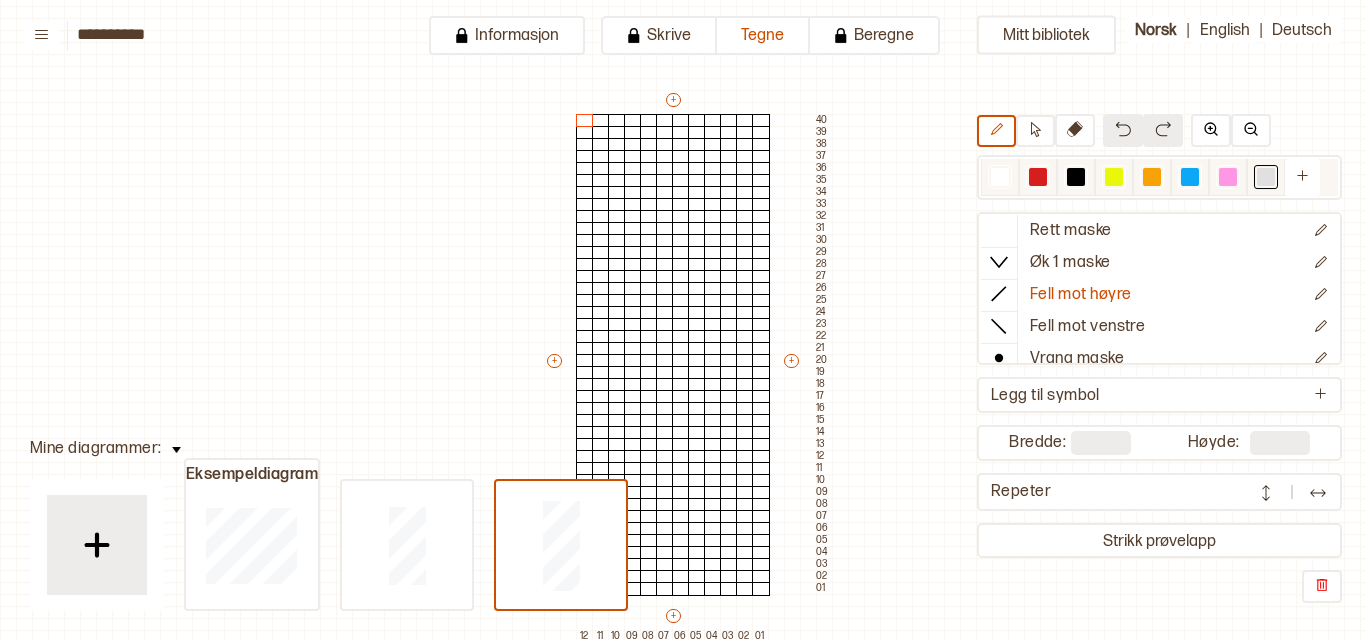 click at bounding box center [1266, 177] 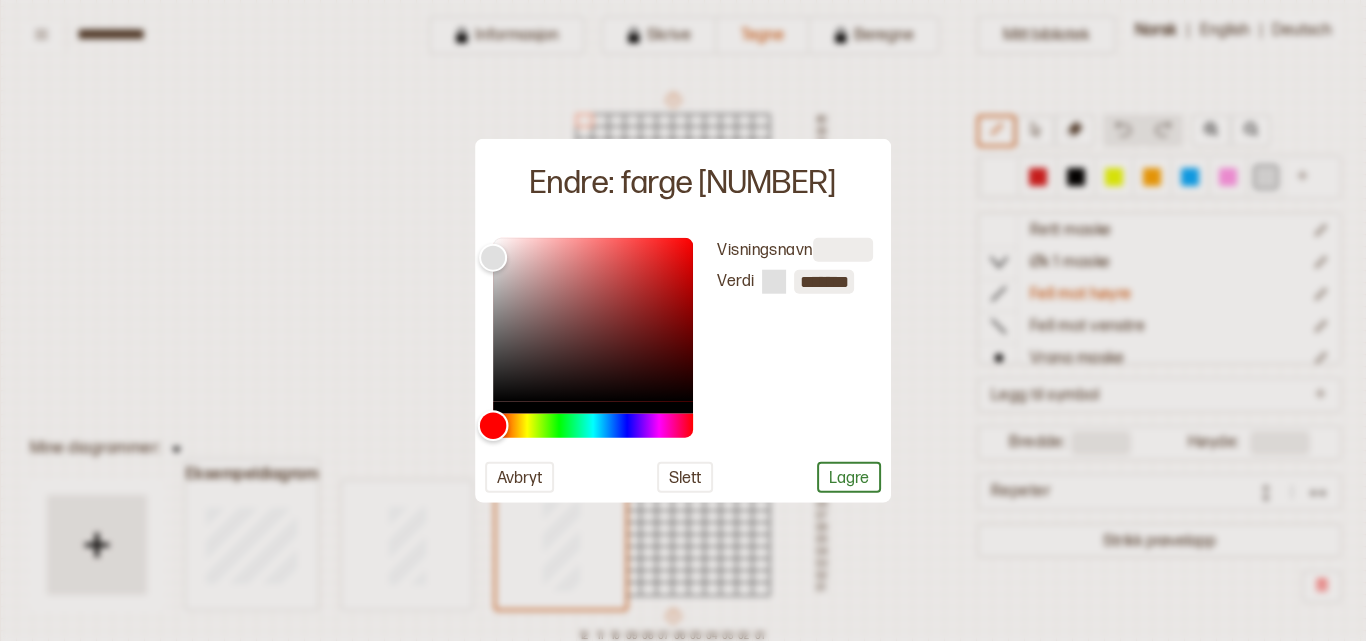 click at bounding box center [593, 426] 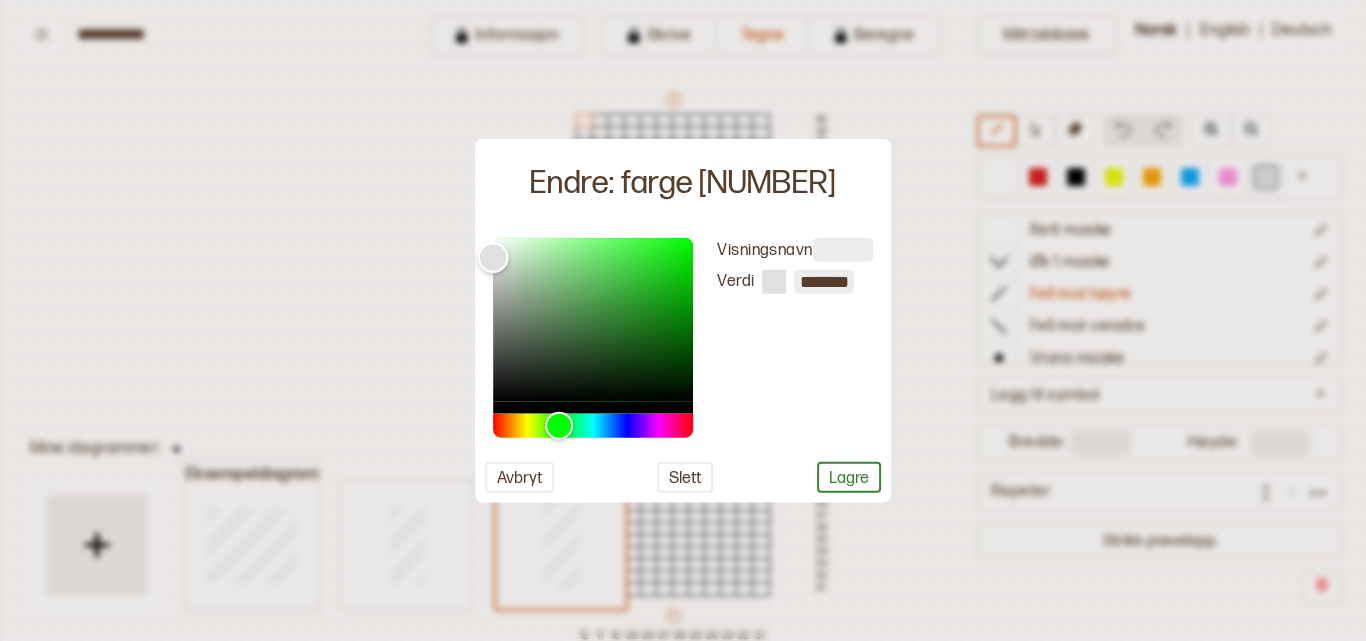 click at bounding box center (593, 320) 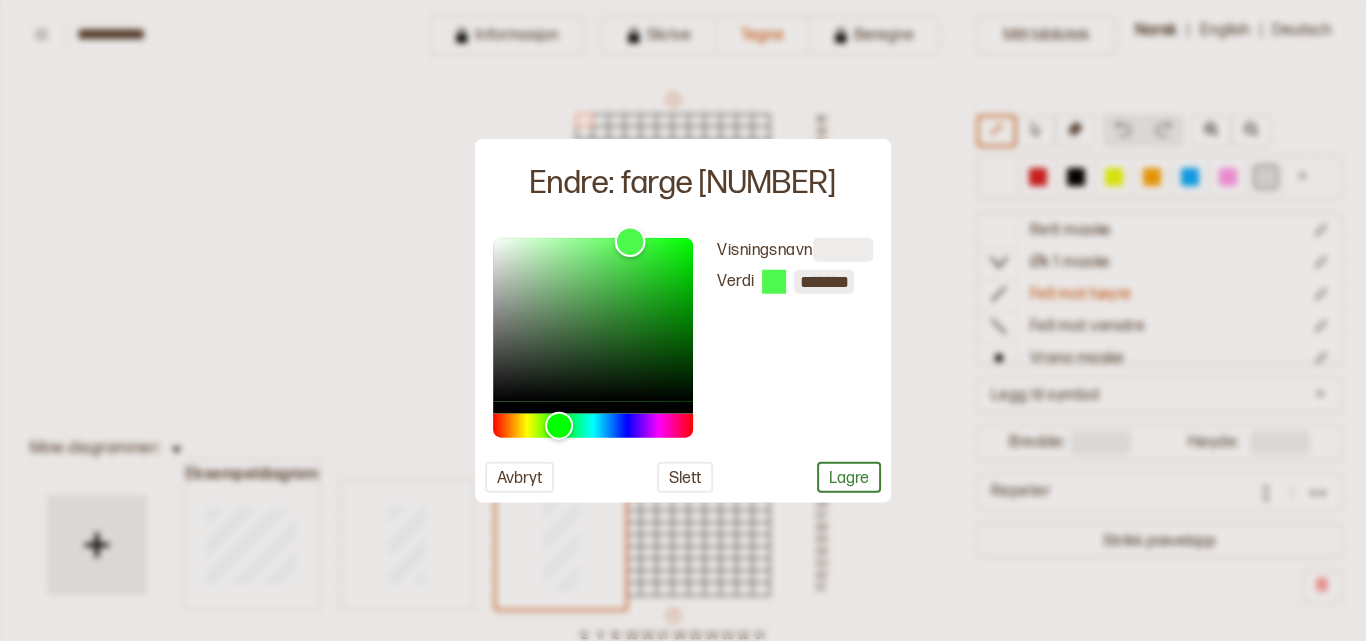 type on "*******" 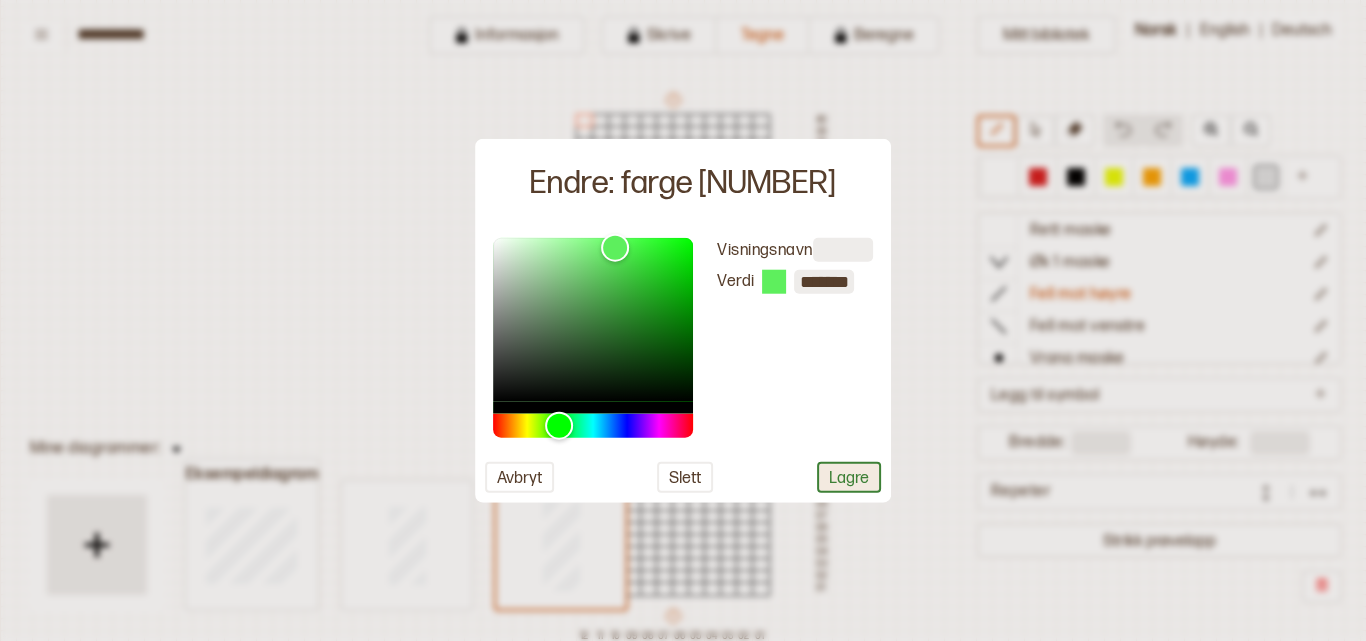 click on "Lagre" at bounding box center (849, 477) 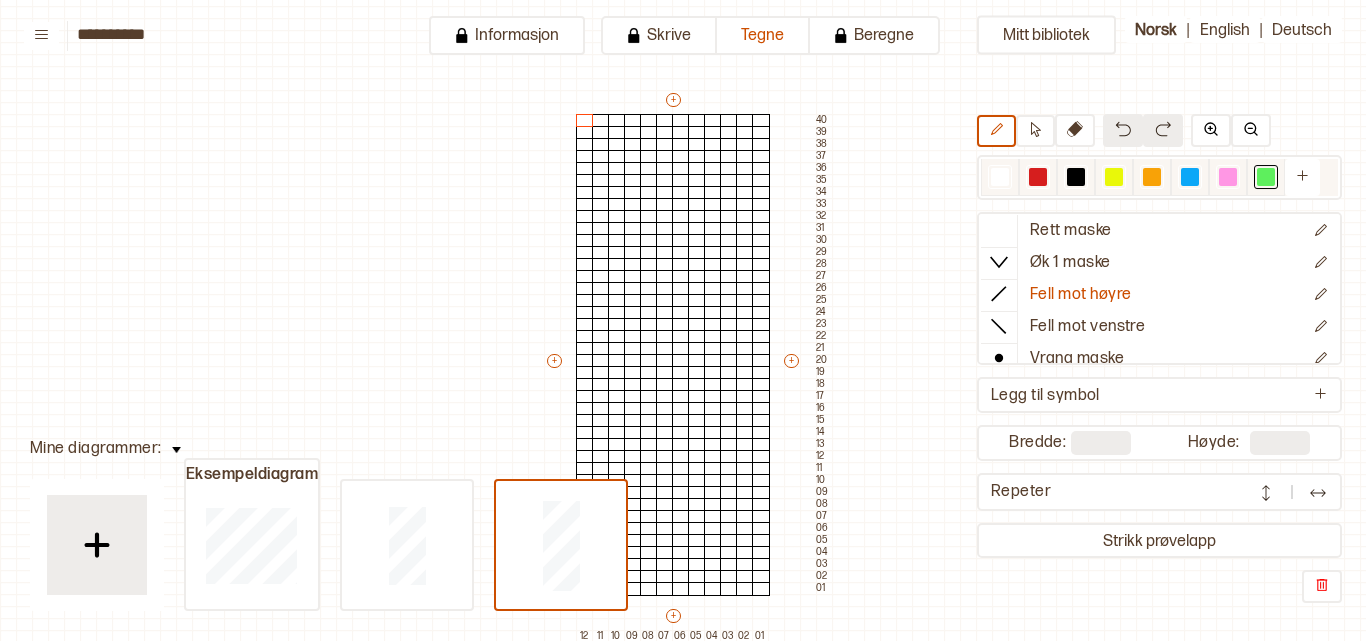 click at bounding box center (1076, 177) 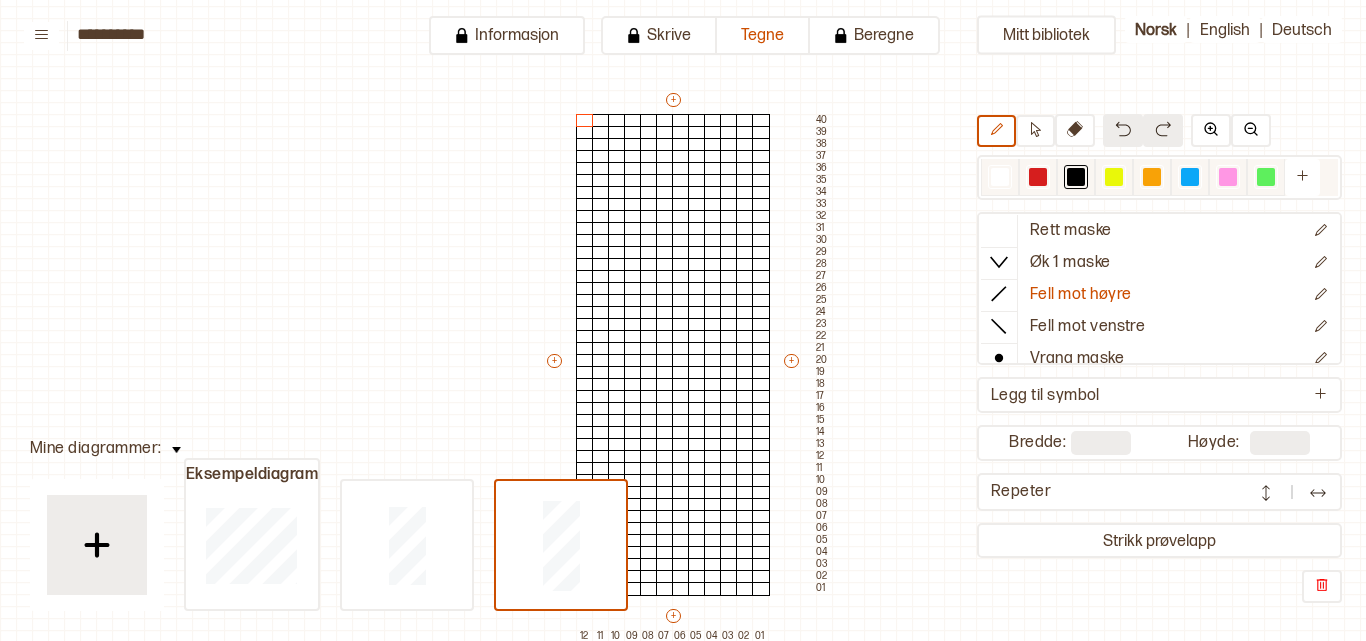 drag, startPoint x: 1063, startPoint y: 178, endPoint x: 1071, endPoint y: 171, distance: 10.630146 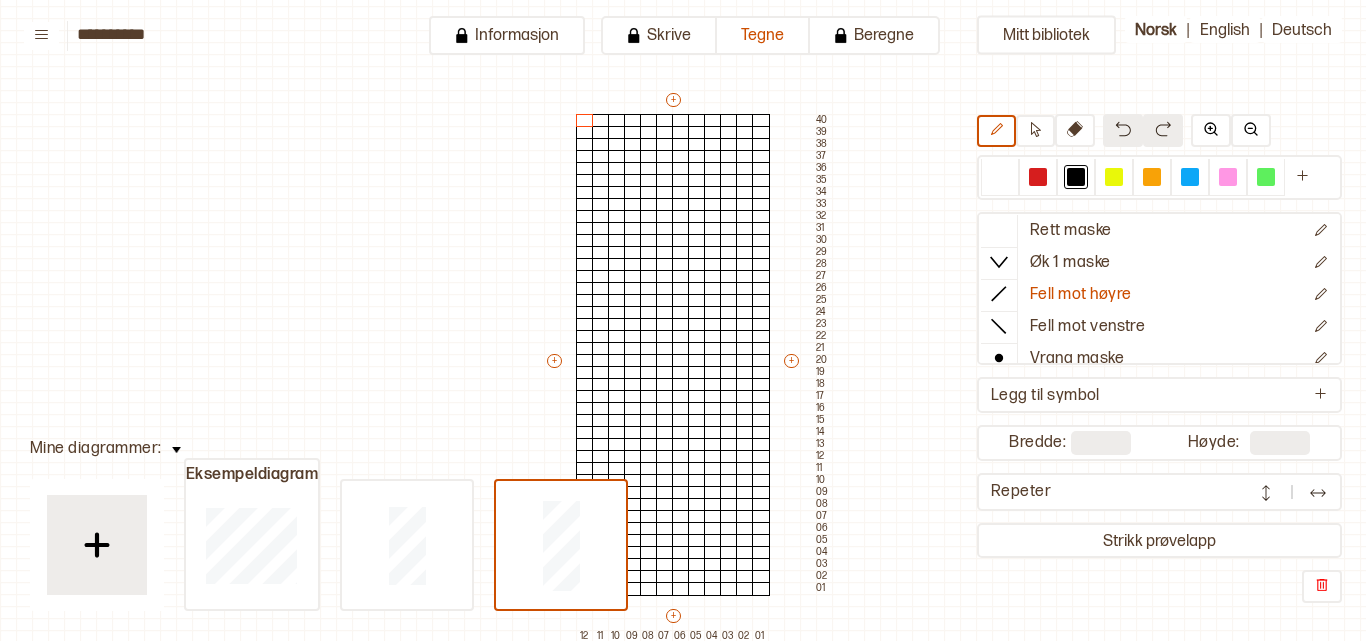 drag, startPoint x: 1071, startPoint y: 171, endPoint x: 888, endPoint y: 158, distance: 183.46117 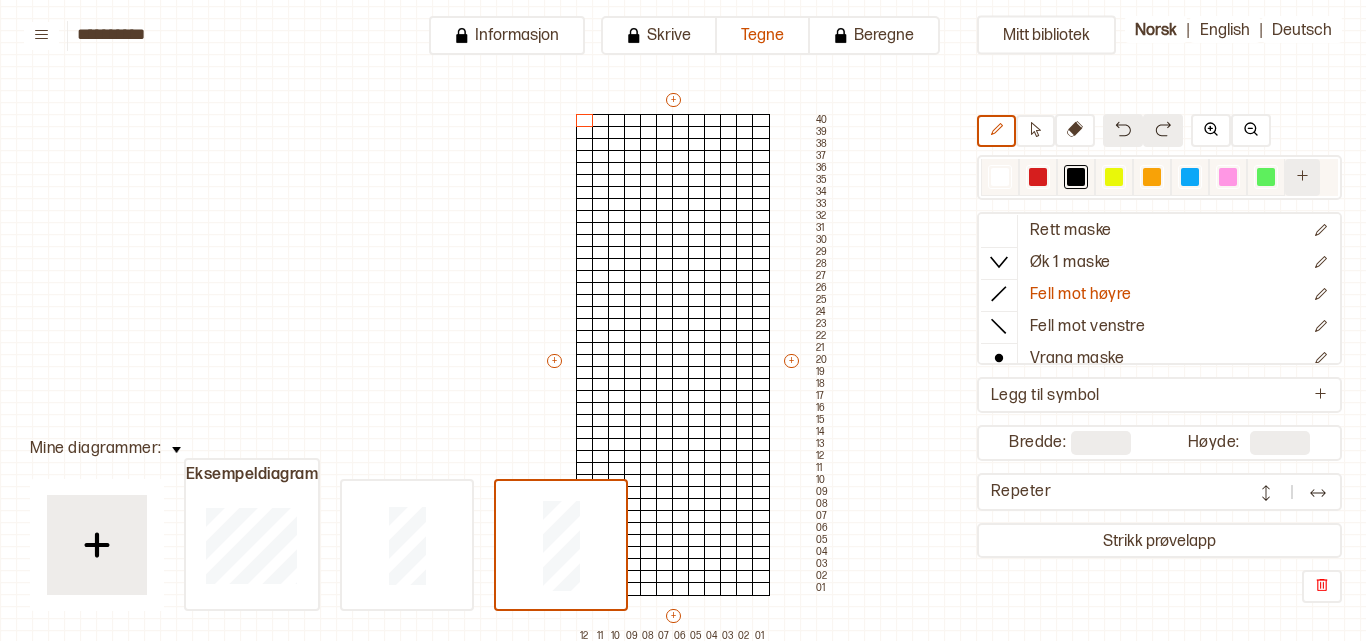 click 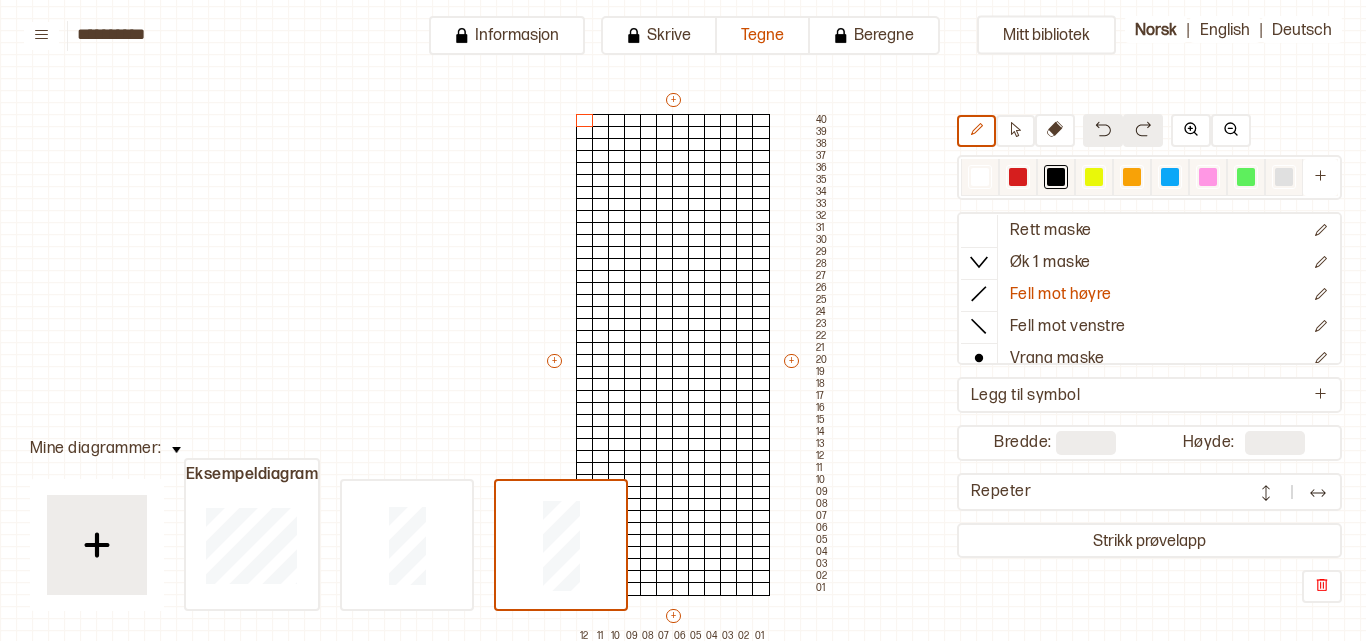 click at bounding box center [1284, 177] 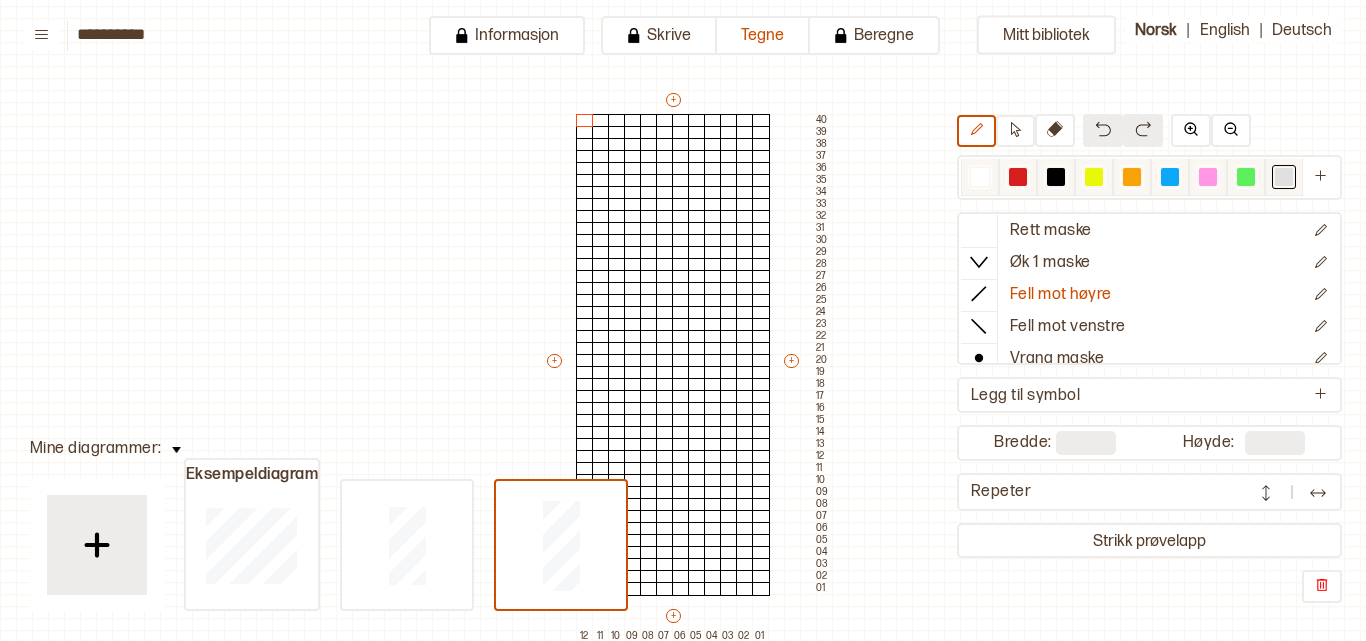 click at bounding box center [1208, 177] 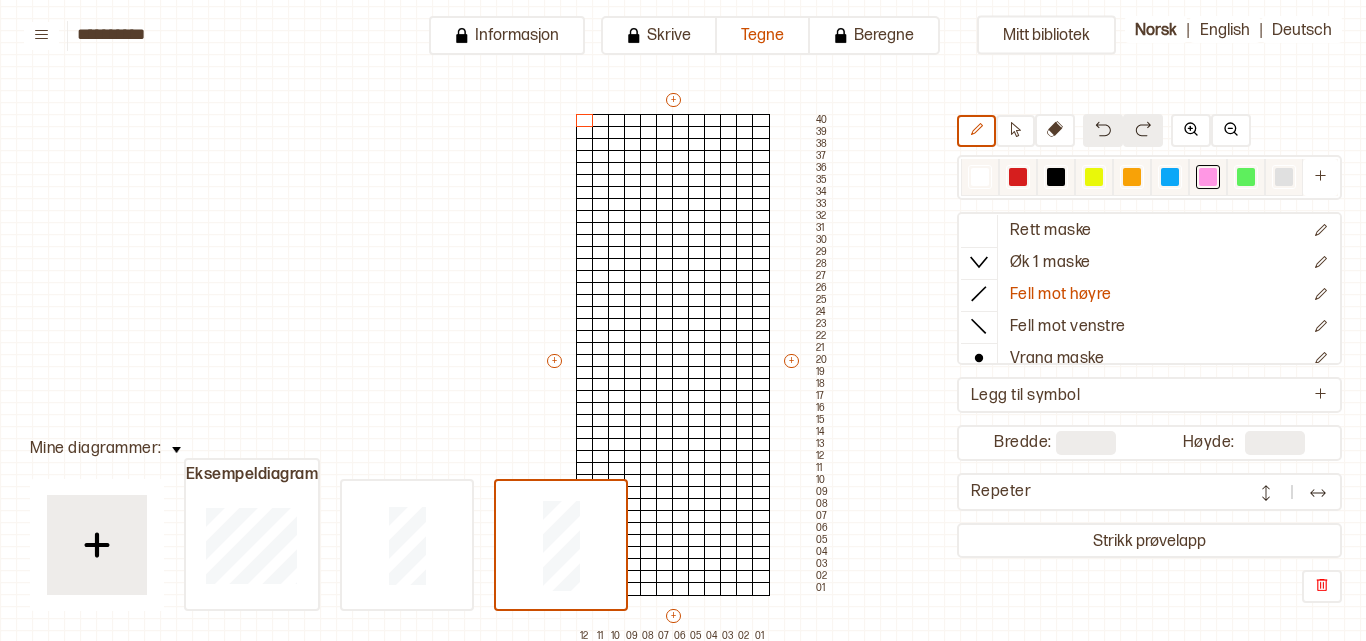 drag, startPoint x: 1209, startPoint y: 173, endPoint x: 1279, endPoint y: 178, distance: 70.178345 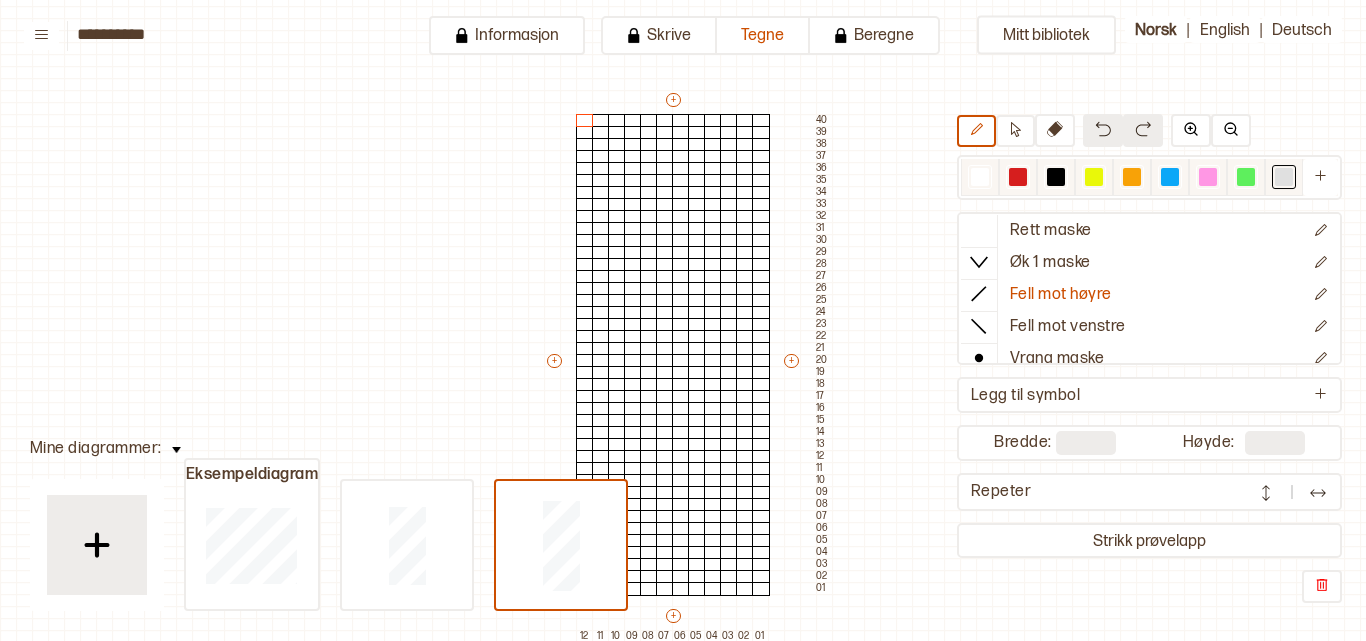 click at bounding box center (1284, 177) 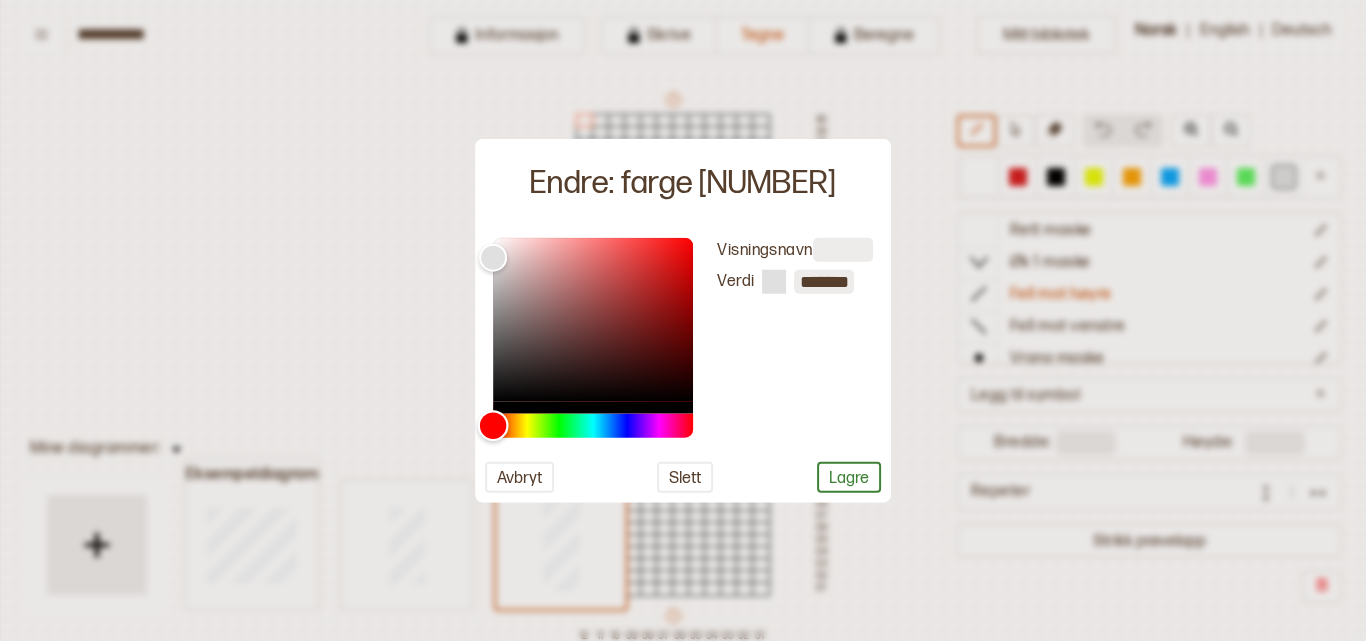 click at bounding box center (593, 426) 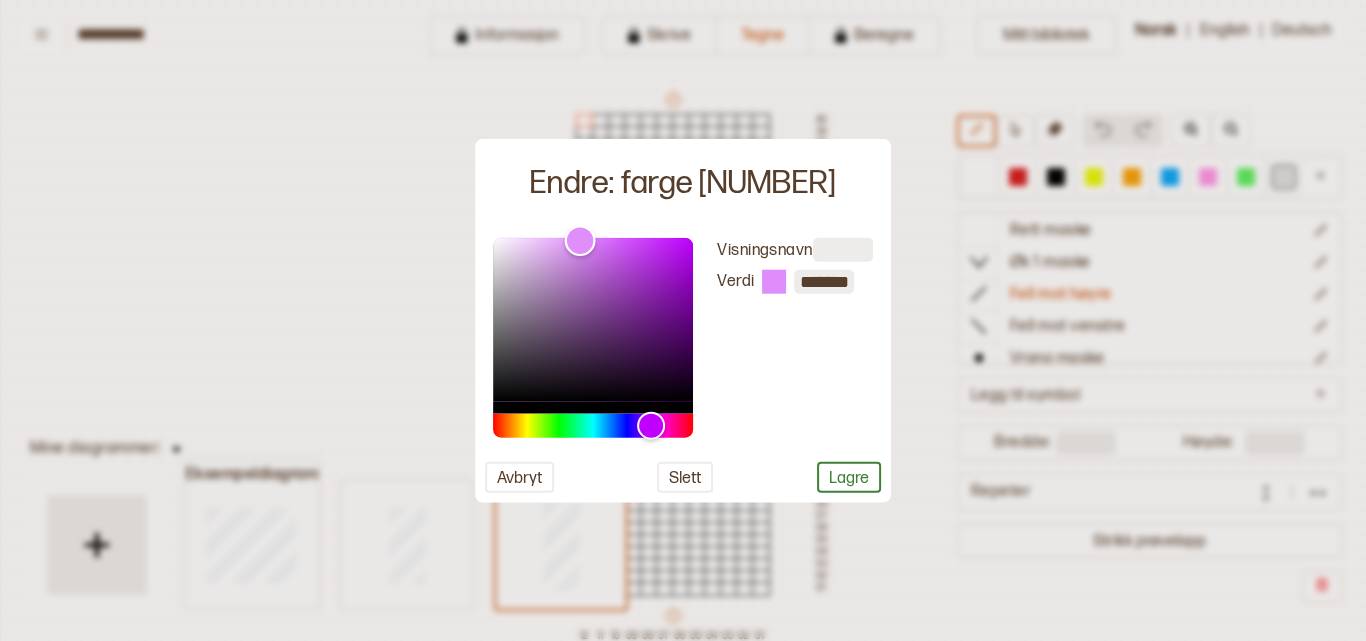 click at bounding box center [593, 320] 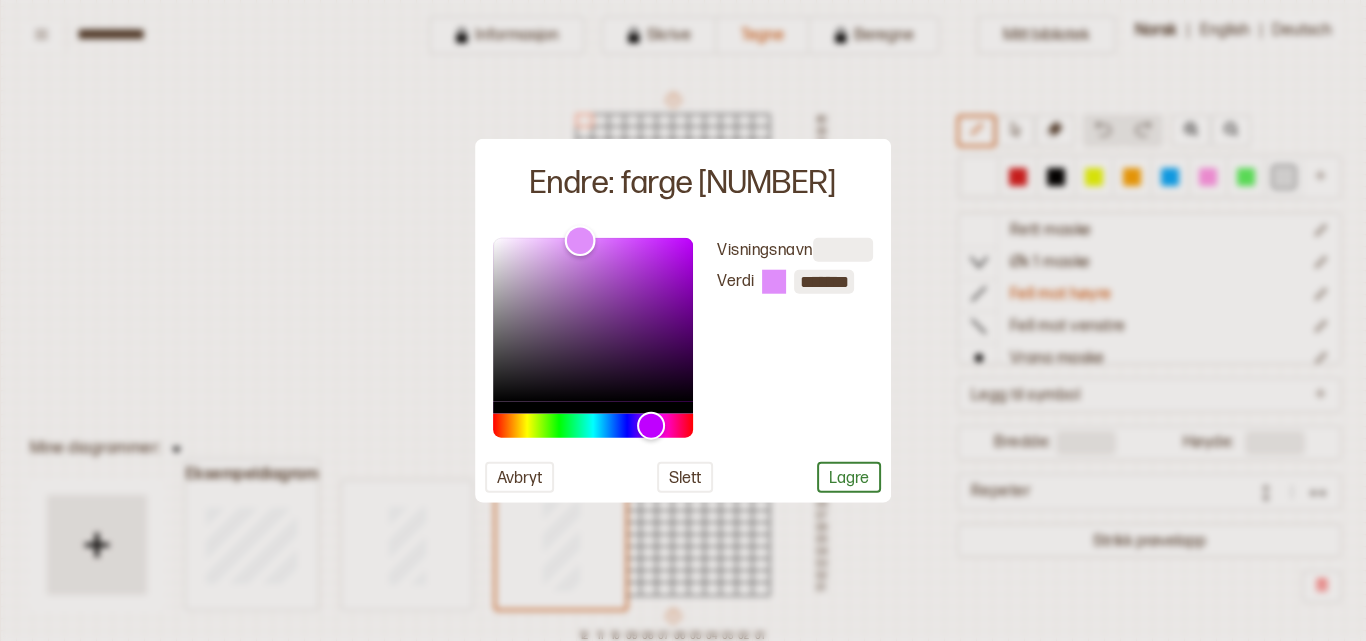 type on "*******" 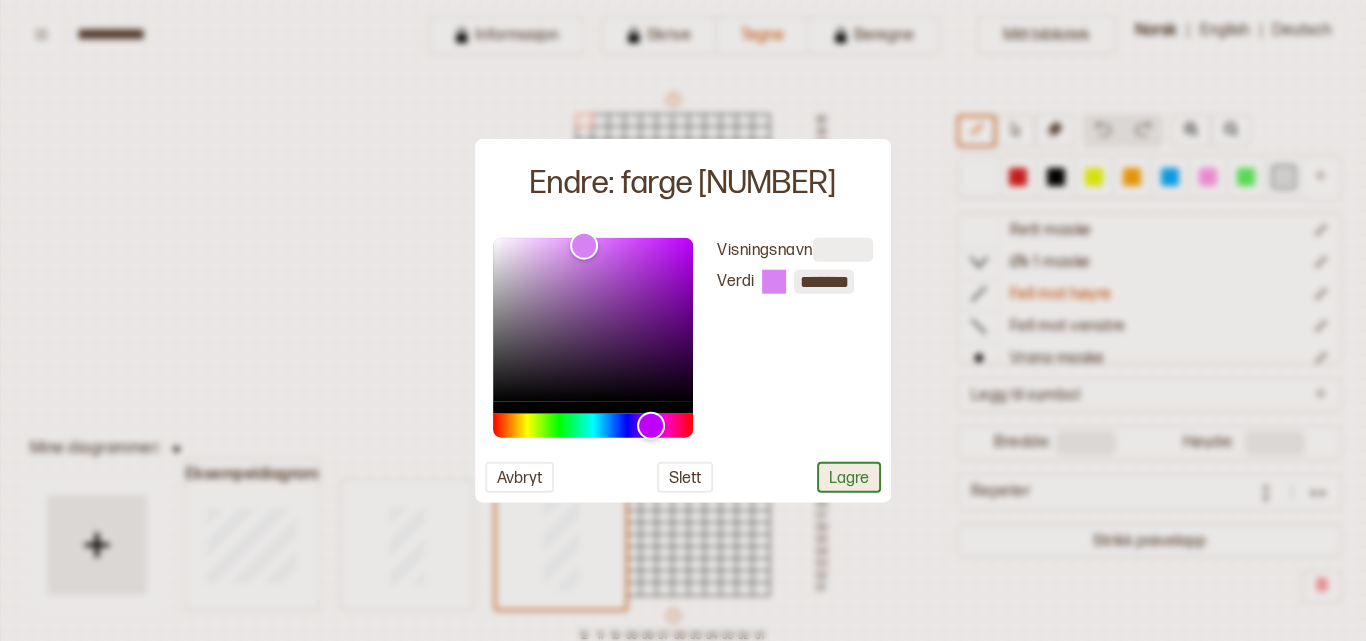 click on "Lagre" at bounding box center (849, 477) 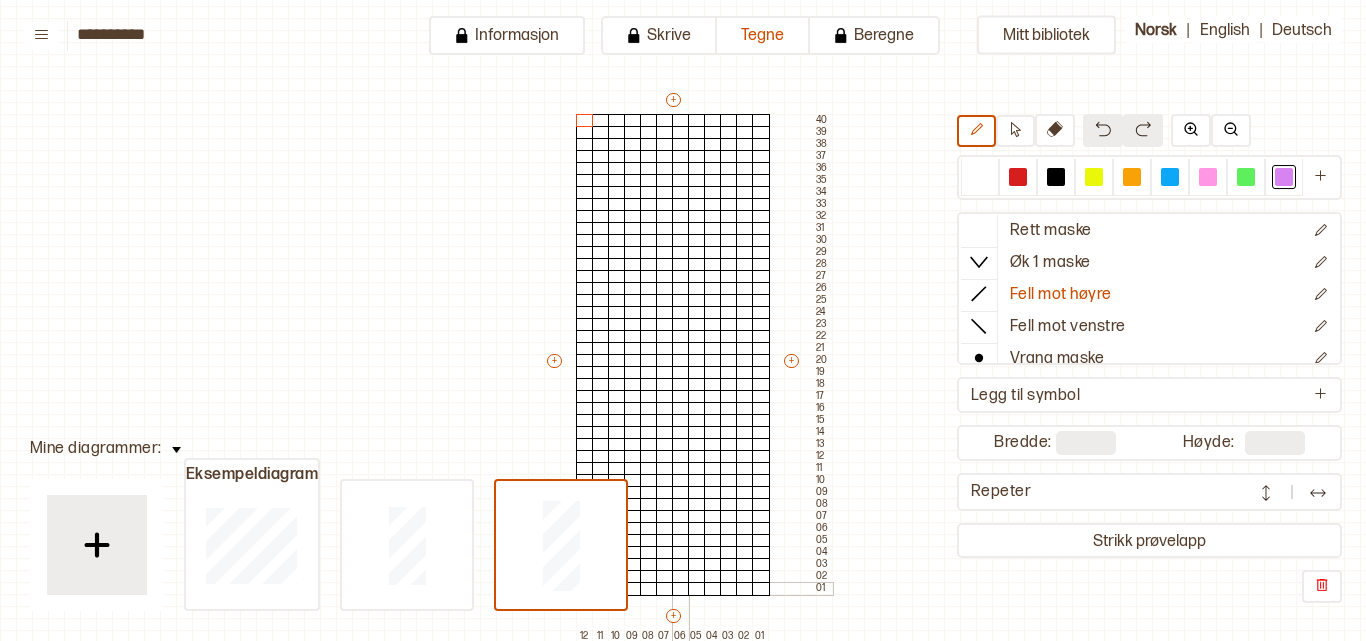 click at bounding box center [681, 589] 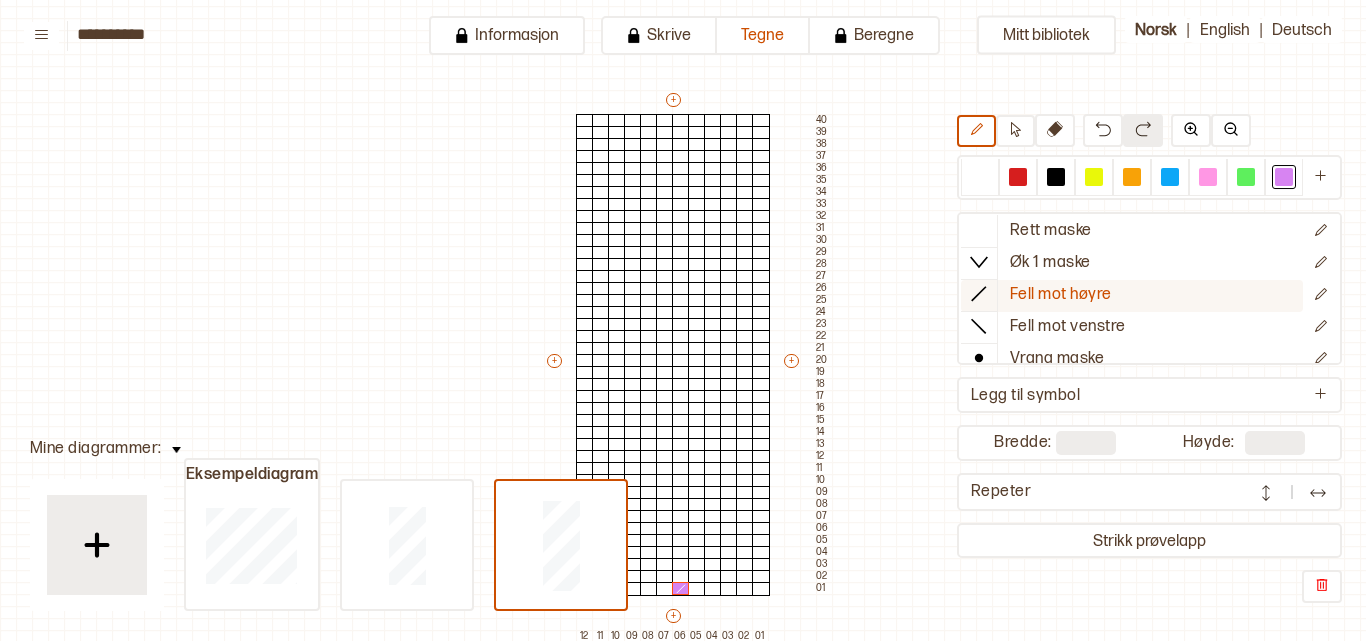 click at bounding box center (979, 294) 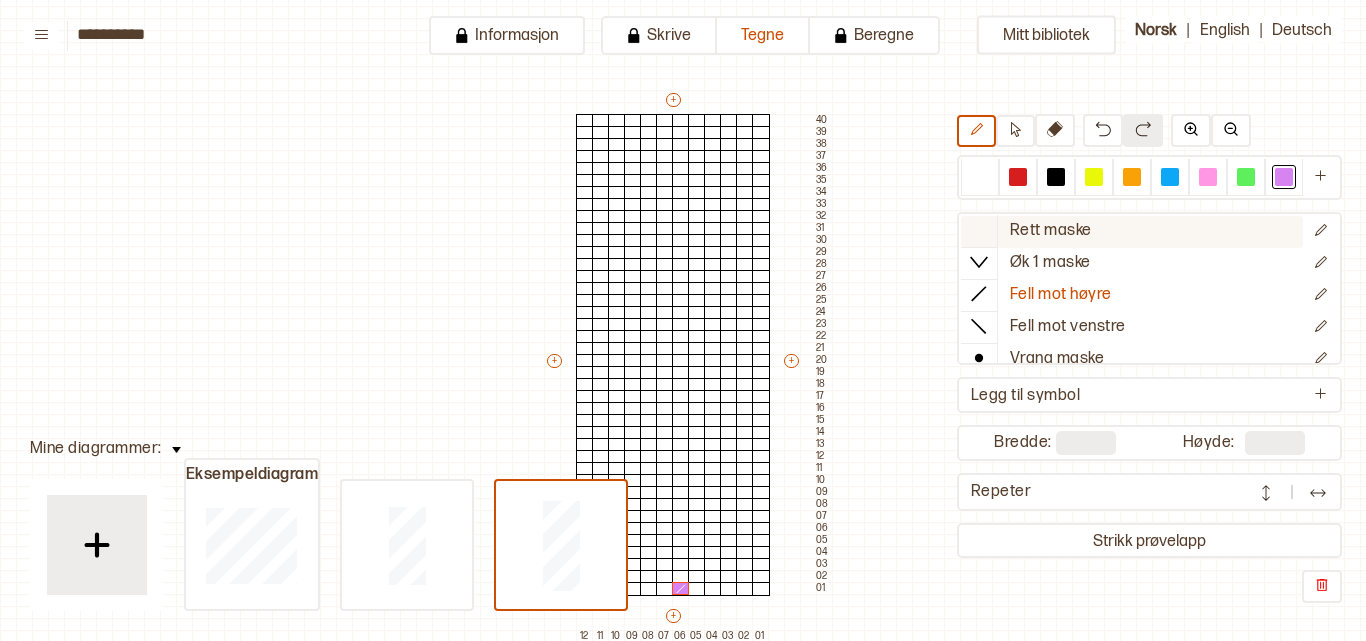 click on "Rett maske" at bounding box center (1051, 231) 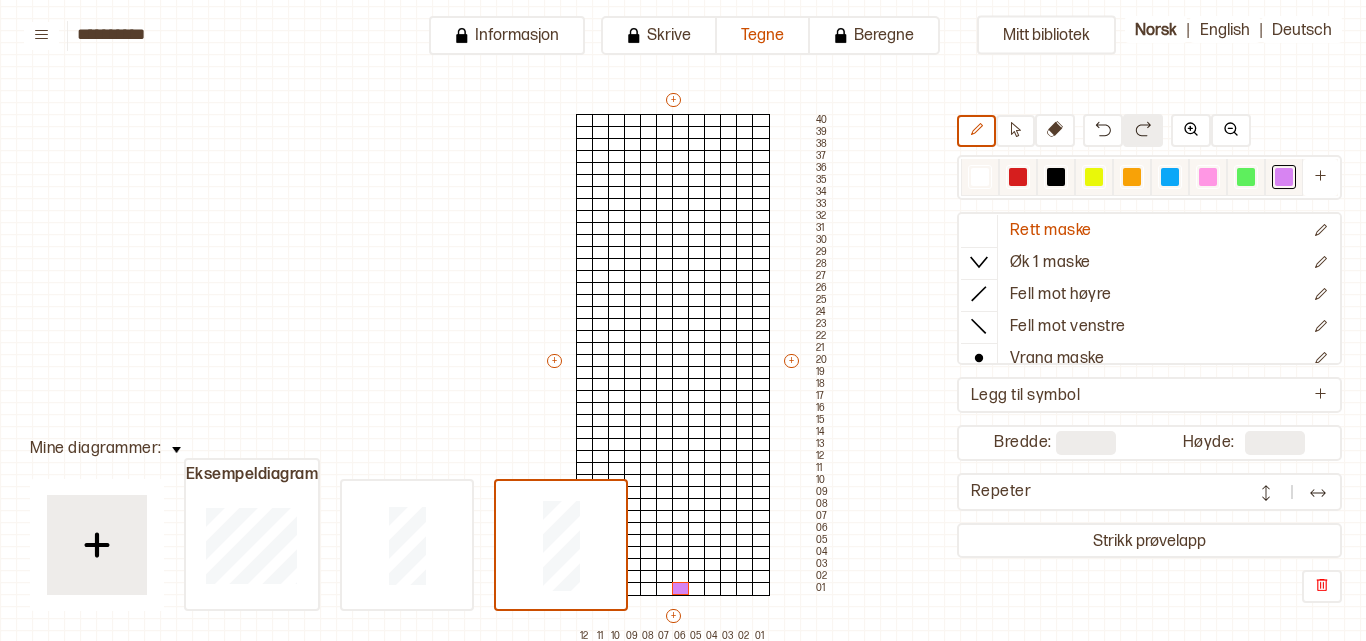 click at bounding box center (1208, 177) 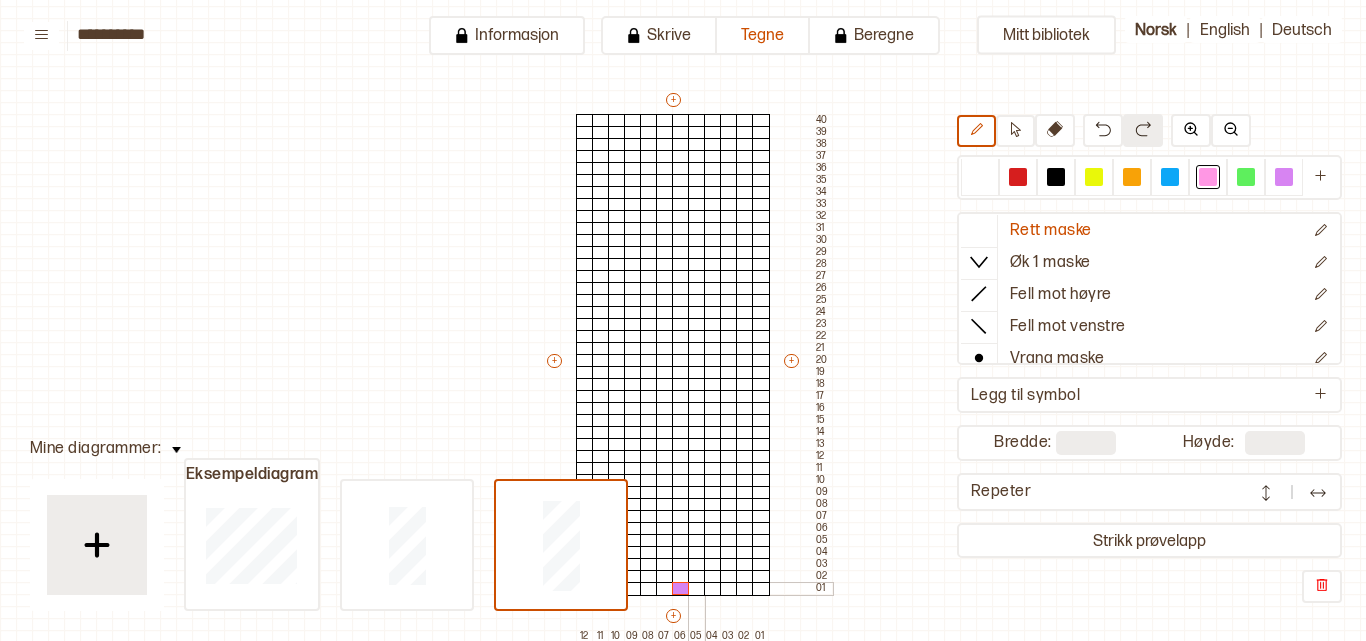 click at bounding box center (697, 589) 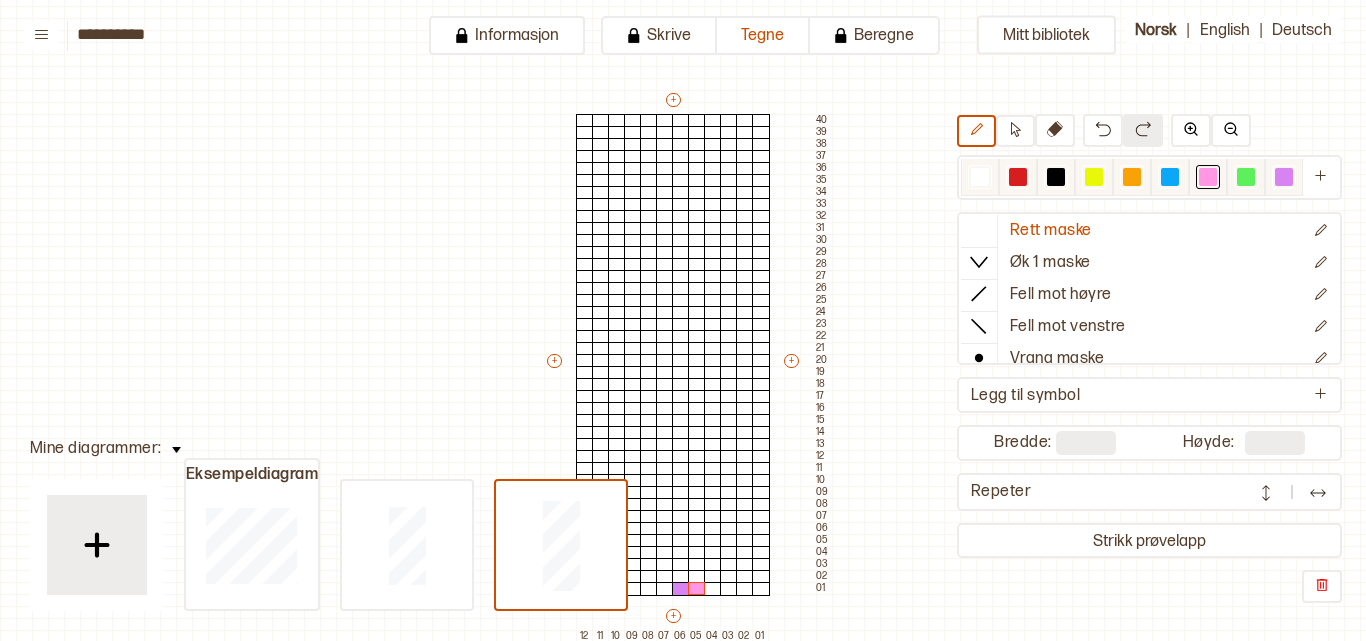 click at bounding box center (1018, 177) 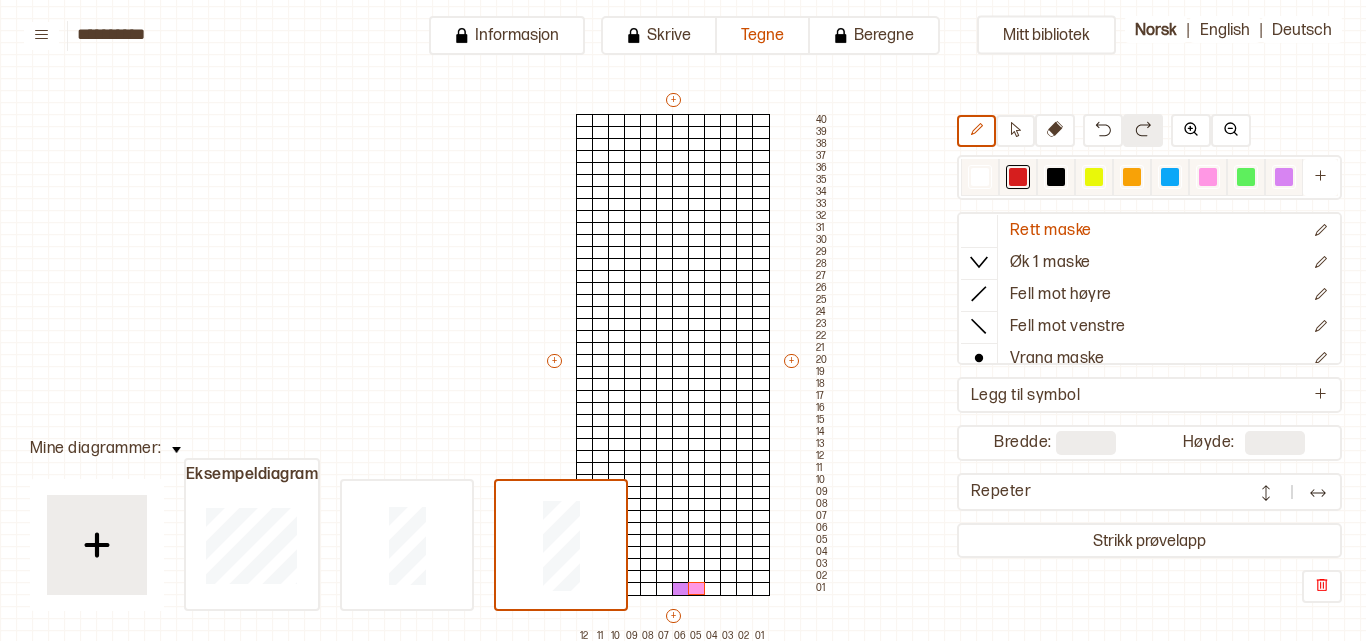 click at bounding box center [1018, 177] 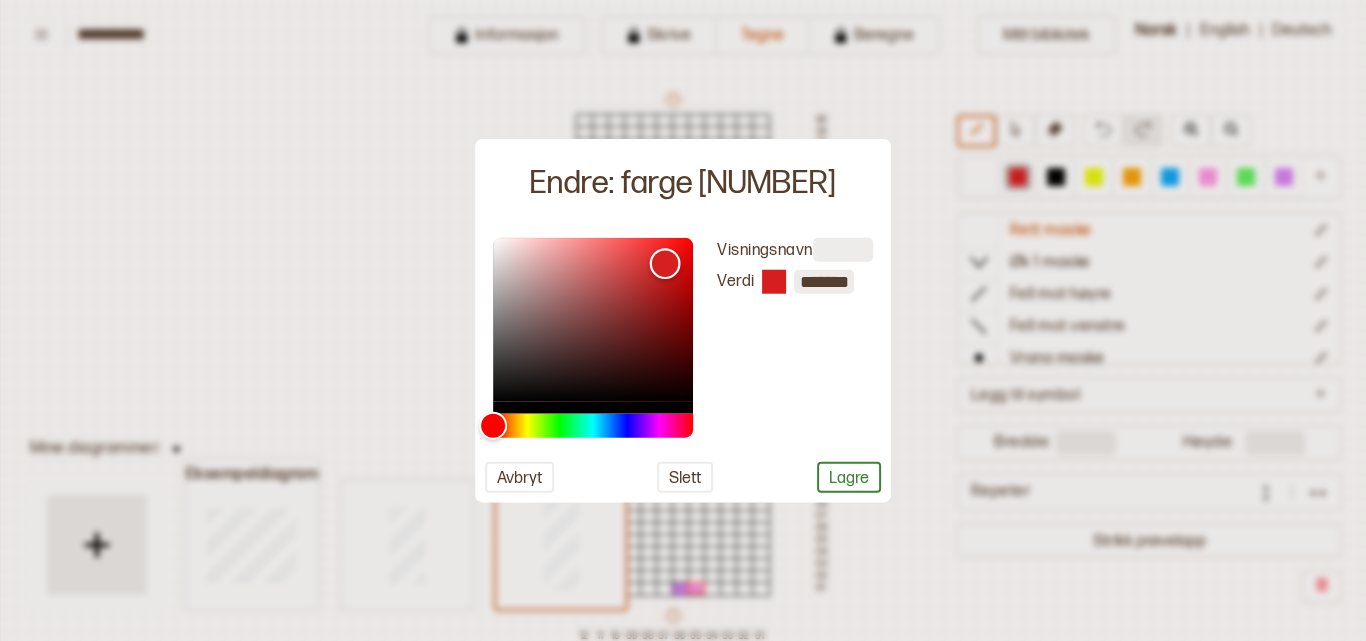 type on "*******" 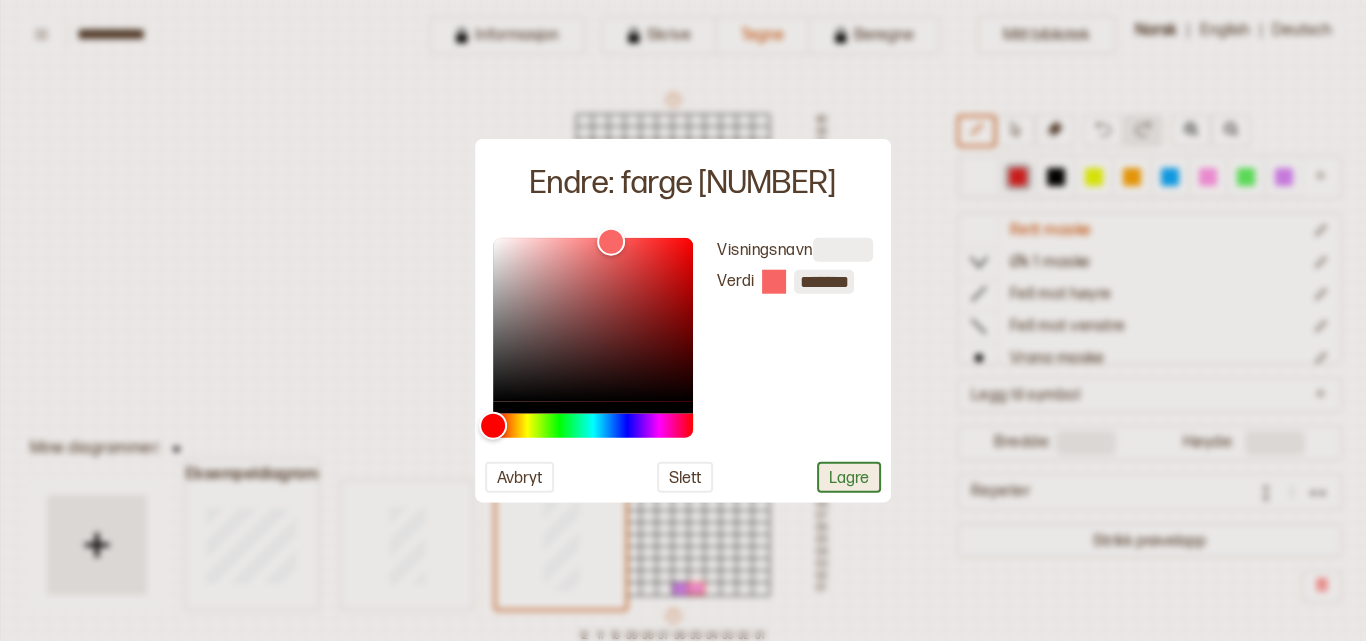 click on "Lagre" at bounding box center [849, 477] 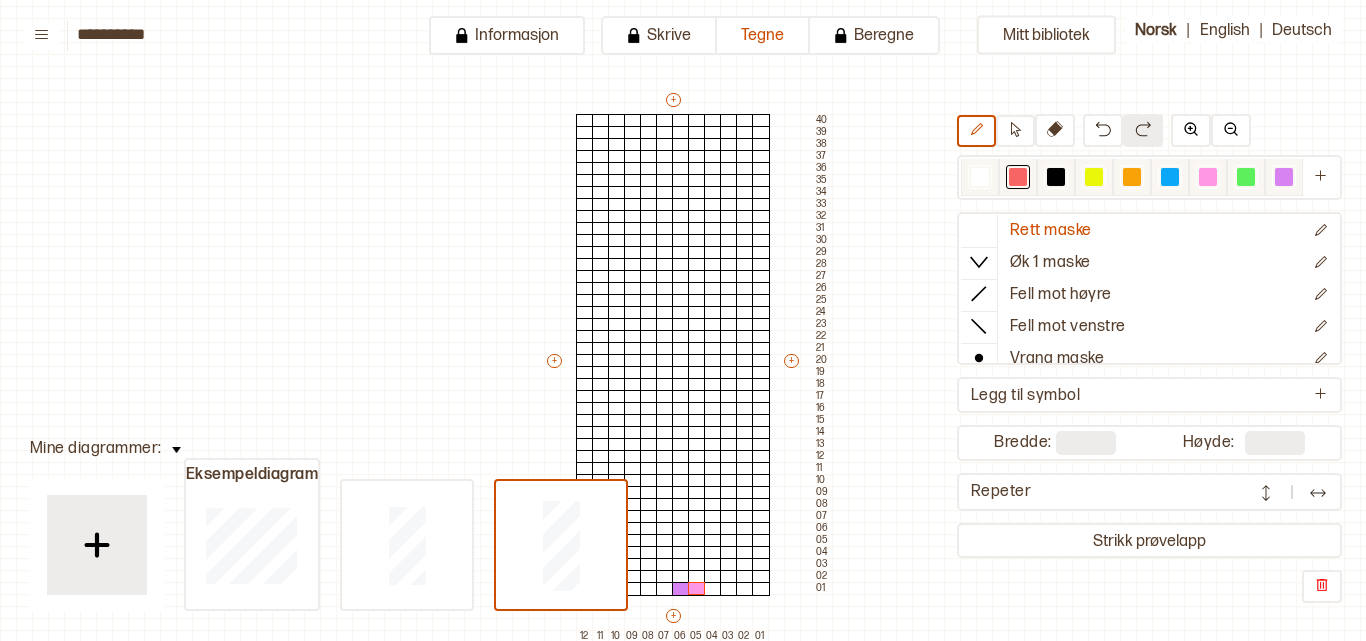 drag, startPoint x: 1242, startPoint y: 174, endPoint x: 1165, endPoint y: 175, distance: 77.00649 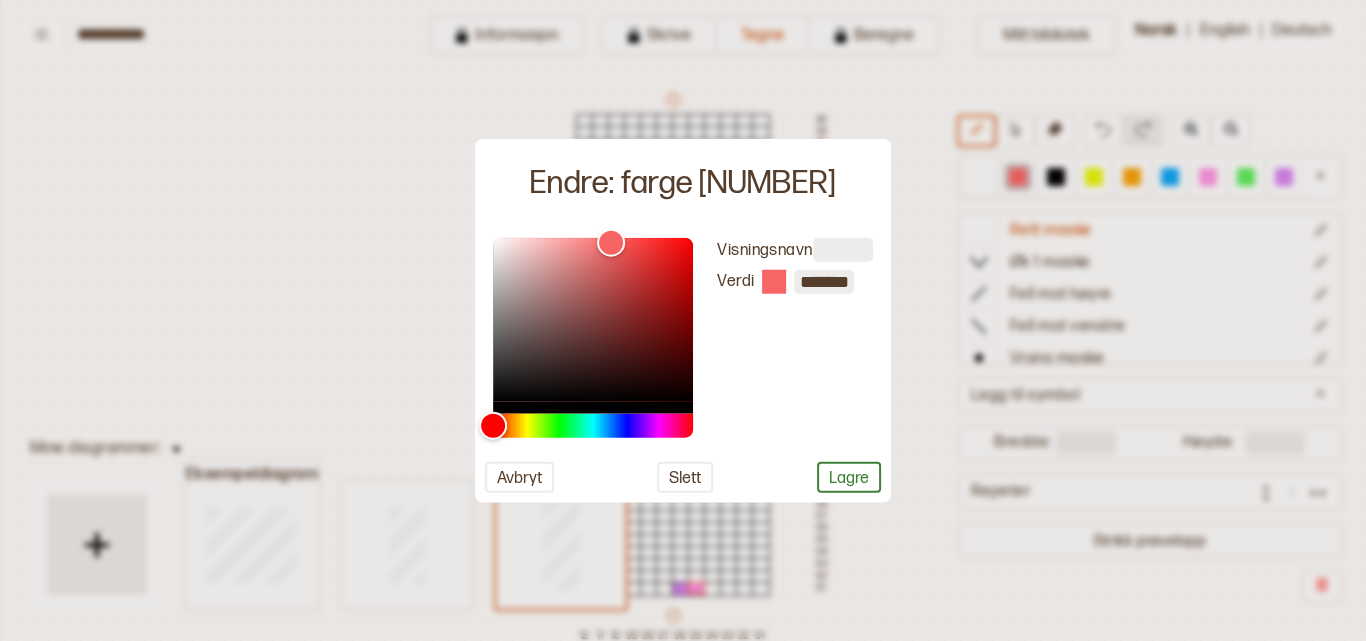 click at bounding box center [683, 320] 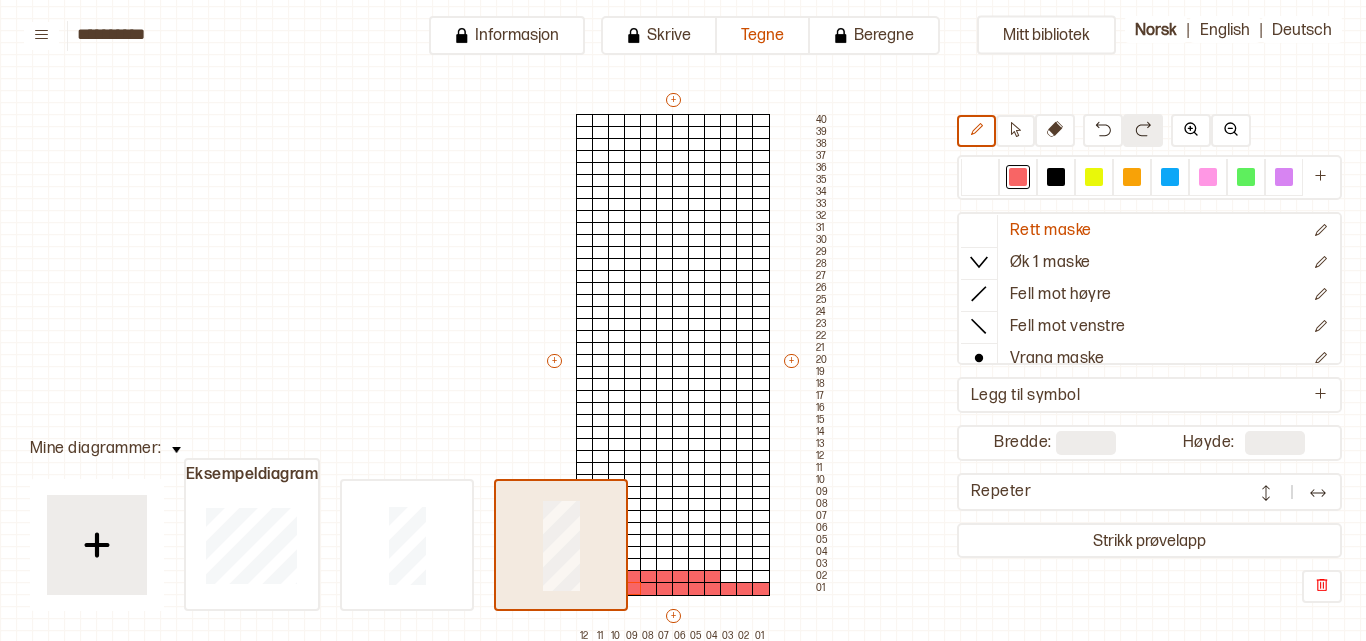 drag, startPoint x: 766, startPoint y: 587, endPoint x: 626, endPoint y: 584, distance: 140.03214 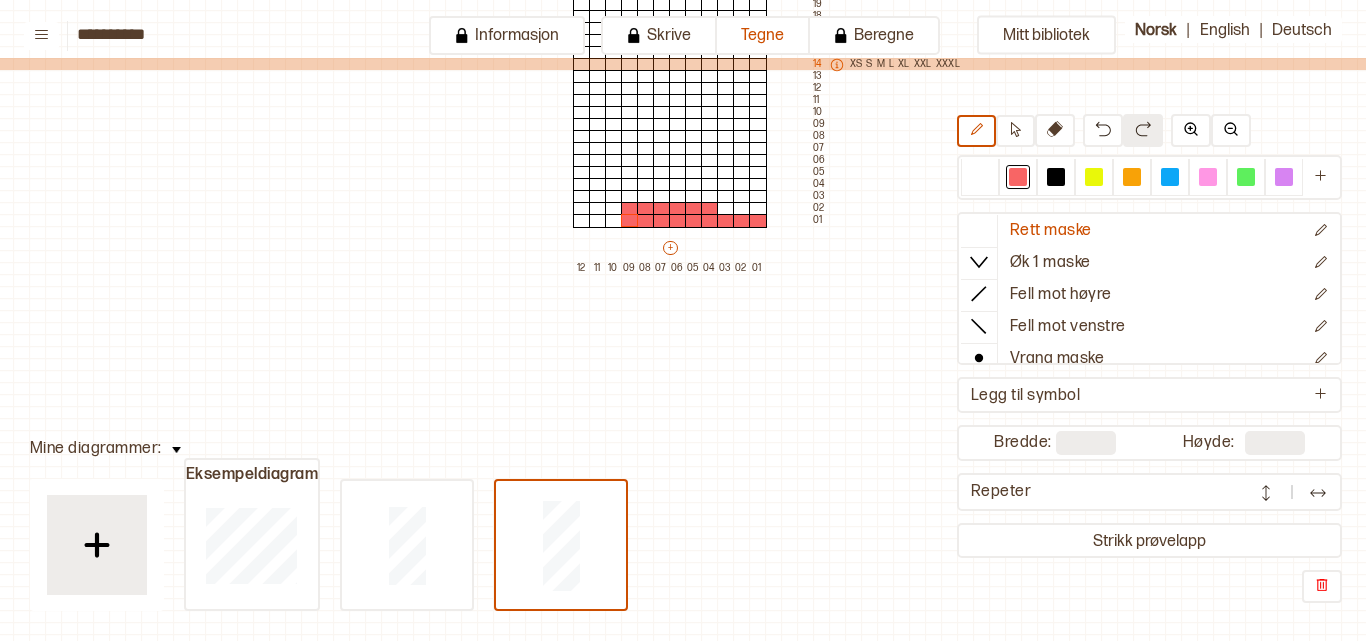scroll, scrollTop: 444, scrollLeft: 0, axis: vertical 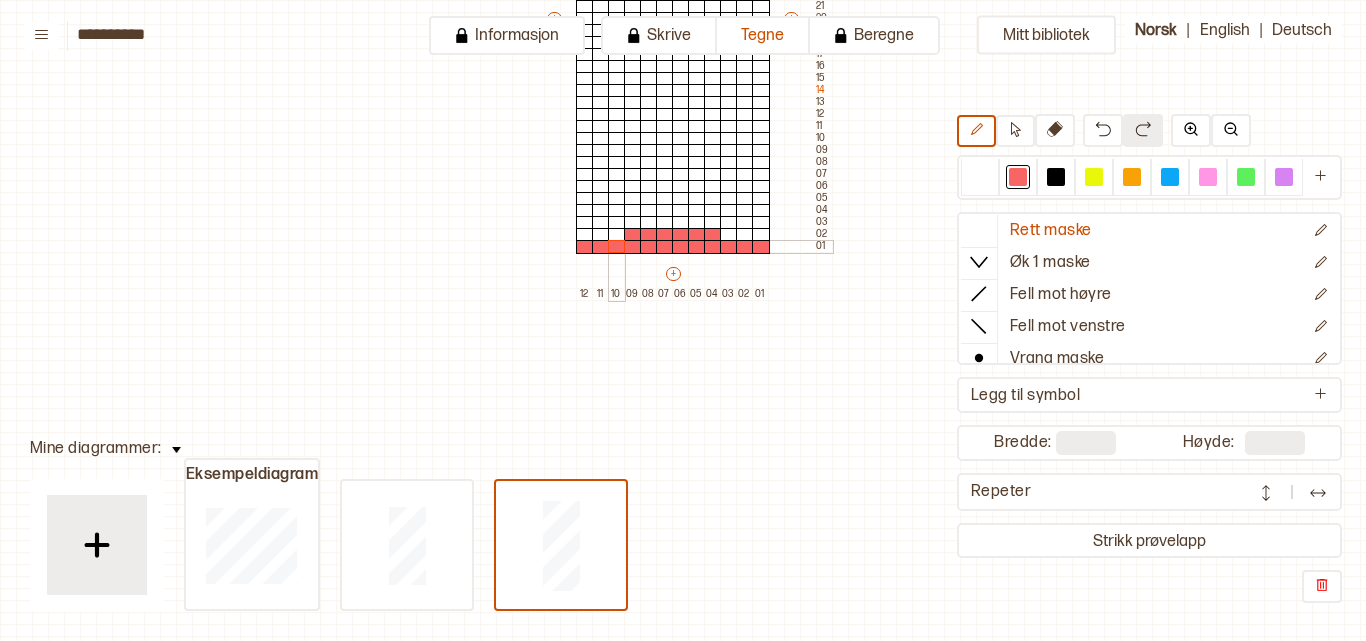 drag, startPoint x: 580, startPoint y: 246, endPoint x: 623, endPoint y: 247, distance: 43.011627 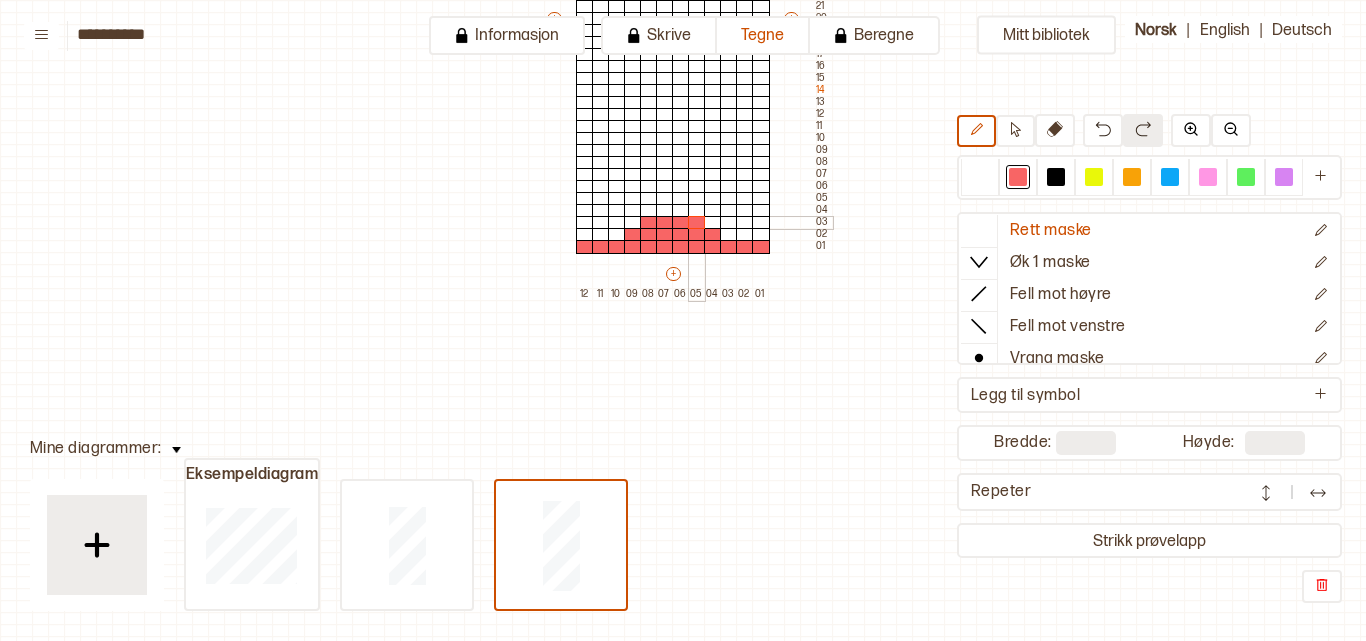 drag, startPoint x: 654, startPoint y: 221, endPoint x: 690, endPoint y: 226, distance: 36.345562 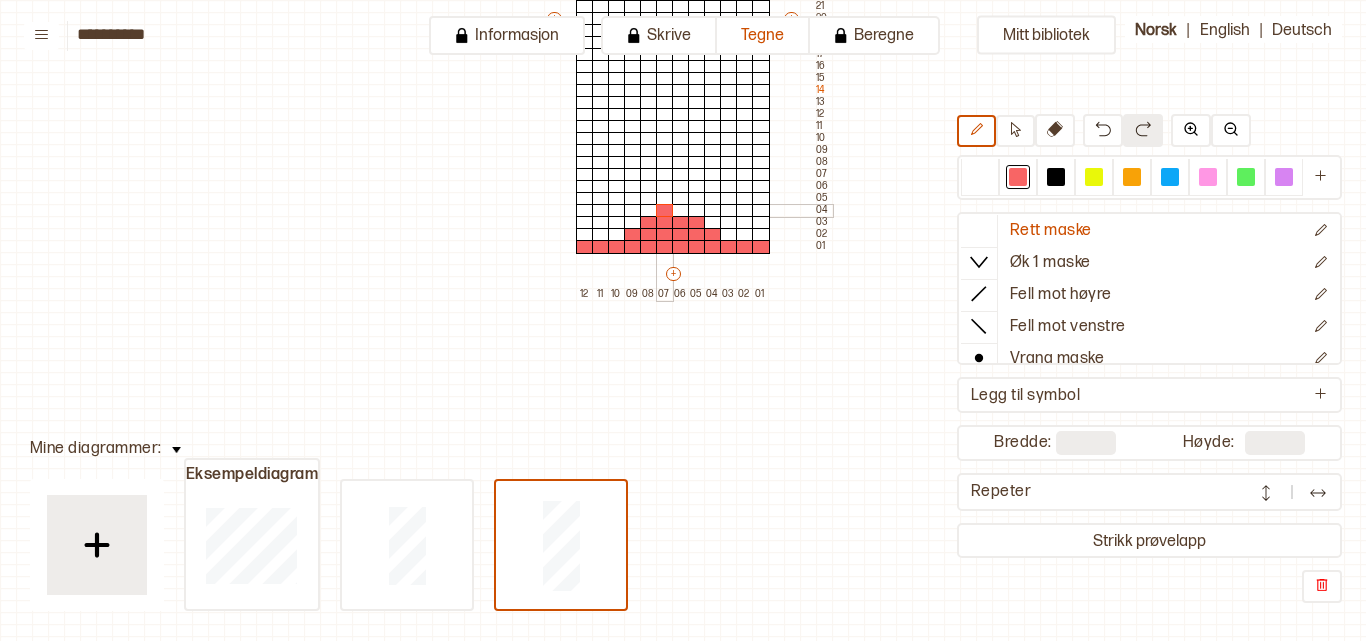 click at bounding box center [665, 211] 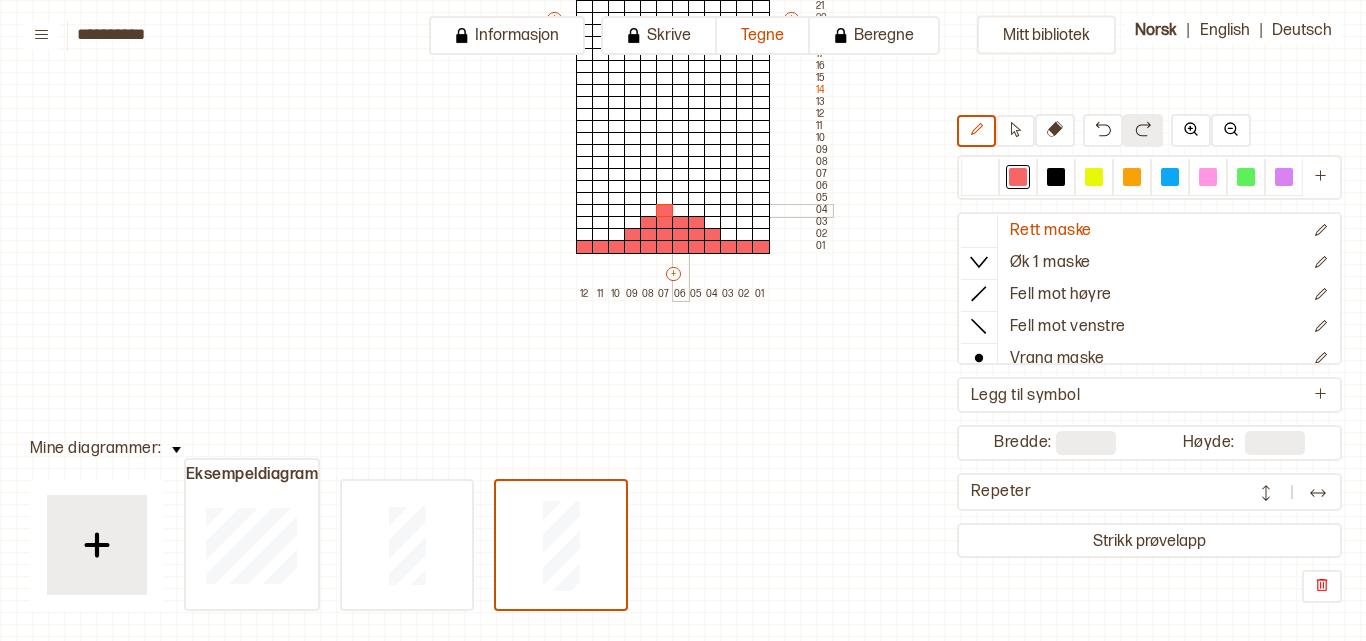 click at bounding box center (681, 211) 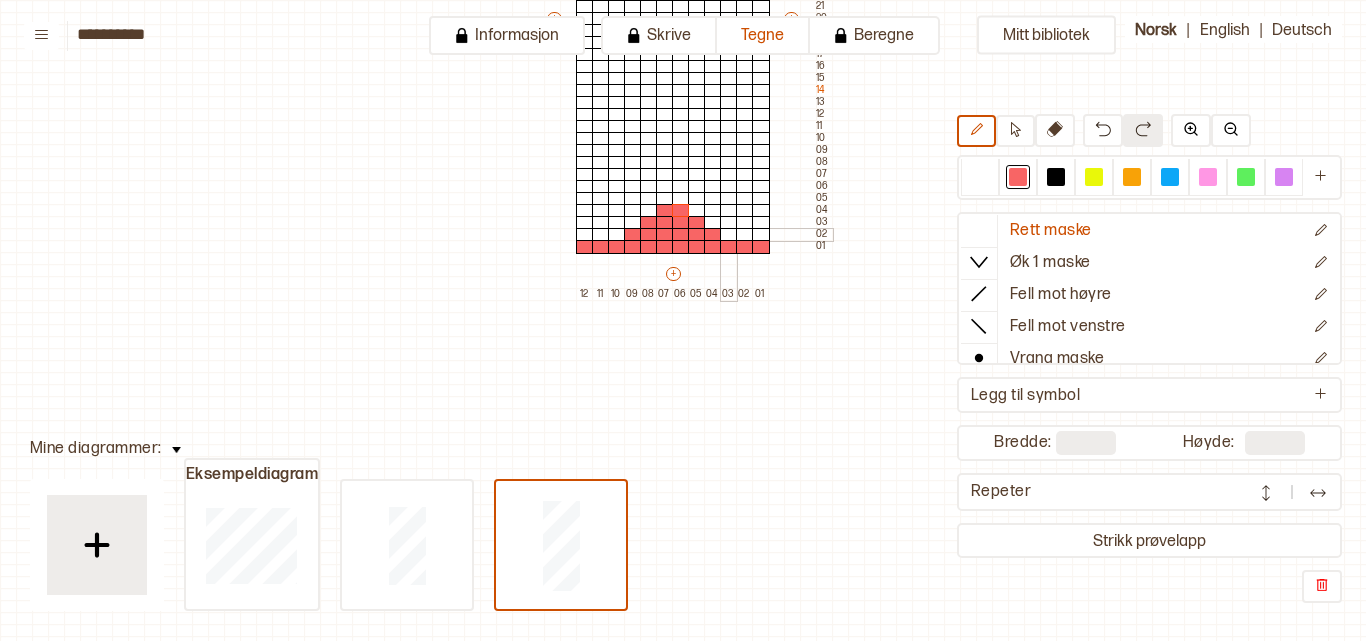 click at bounding box center [729, 235] 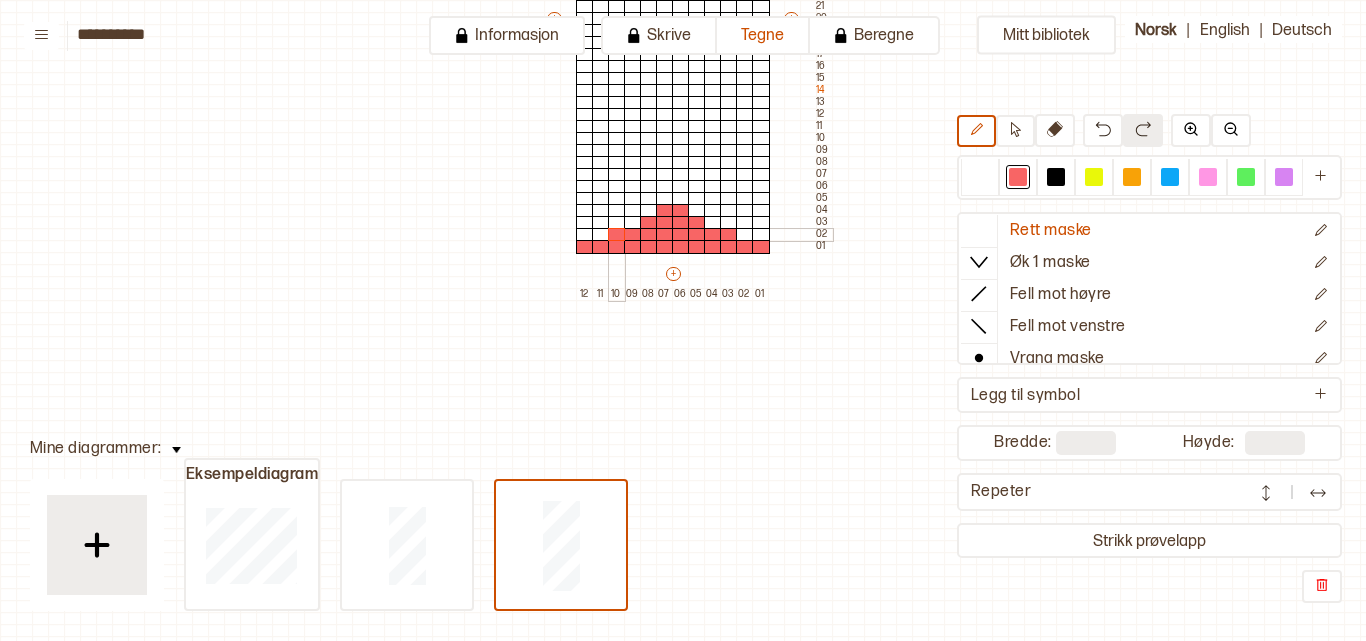 click at bounding box center (617, 235) 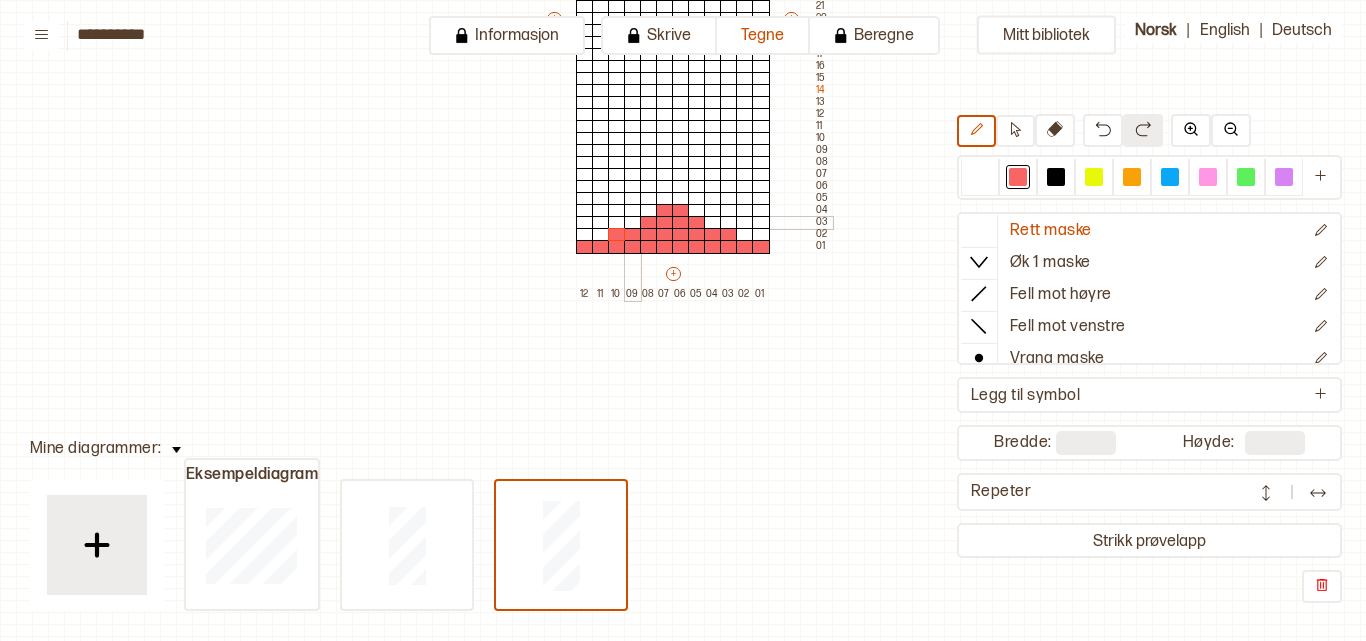 click at bounding box center (633, 223) 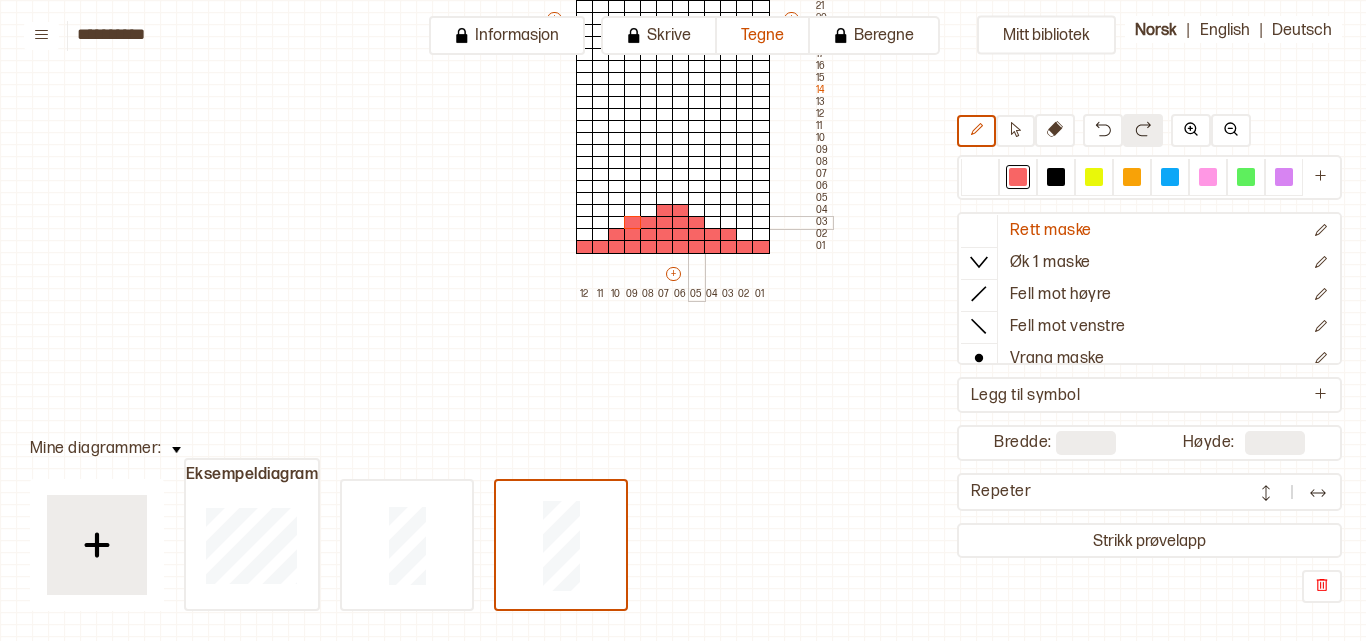 click at bounding box center (713, 223) 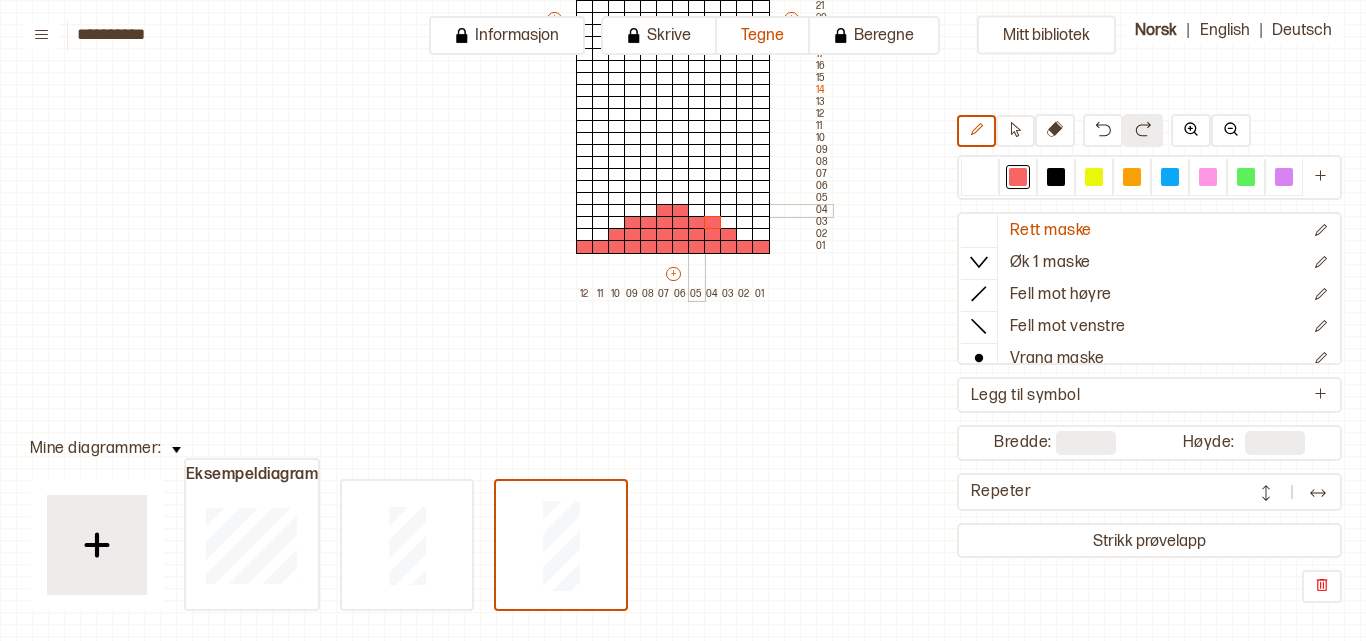 click at bounding box center (697, 211) 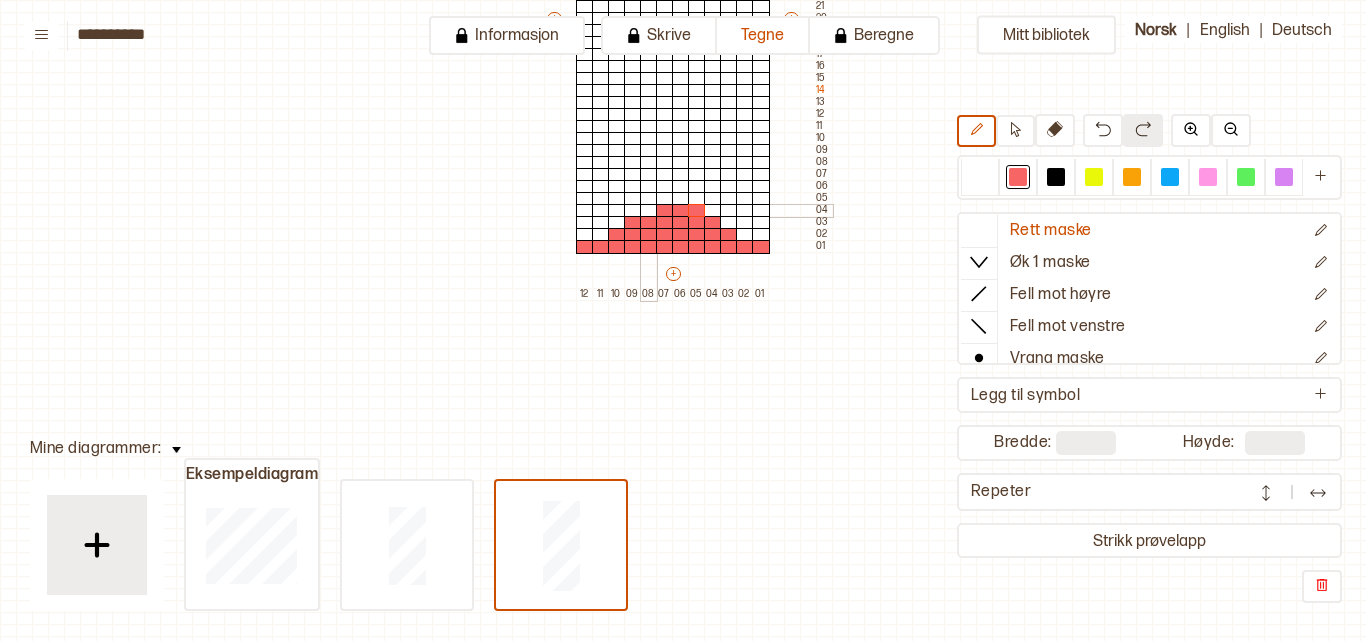 click at bounding box center [649, 211] 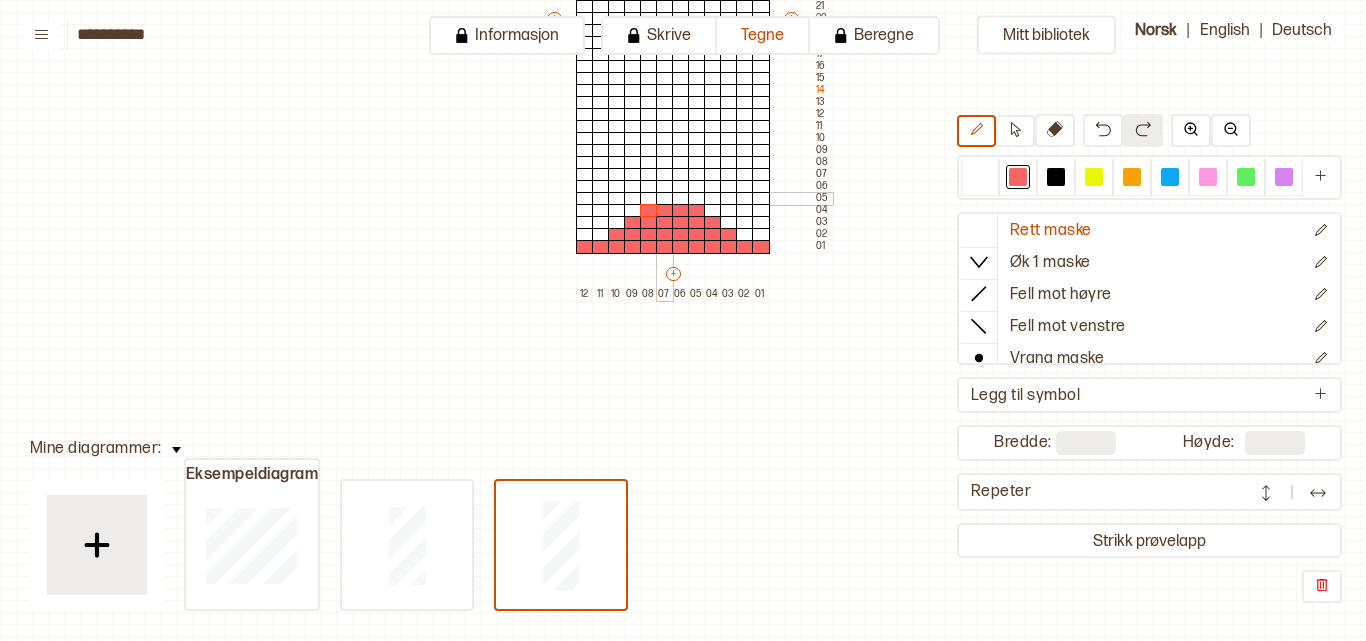 click at bounding box center (665, 199) 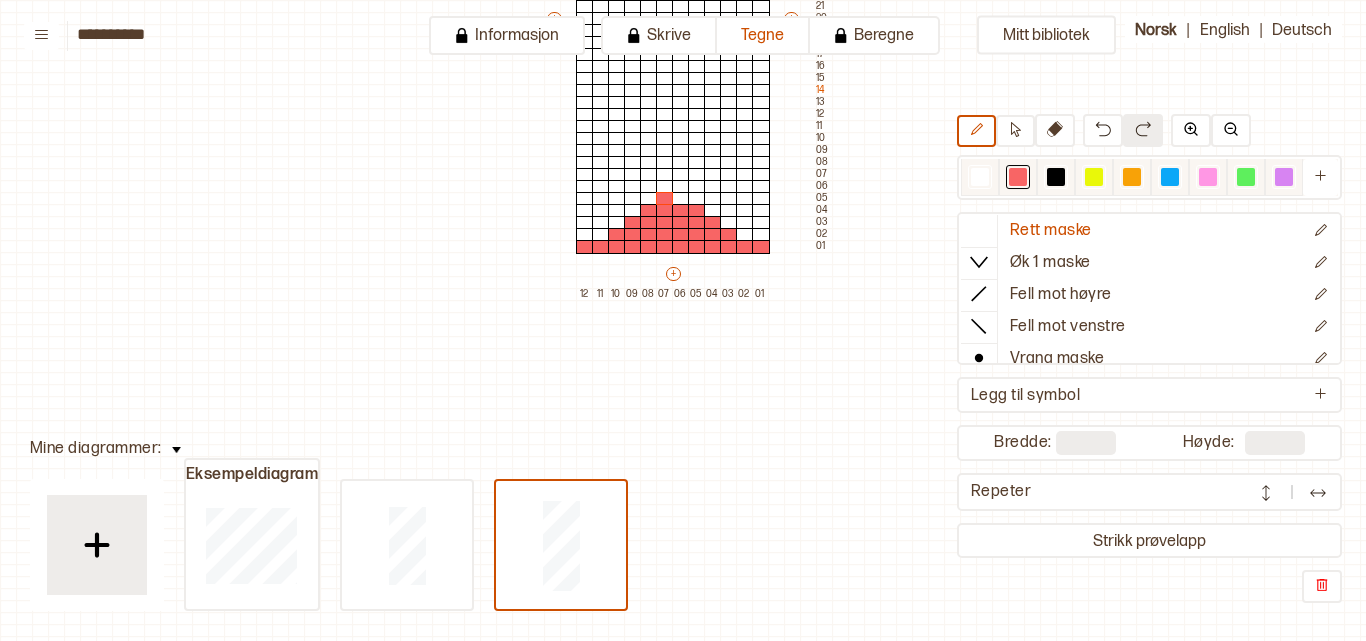 click at bounding box center [1132, 177] 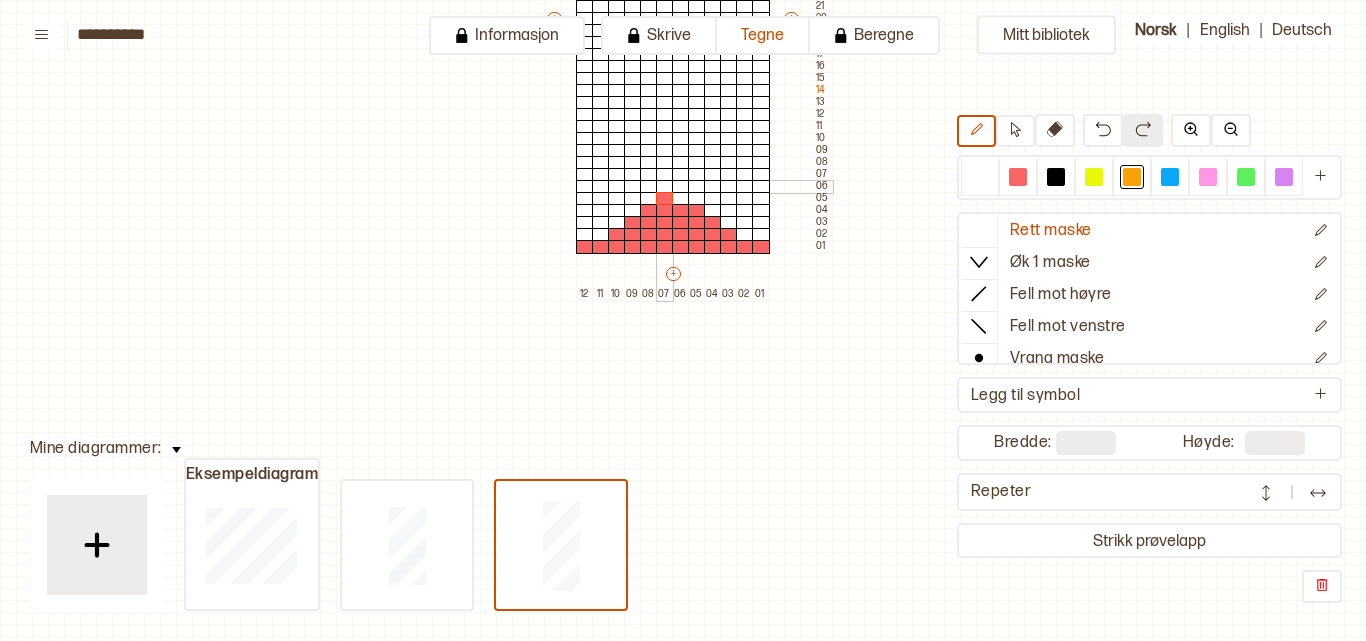 click on "+ + + + 12 11 10 09 08 07 06 05 04 03 02 01 40 39 38 37 36 35 34 33 32 31 30 29 28 27 26 25 24 23 22 21 20 19 18 17 16 15 14 13 12 11 10 09 08 07 06 05 04 03 02 01" at bounding box center (688, 24) 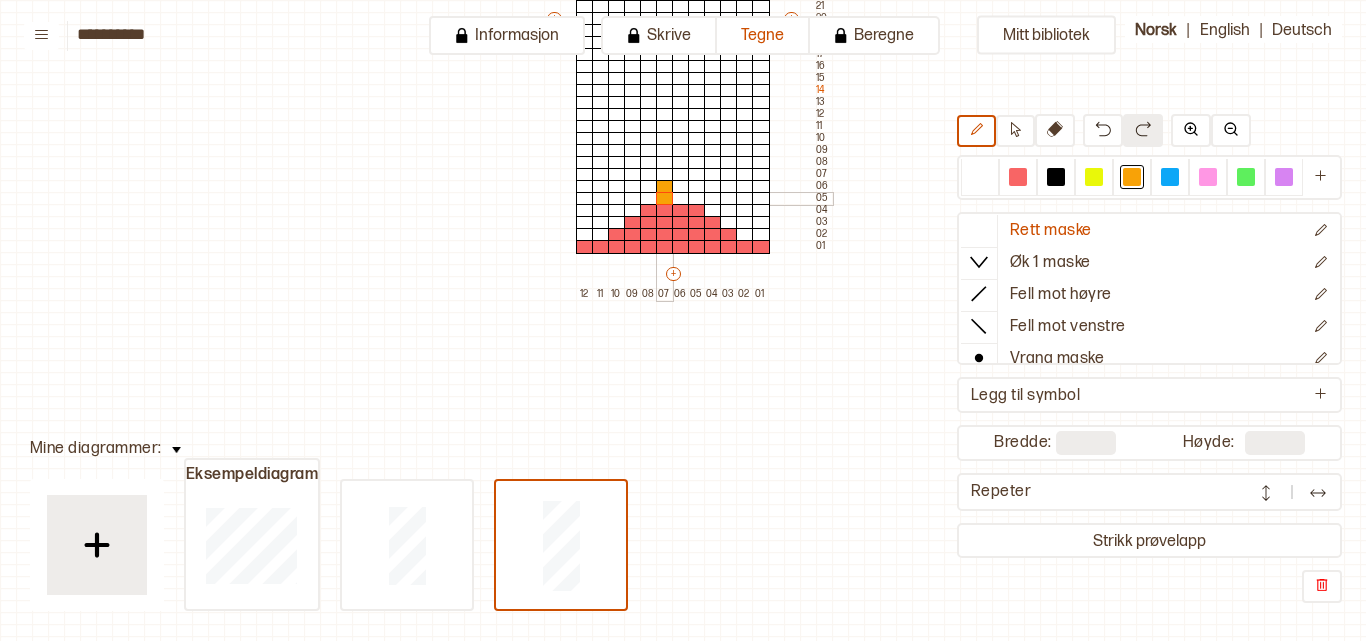click at bounding box center [665, 199] 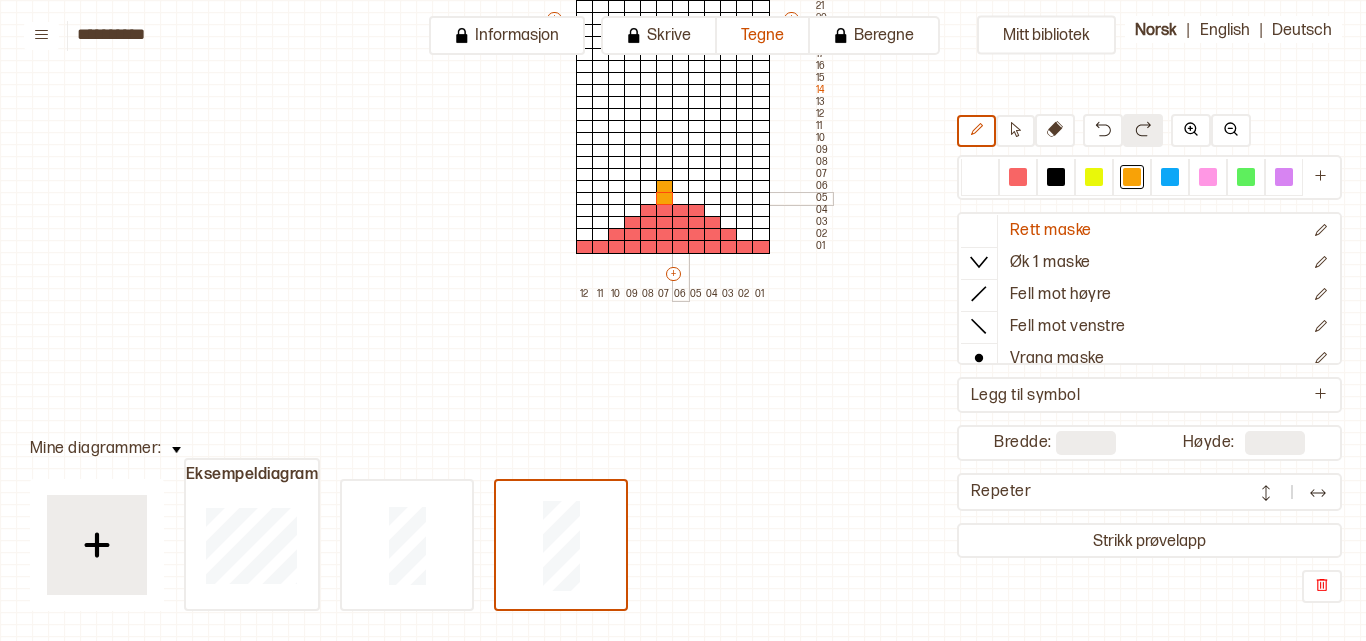 click at bounding box center [681, 199] 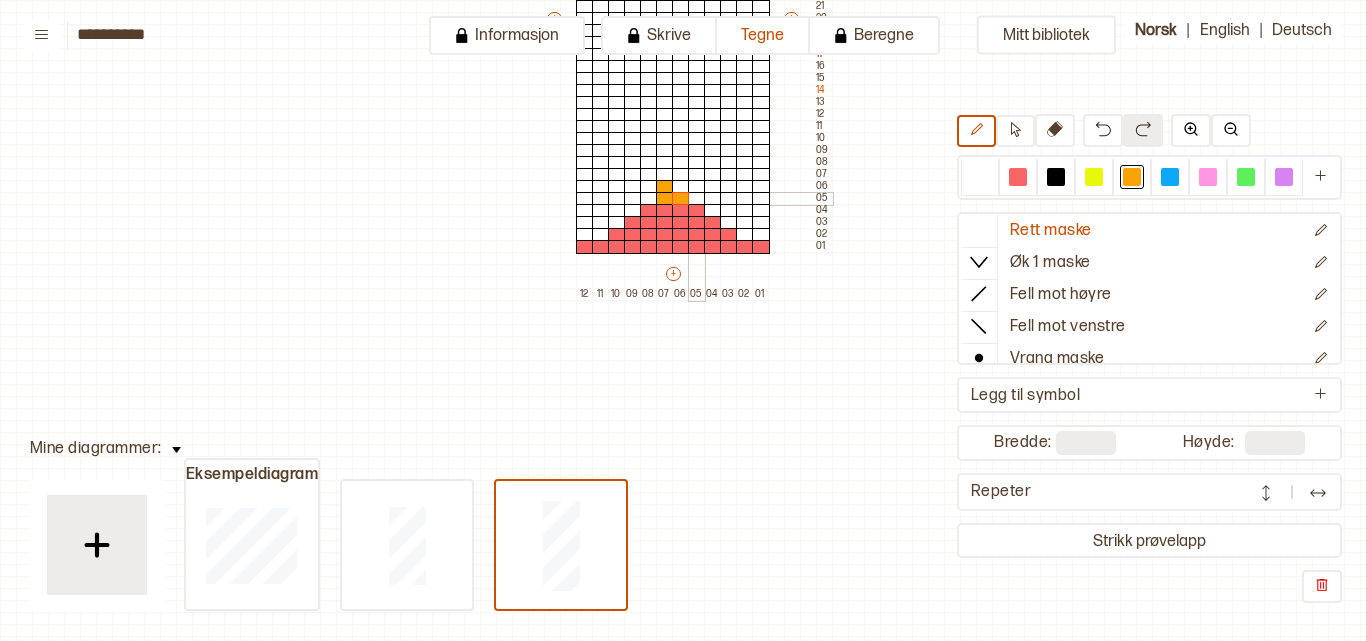 click at bounding box center [697, 199] 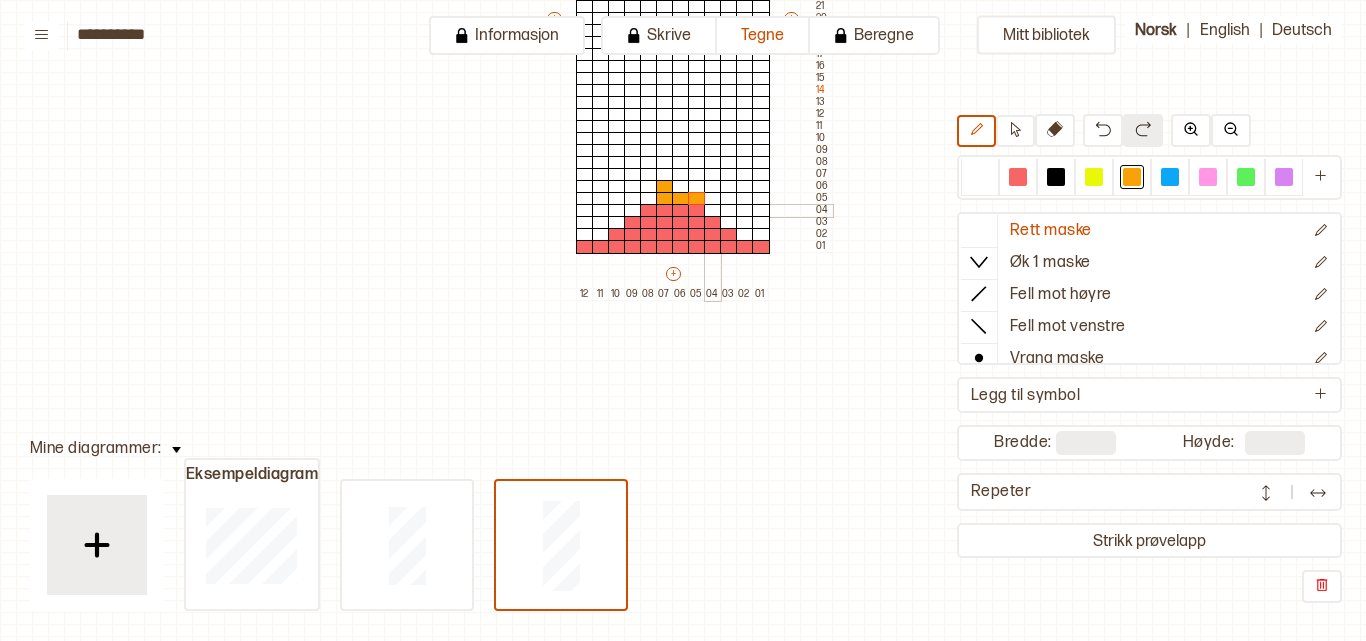 click at bounding box center [713, 211] 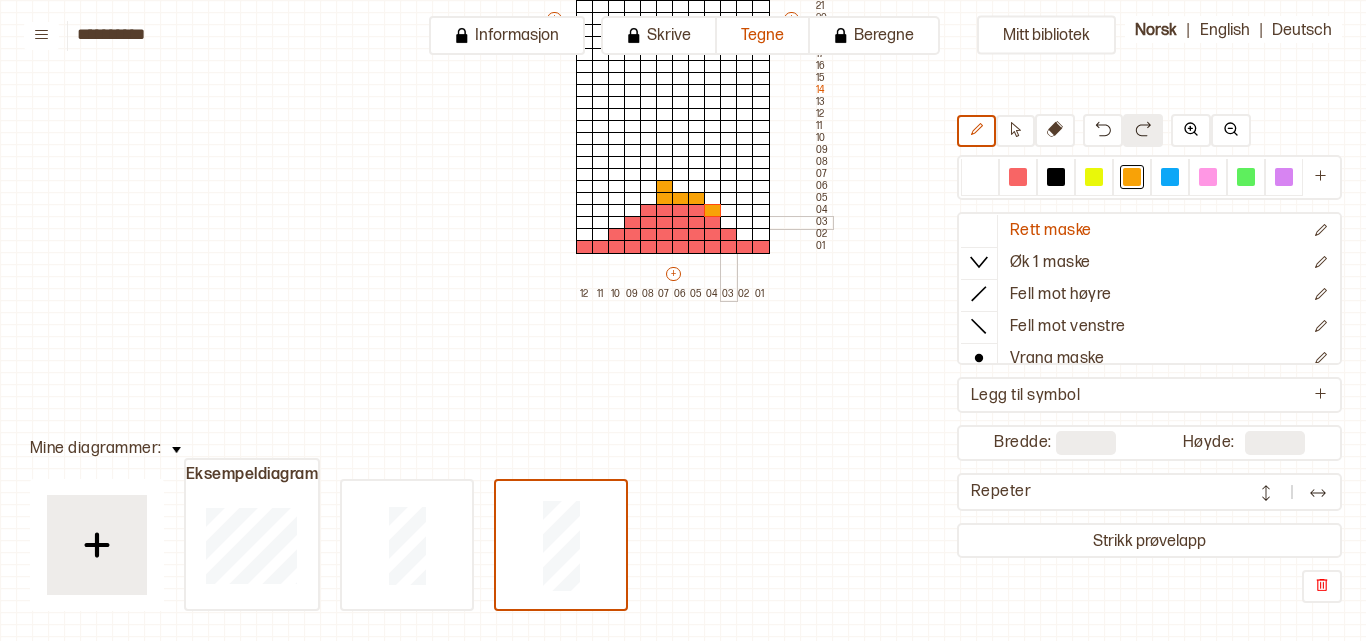drag, startPoint x: 726, startPoint y: 220, endPoint x: 738, endPoint y: 229, distance: 15 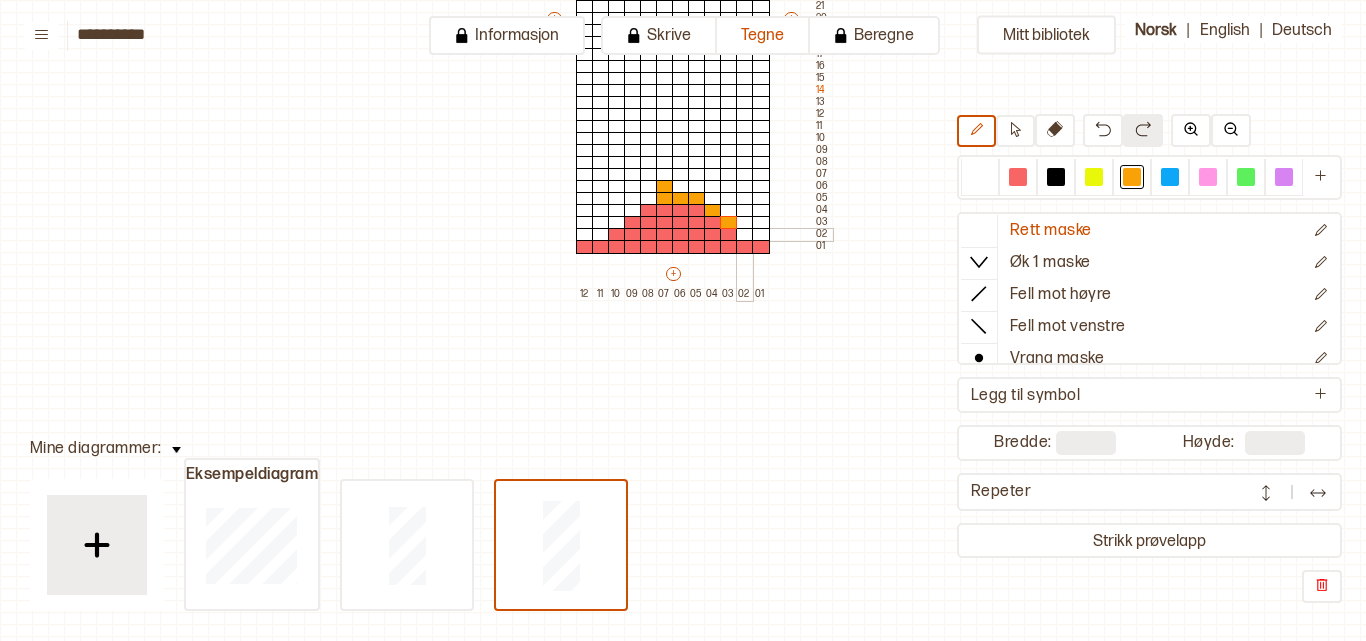 drag, startPoint x: 740, startPoint y: 234, endPoint x: 755, endPoint y: 234, distance: 15 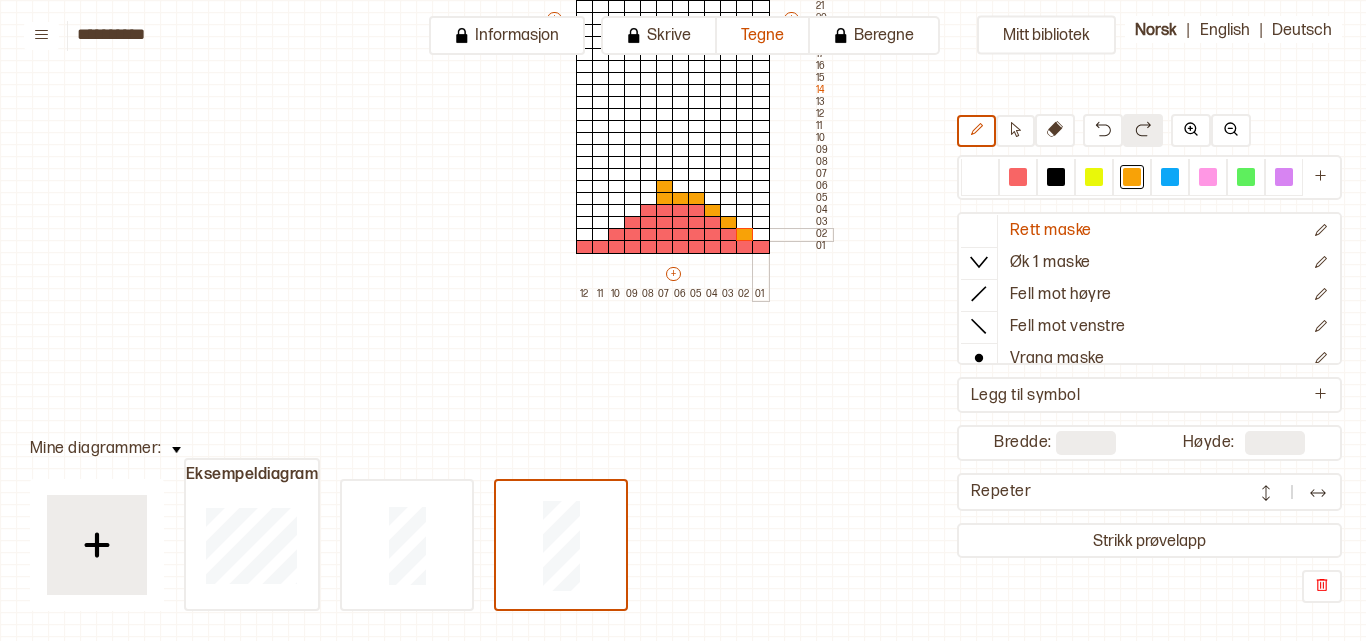 click at bounding box center (761, 235) 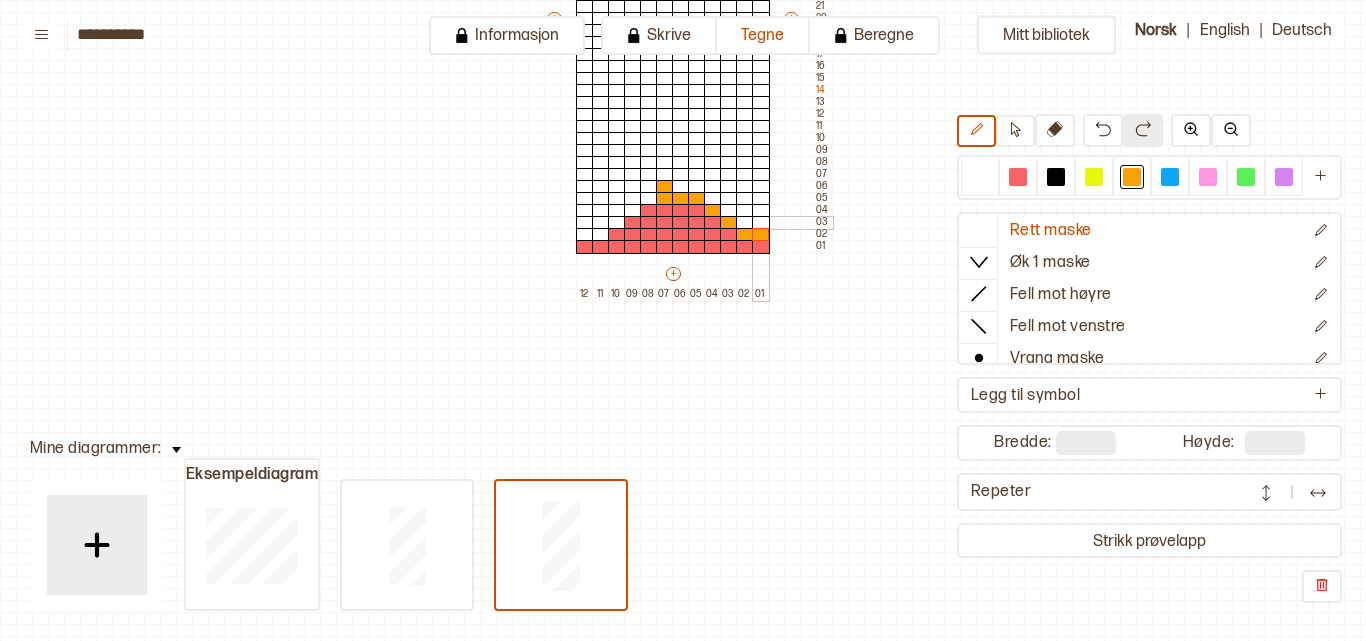 click at bounding box center (761, 223) 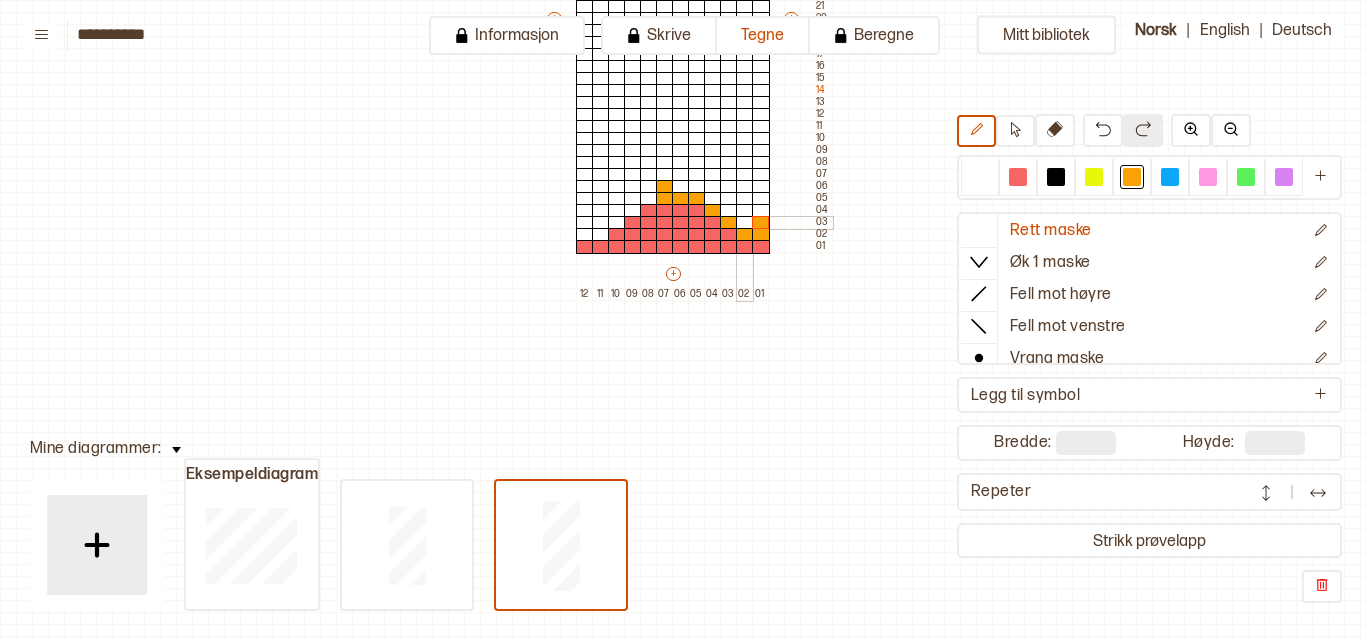 click at bounding box center (745, 223) 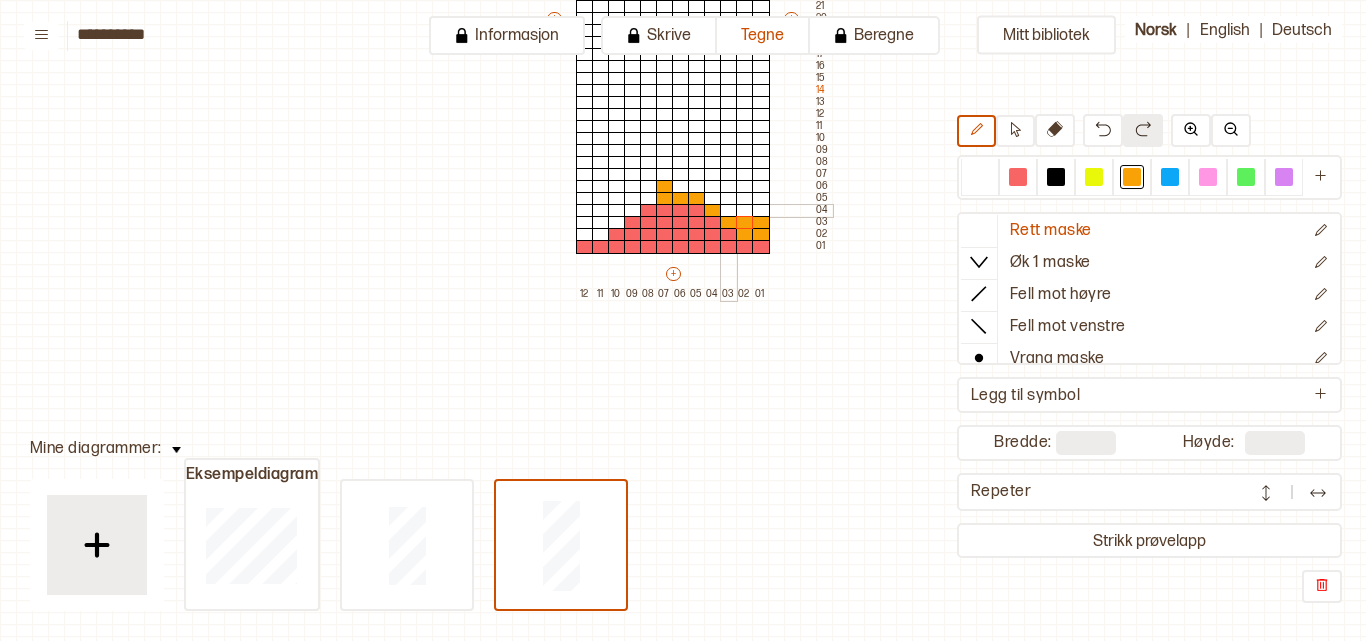 click at bounding box center (729, 211) 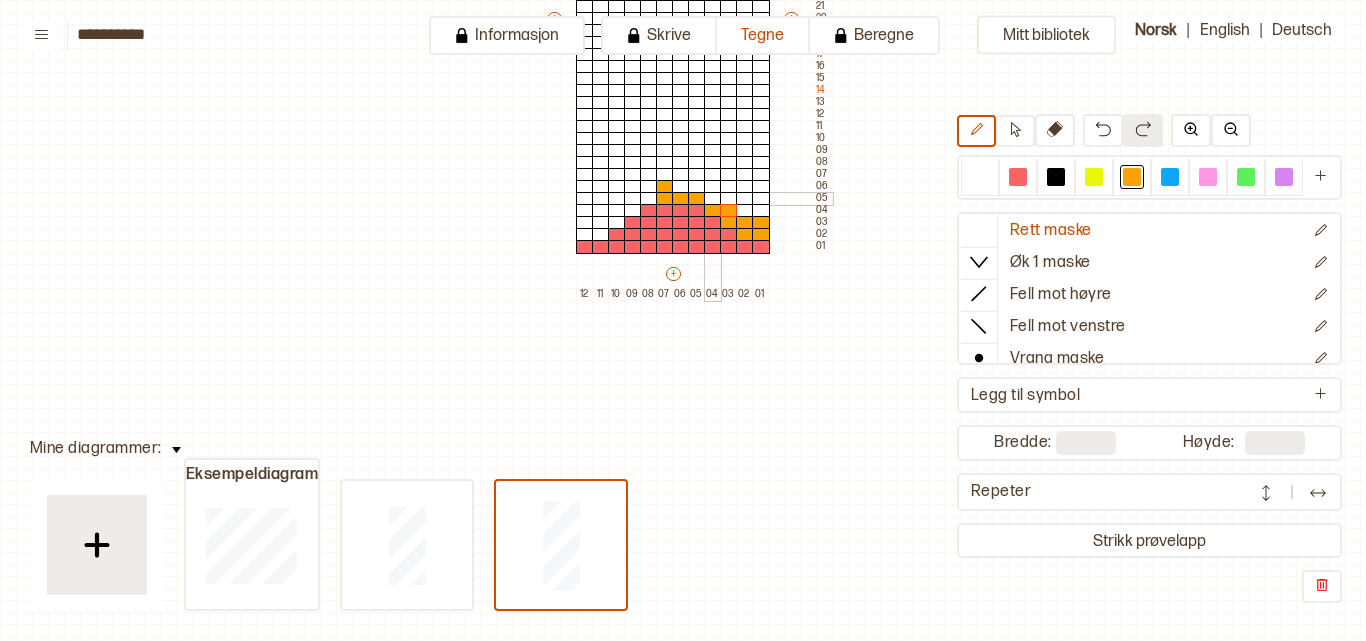 click at bounding box center (713, 199) 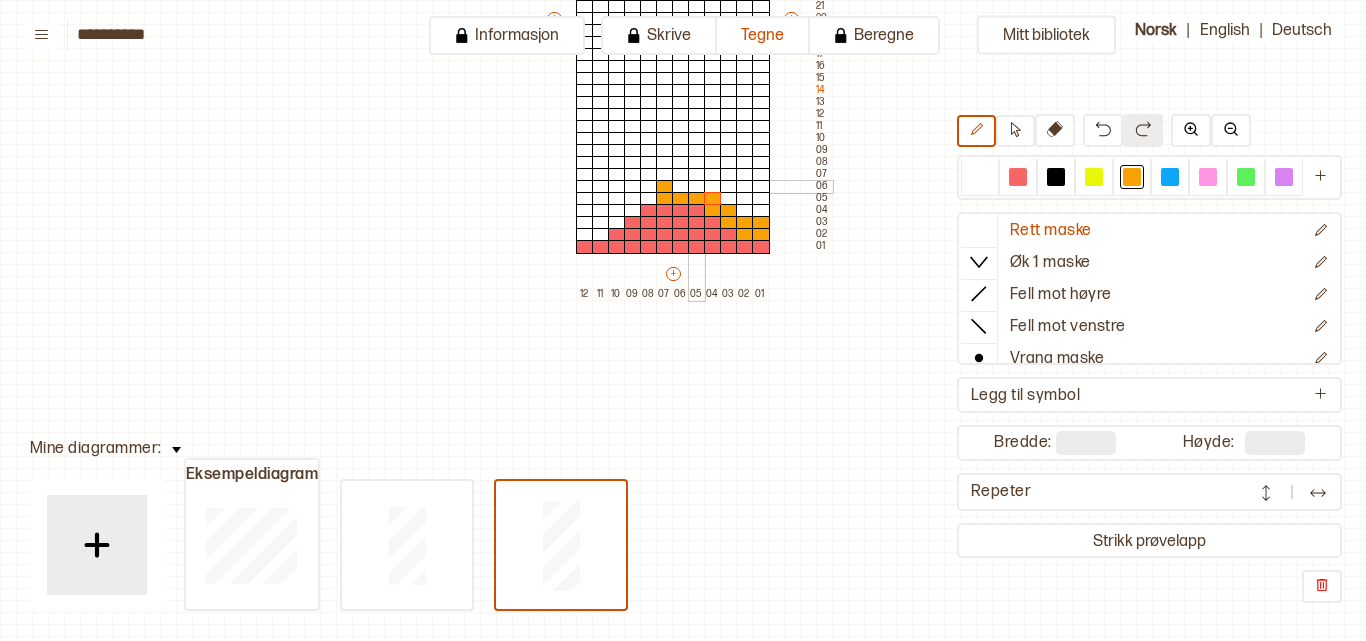 click at bounding box center (697, 187) 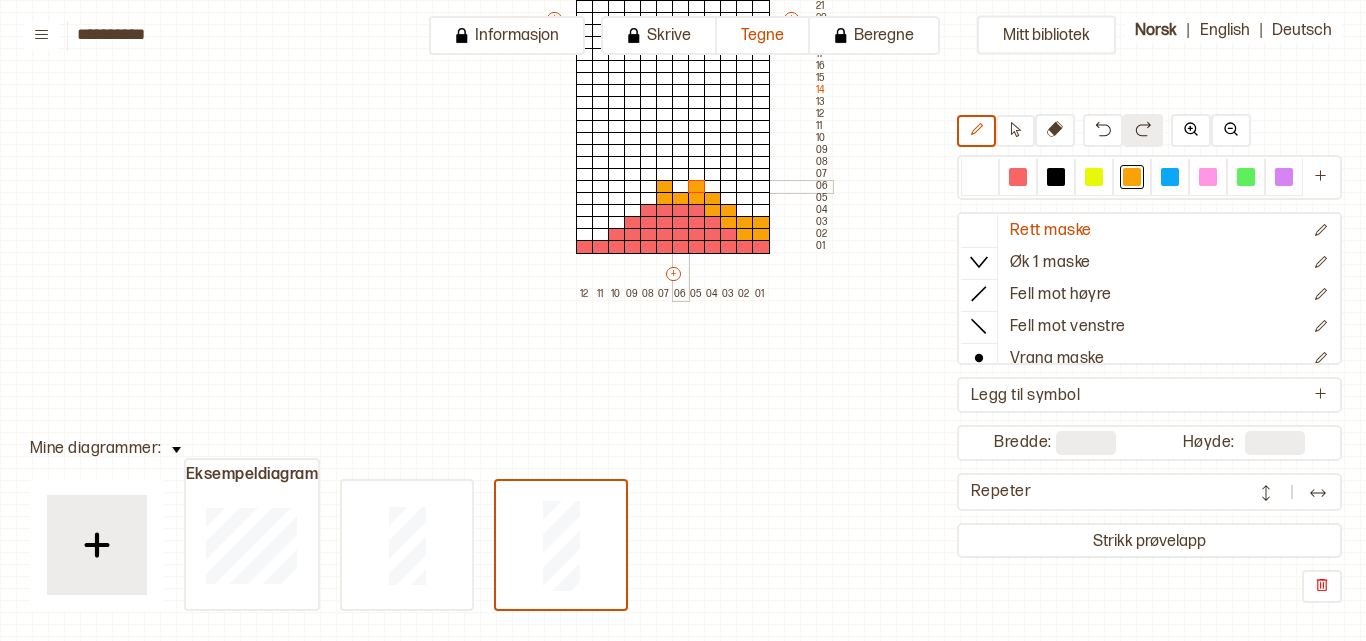 click at bounding box center (681, 187) 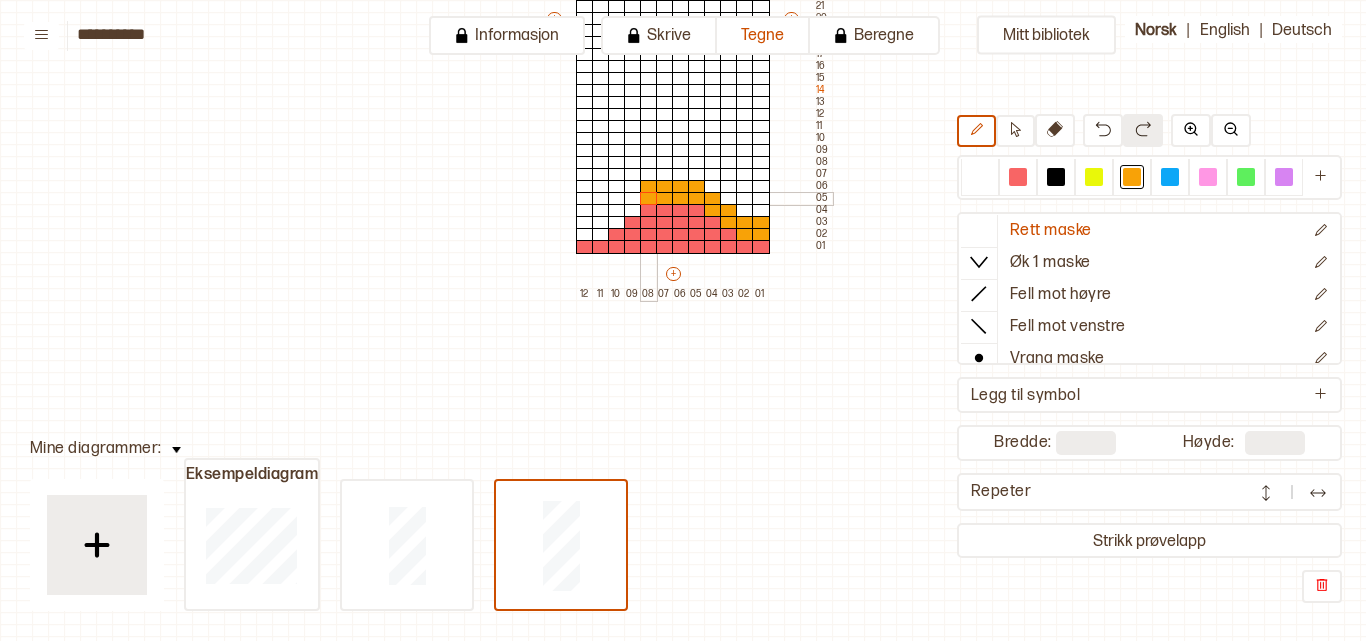 click on "+ + + + 12 11 10 09 08 07 06 05 04 03 02 01 40 39 38 37 36 35 34 33 32 31 30 29 28 27 26 25 24 23 22 21 20 19 18 17 16 15 14 13 12 11 10 09 08 07 06 05 04 03 02 01" at bounding box center (688, 24) 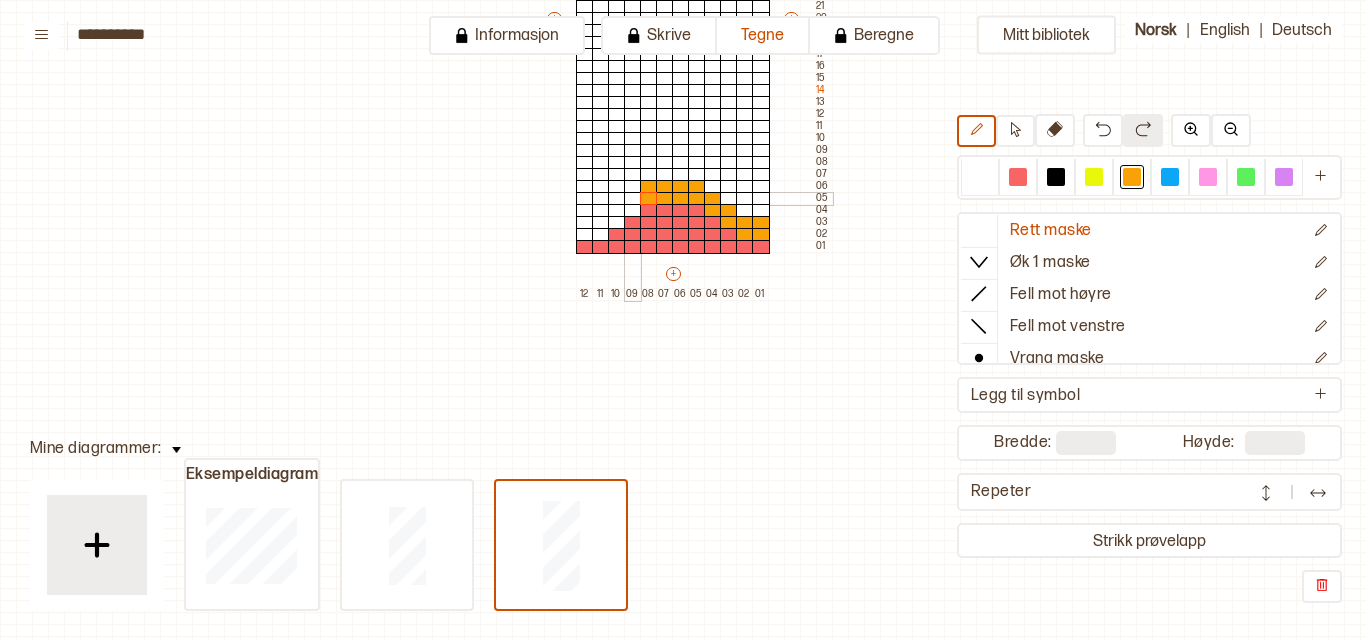 drag, startPoint x: 630, startPoint y: 200, endPoint x: 629, endPoint y: 213, distance: 13.038404 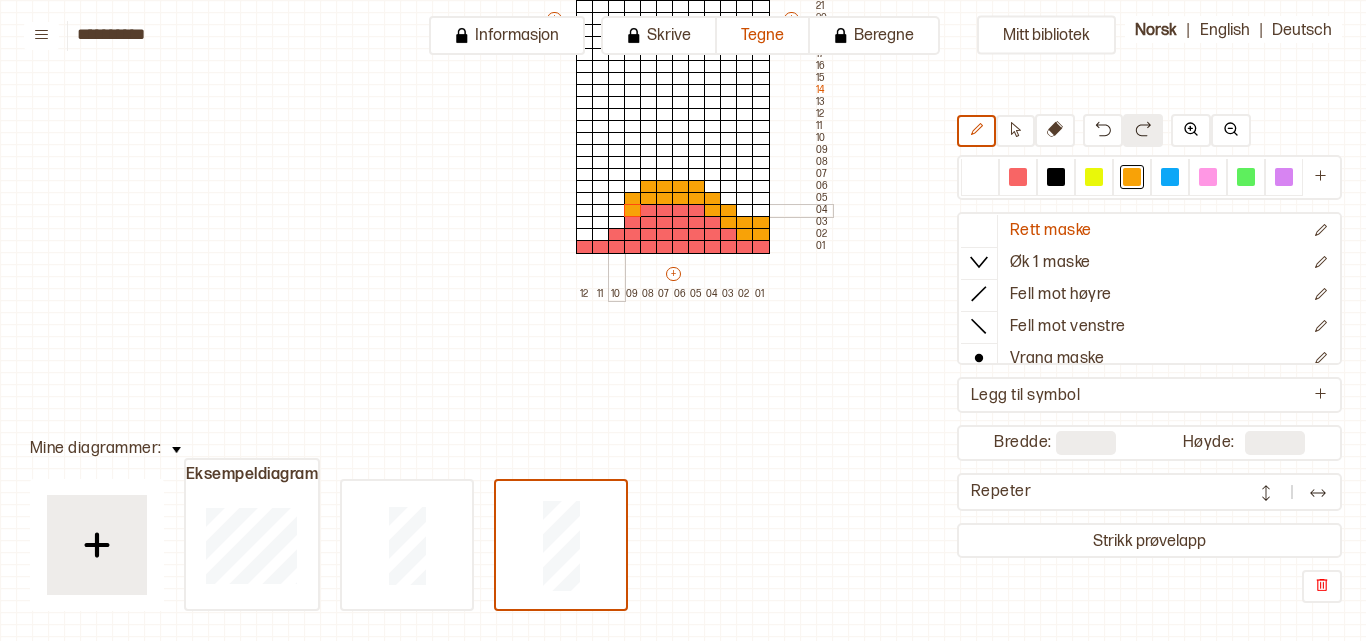 drag, startPoint x: 610, startPoint y: 205, endPoint x: 615, endPoint y: 231, distance: 26.476404 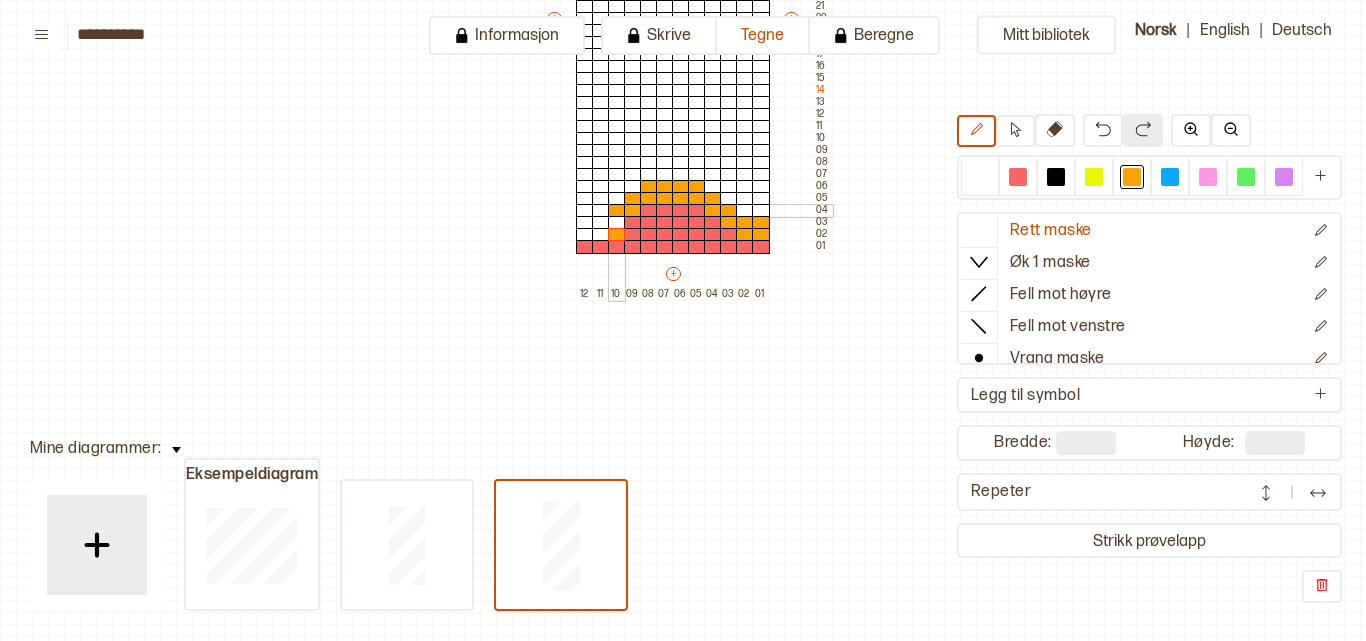 click at bounding box center (617, 211) 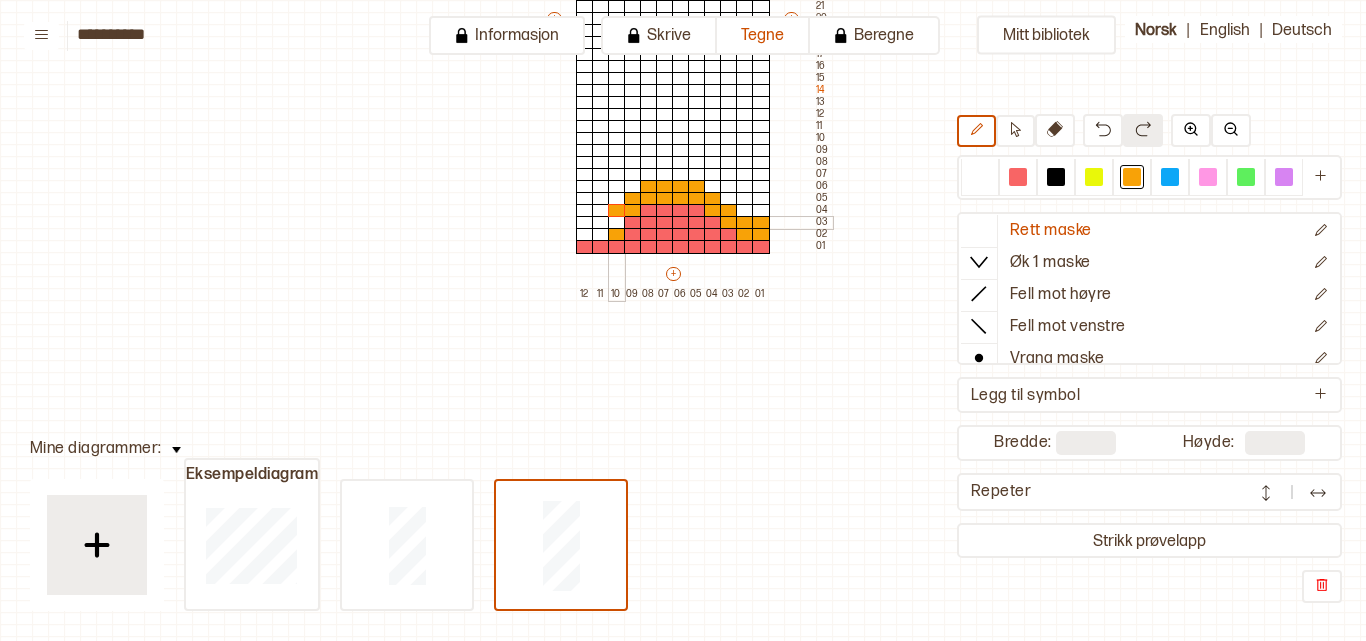 click at bounding box center [617, 223] 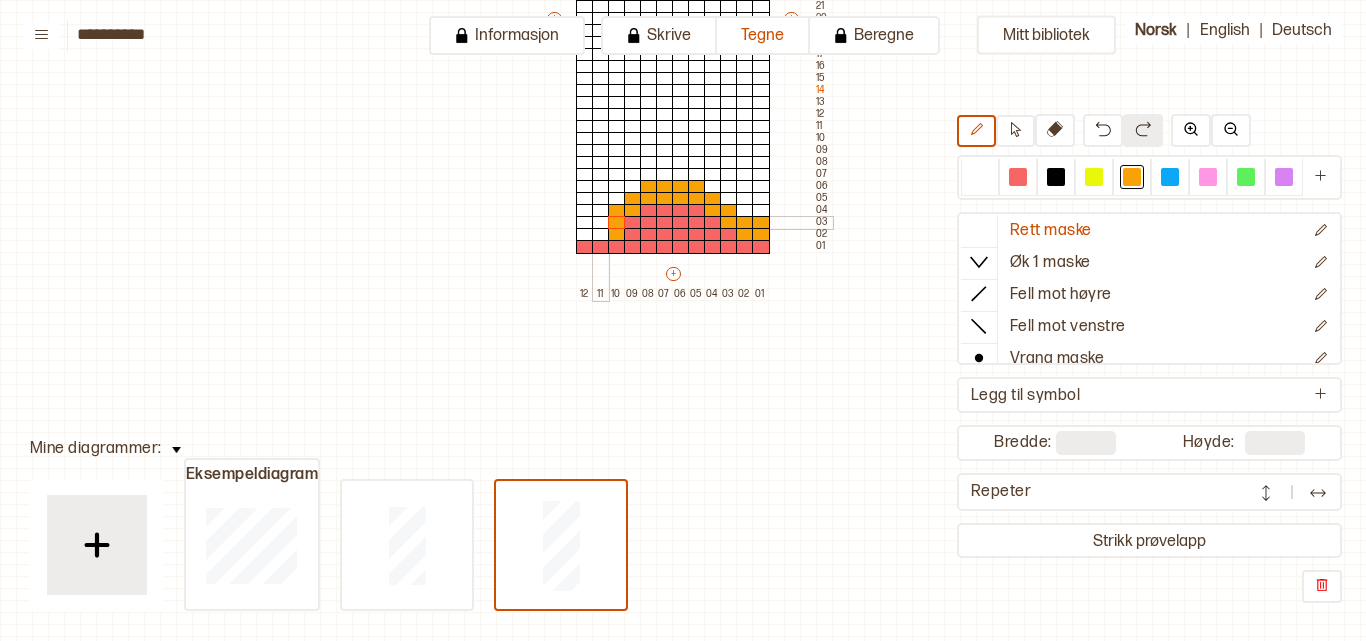 click at bounding box center [601, 223] 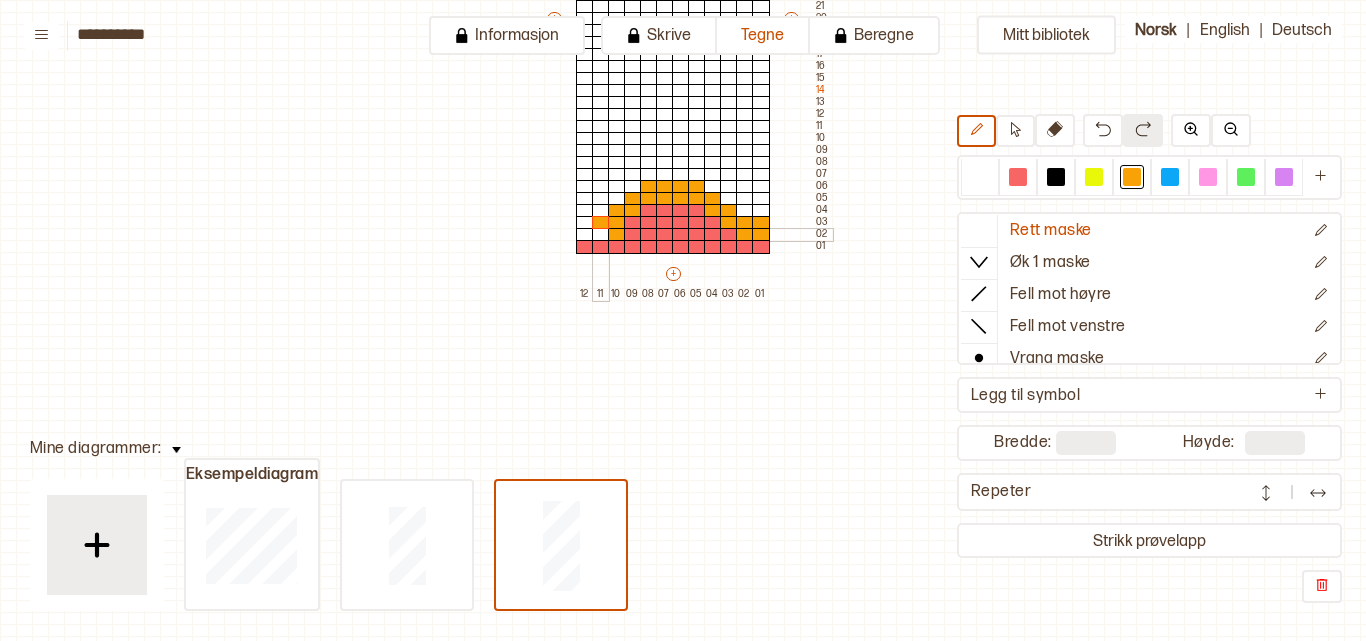 click at bounding box center (601, 235) 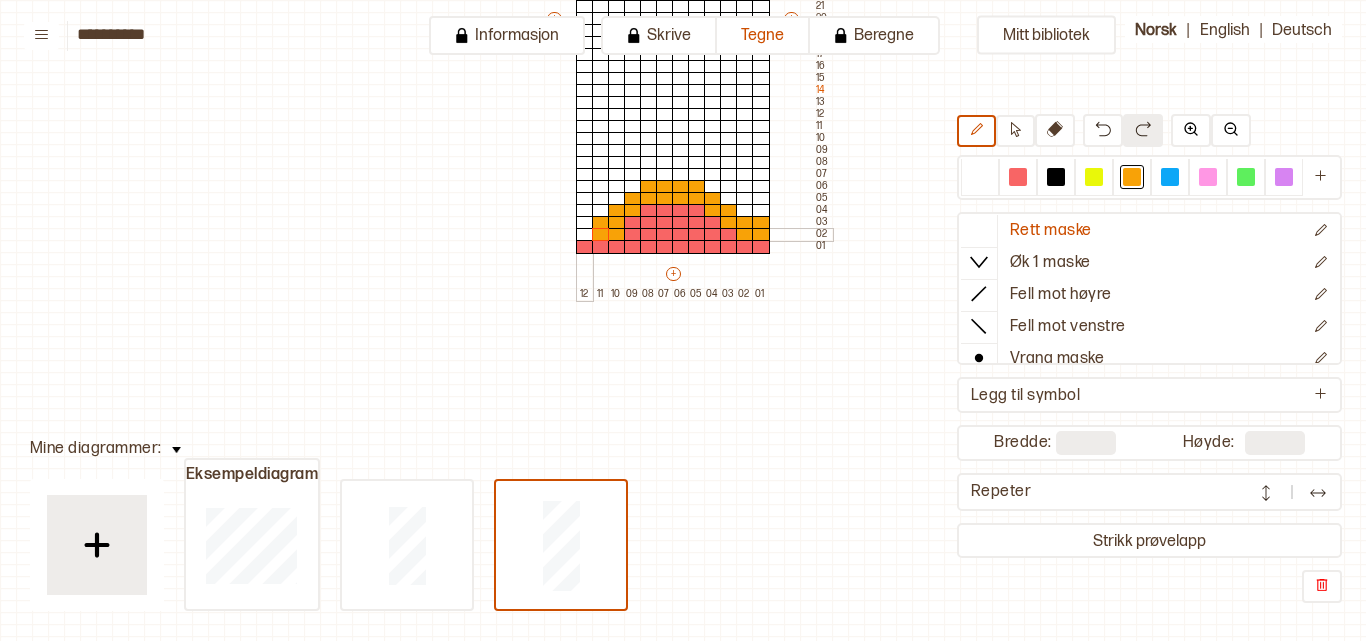 click at bounding box center (585, 223) 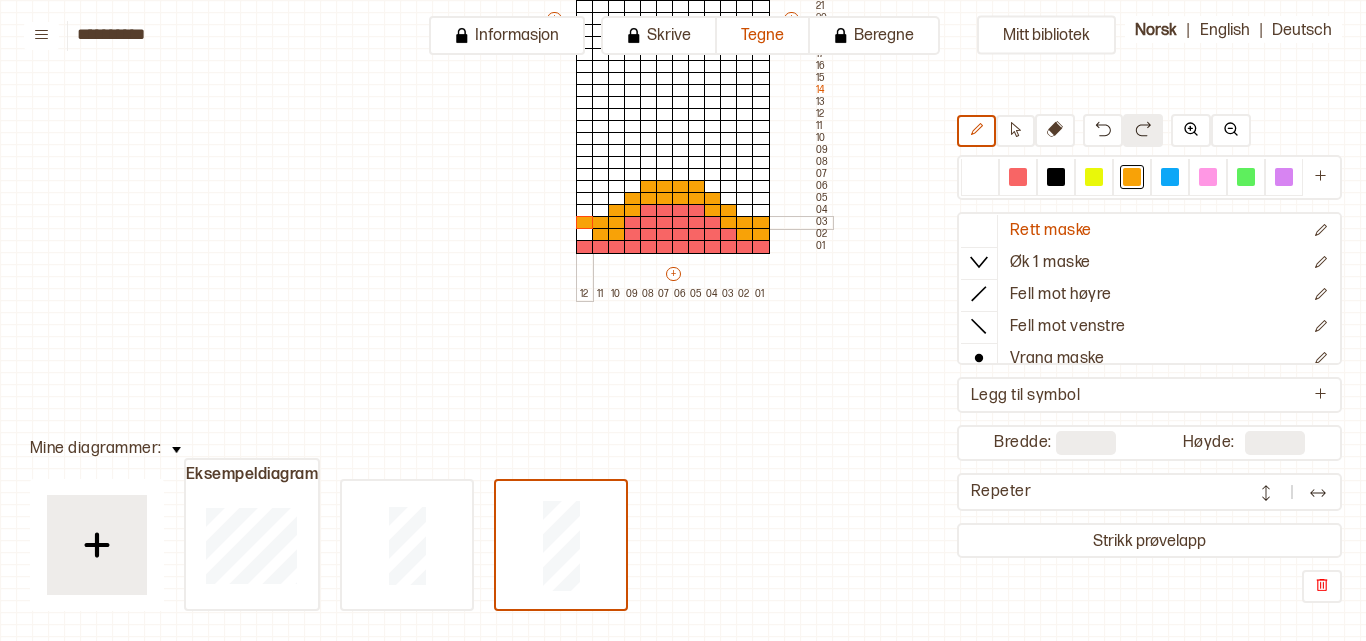 click at bounding box center (585, 223) 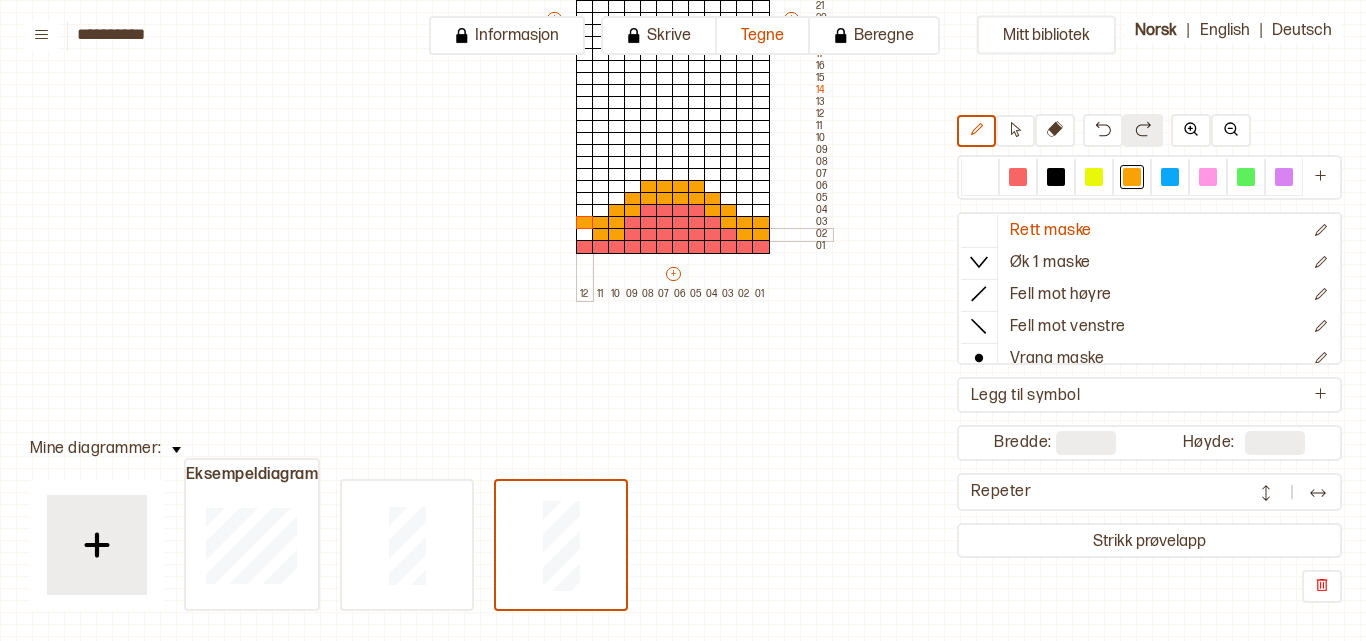click at bounding box center (585, 235) 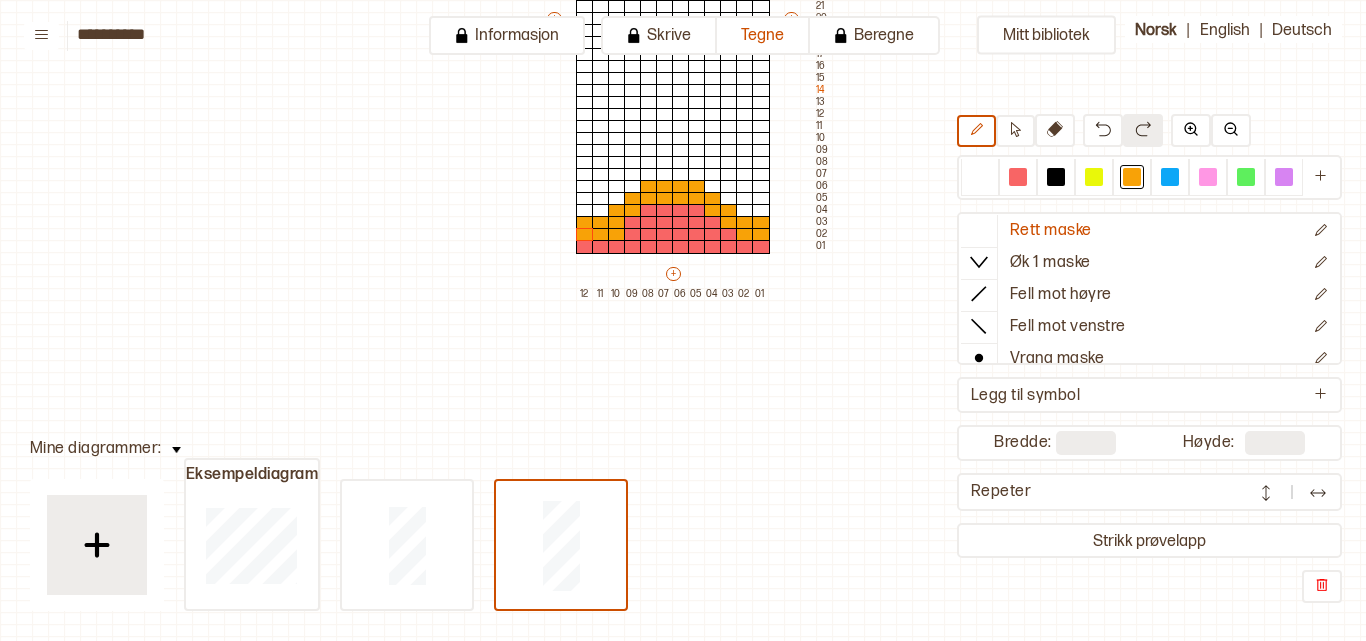 drag, startPoint x: 1013, startPoint y: 176, endPoint x: 909, endPoint y: 223, distance: 114.12712 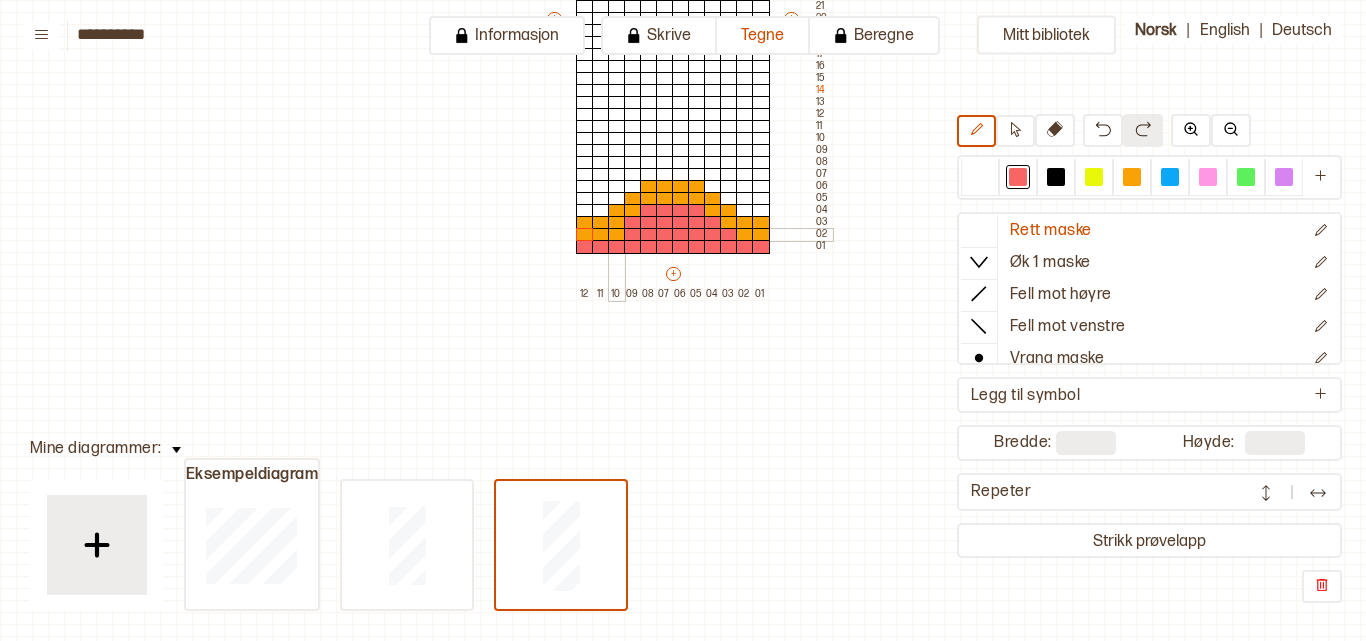 click at bounding box center (617, 235) 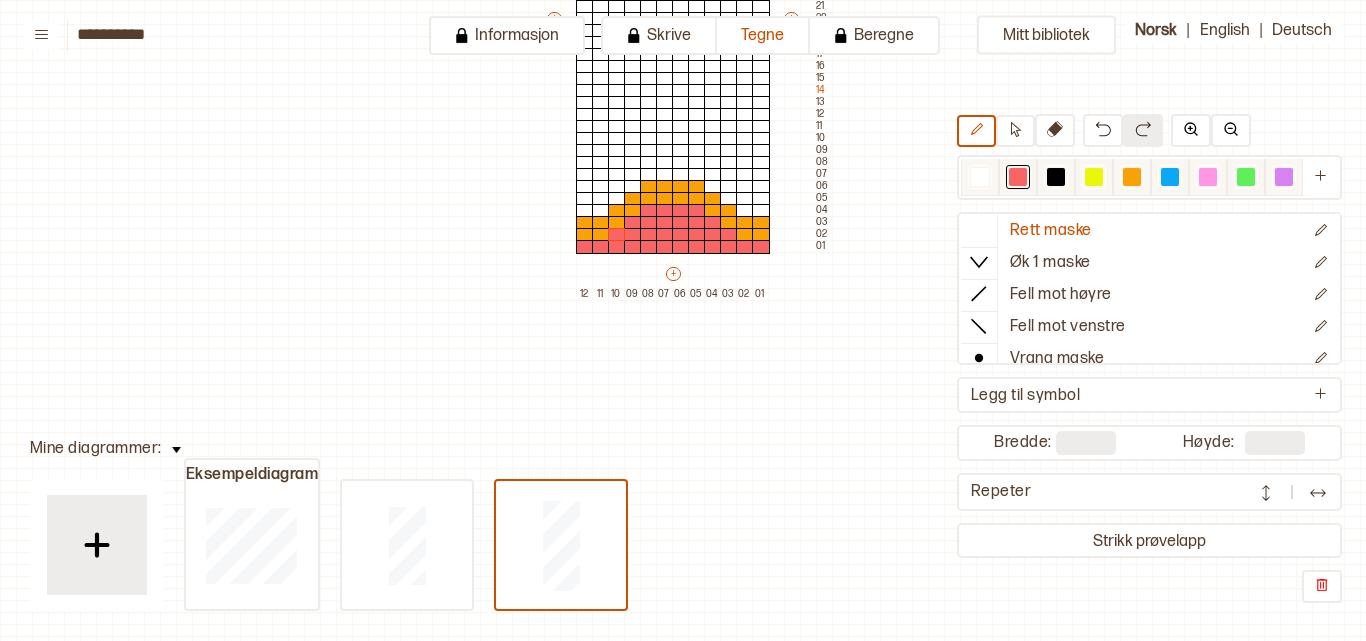click at bounding box center (1094, 177) 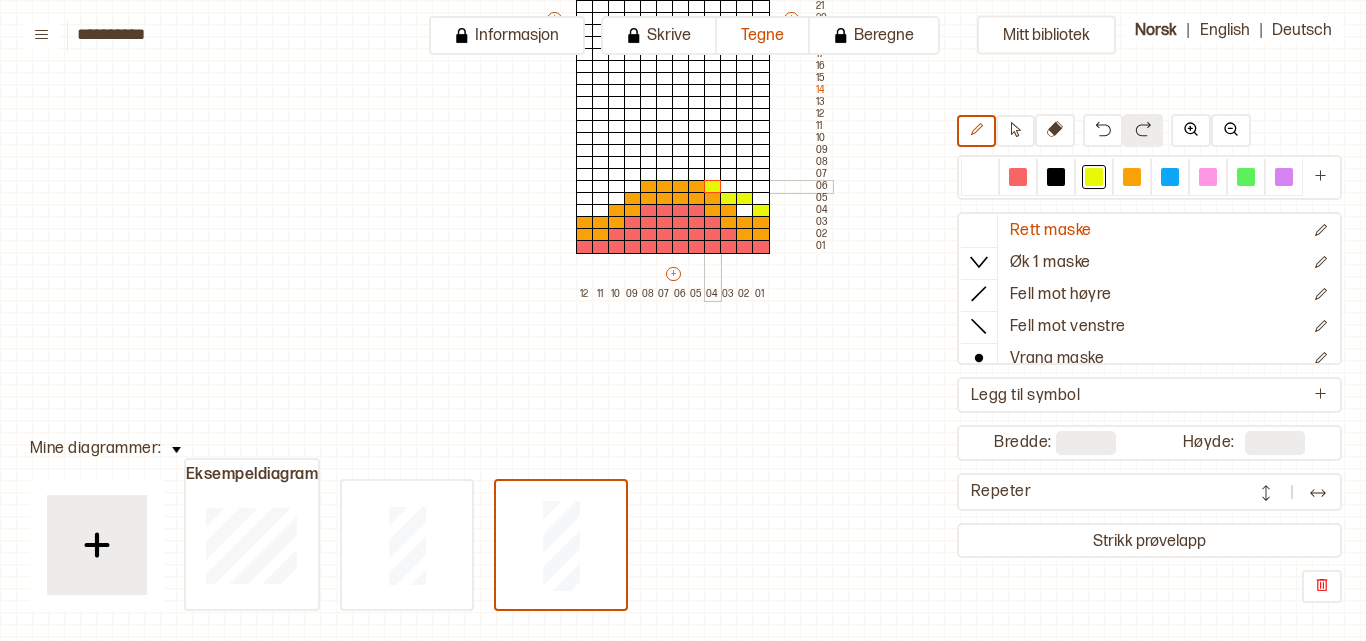 click on "+ + + + 12 11 10 09 08 07 06 05 04 03 02 01 40 39 38 37 36 35 34 33 32 31 30 29 28 27 26 25 24 23 22 21 20 19 18 17 16 15 14 13 12 11 10 09 08 07 06 05 04 03 02 01" at bounding box center (688, 24) 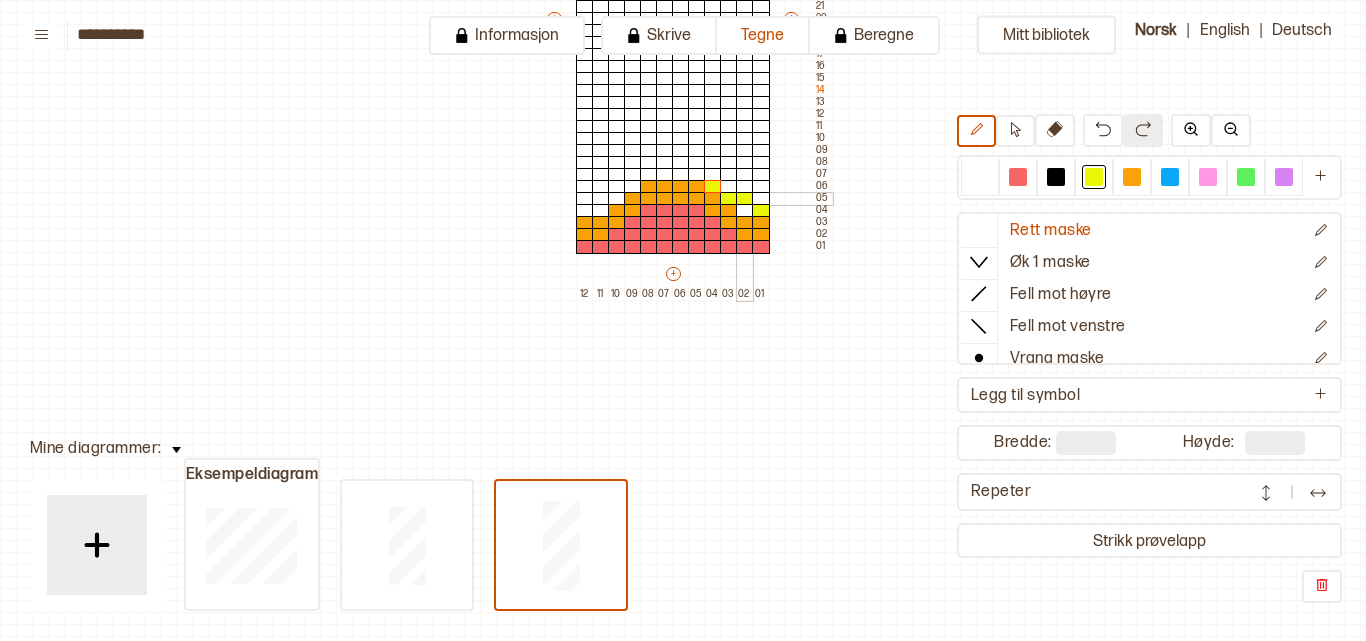 click at bounding box center (745, 199) 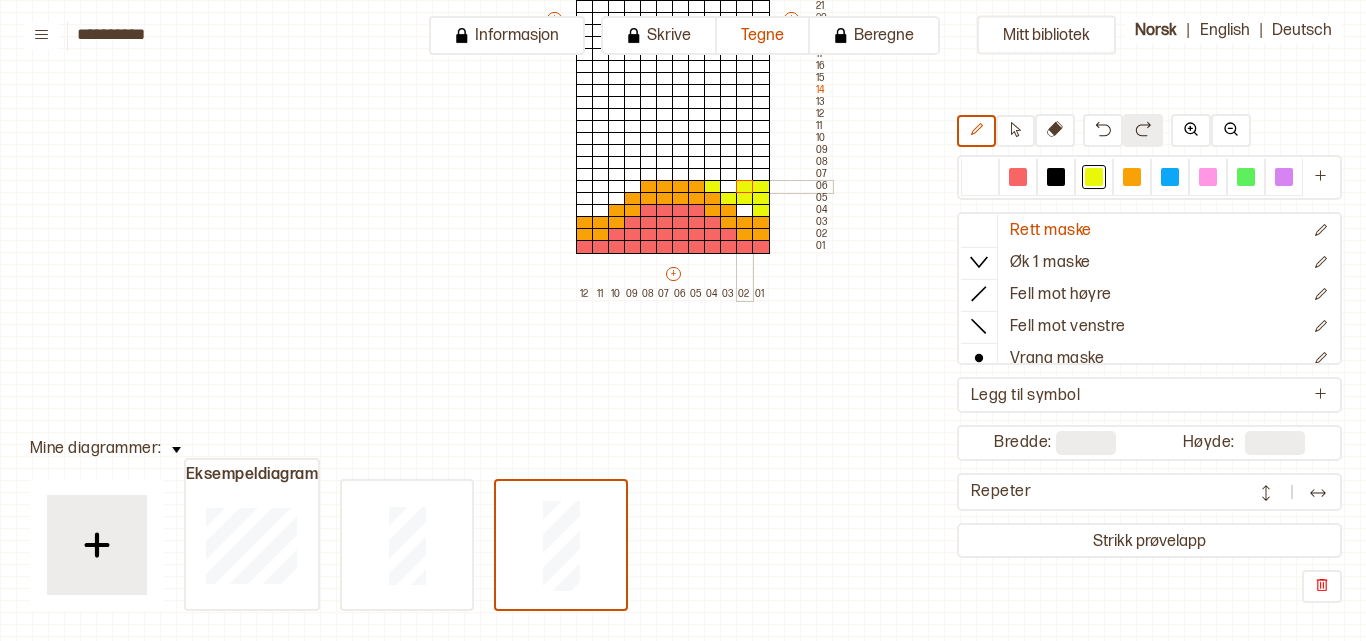 drag, startPoint x: 743, startPoint y: 186, endPoint x: 728, endPoint y: 176, distance: 18.027756 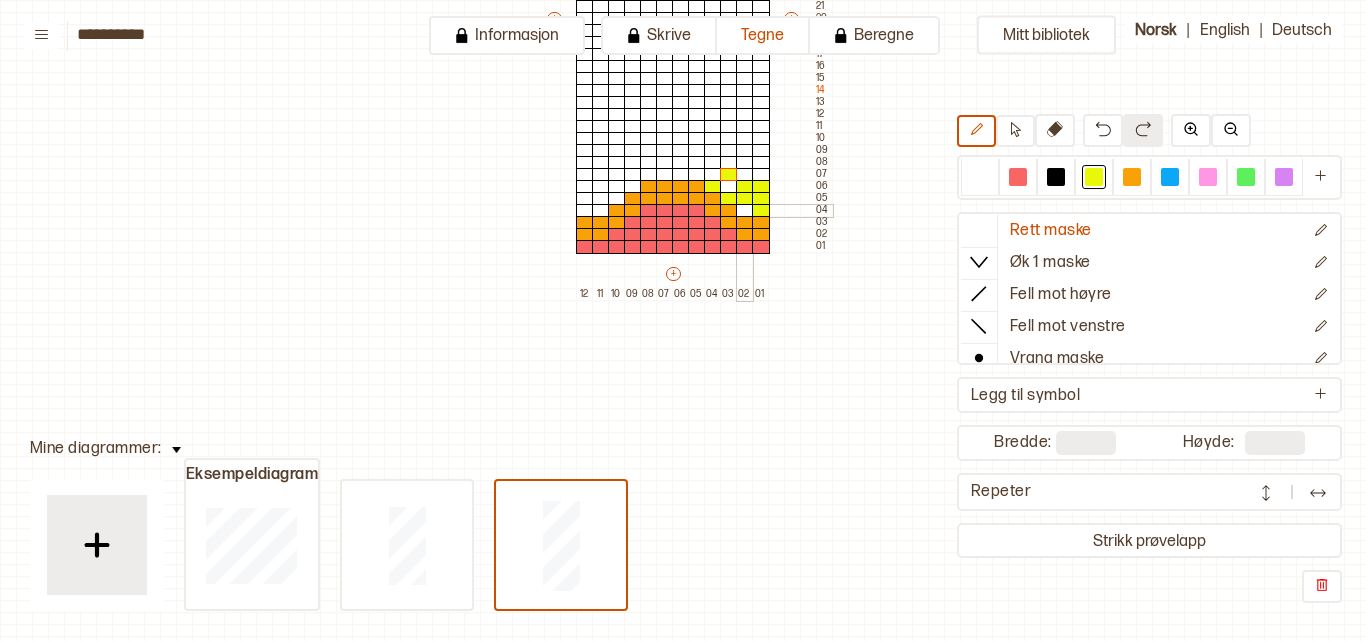 click at bounding box center [745, 211] 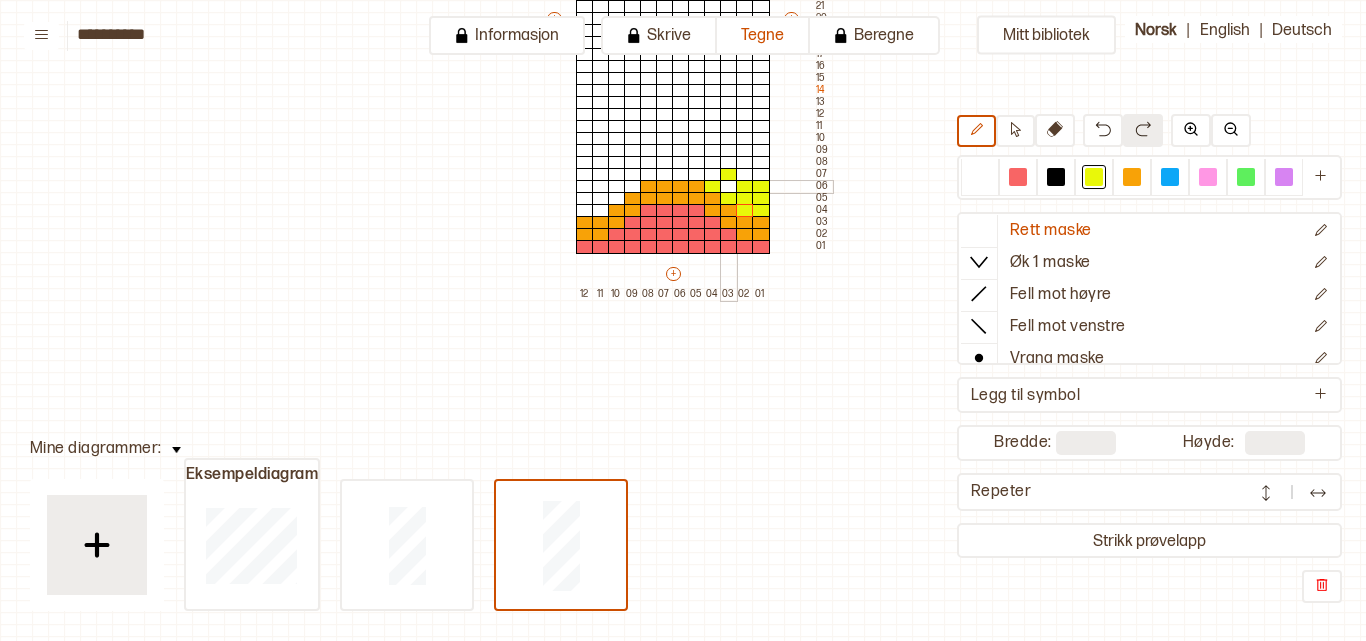 click at bounding box center [729, 187] 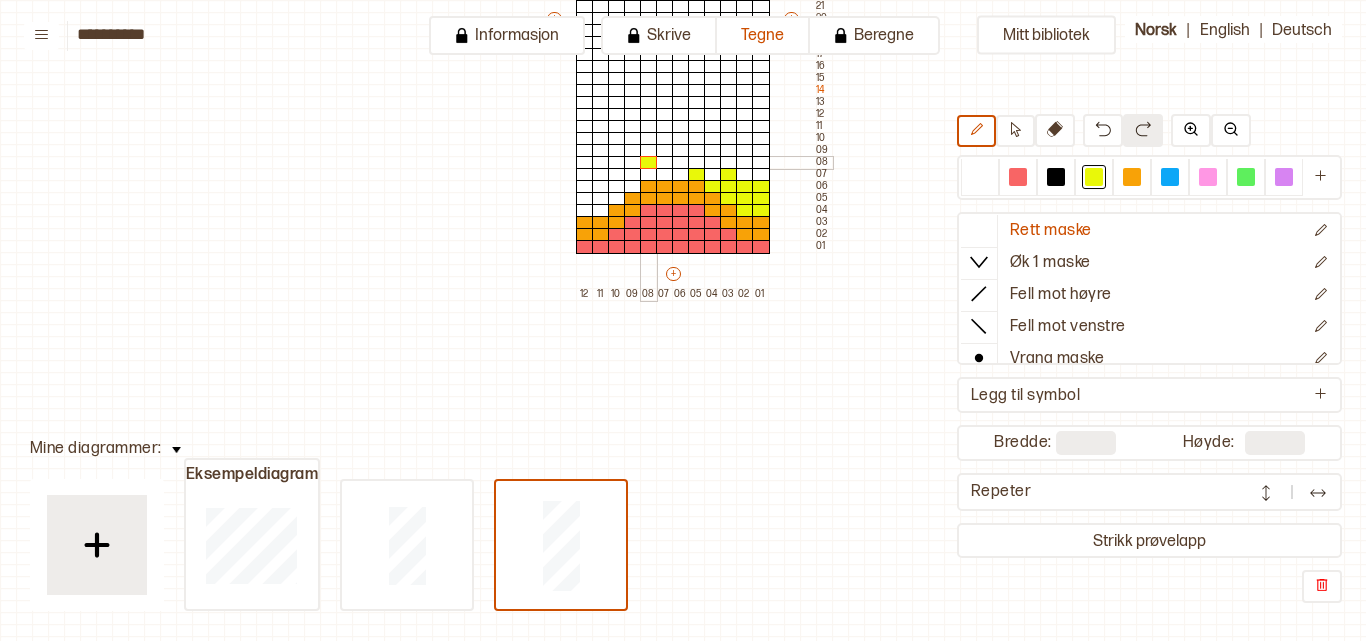 drag, startPoint x: 696, startPoint y: 168, endPoint x: 642, endPoint y: 165, distance: 54.08327 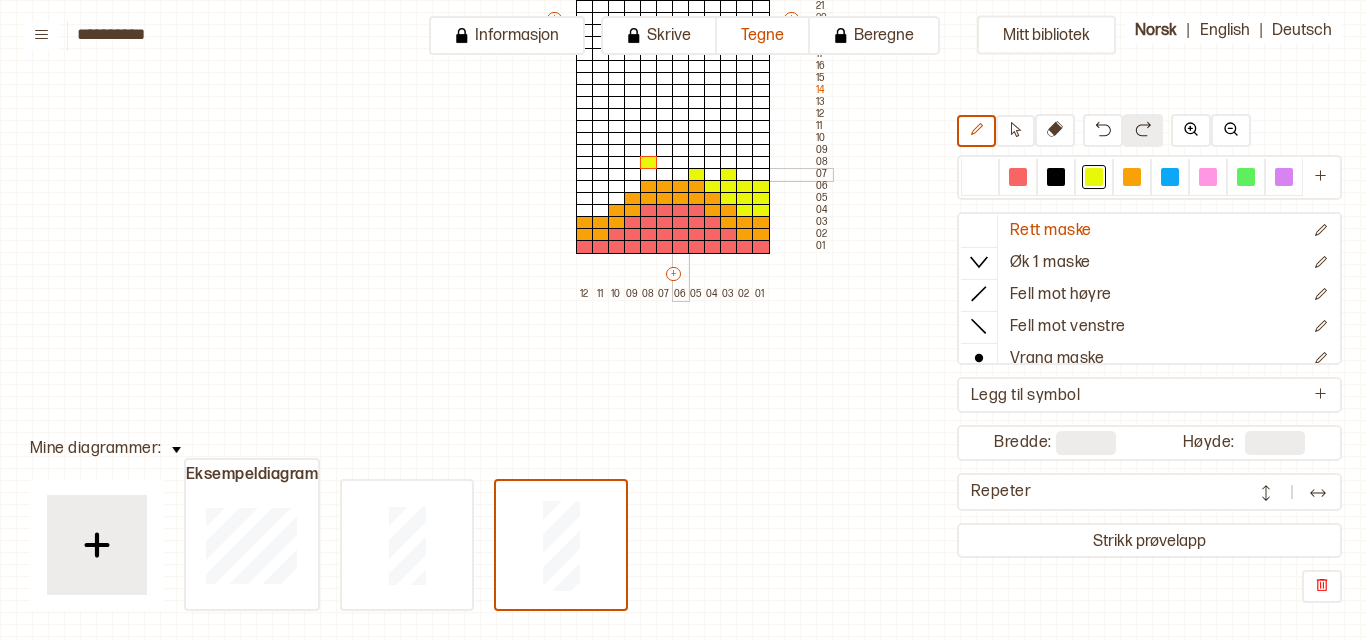 click on "+ + + + 12 11 10 09 08 07 06 05 04 03 02 01 40 39 38 37 36 35 34 33 32 31 30 29 28 27 26 25 24 23 22 21 20 19 18 17 16 15 14 13 12 11 10 09 08 07 06 05 04 03 02 01" at bounding box center [688, 24] 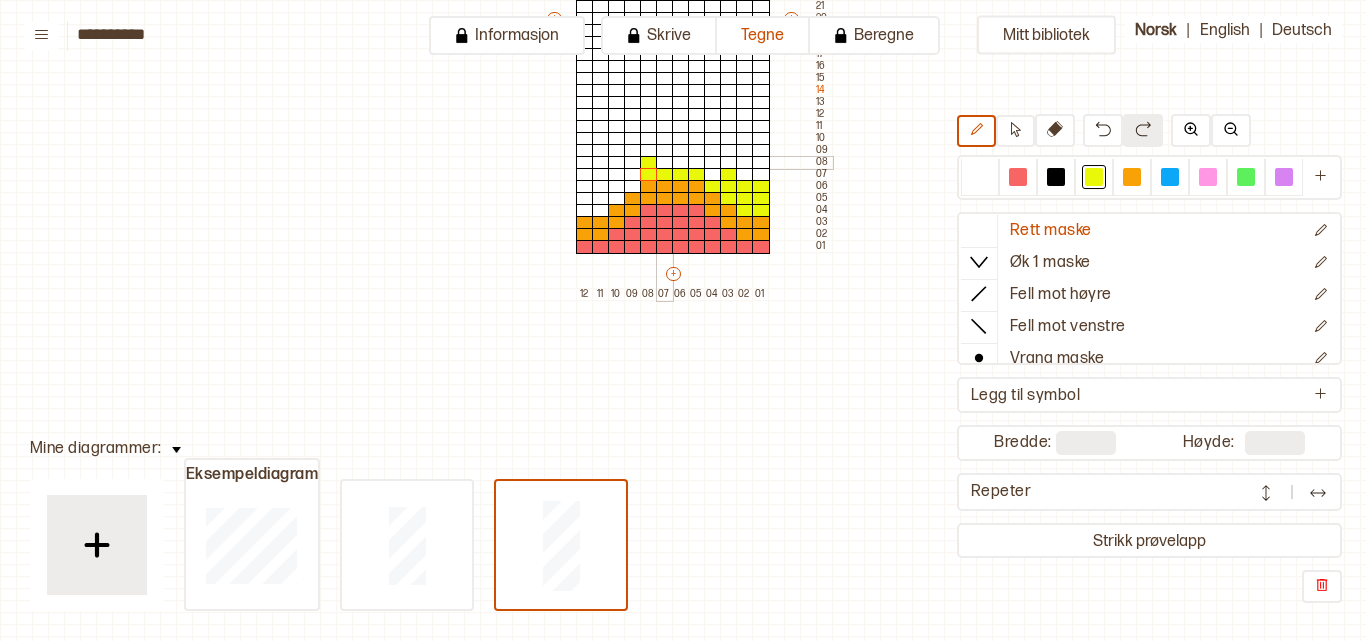 drag, startPoint x: 665, startPoint y: 165, endPoint x: 697, endPoint y: 161, distance: 32.24903 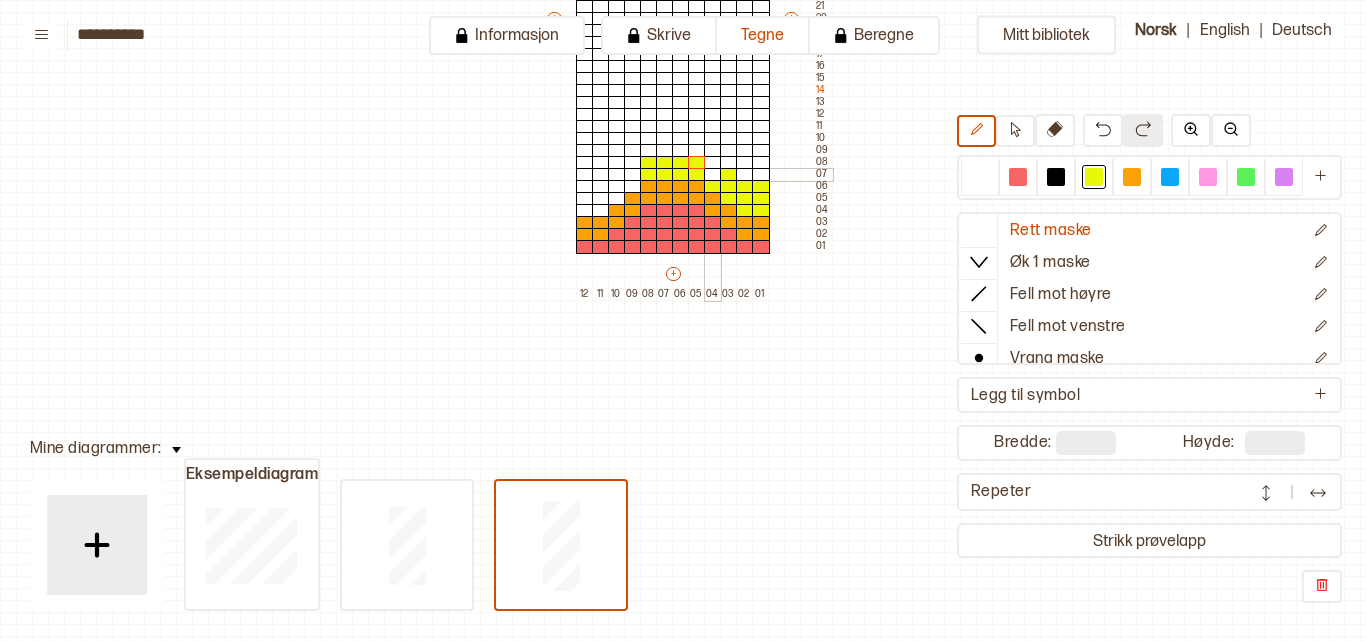 click at bounding box center (713, 175) 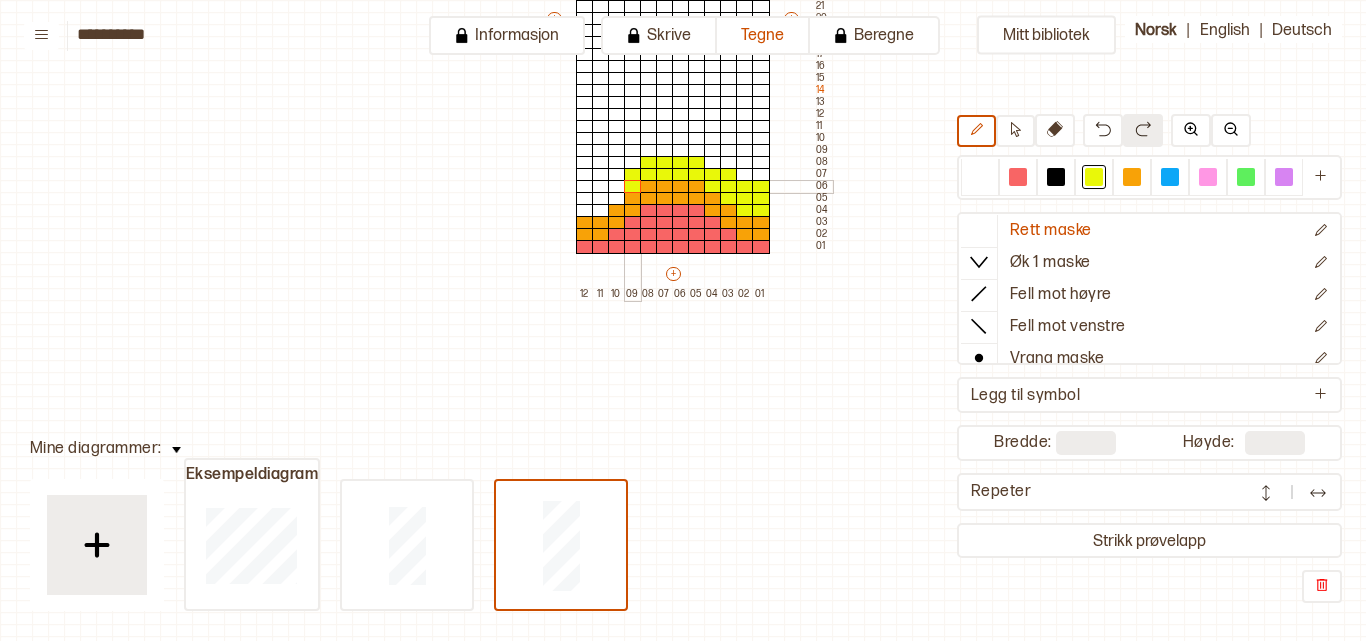 click on "+ + + + 12 11 10 09 08 07 06 05 04 03 02 01 40 39 38 37 36 35 34 33 32 31 30 29 28 27 26 25 24 23 22 21 20 19 18 17 16 15 14 13 12 11 10 09 08 07 06 05 04 03 02 01" at bounding box center (688, 24) 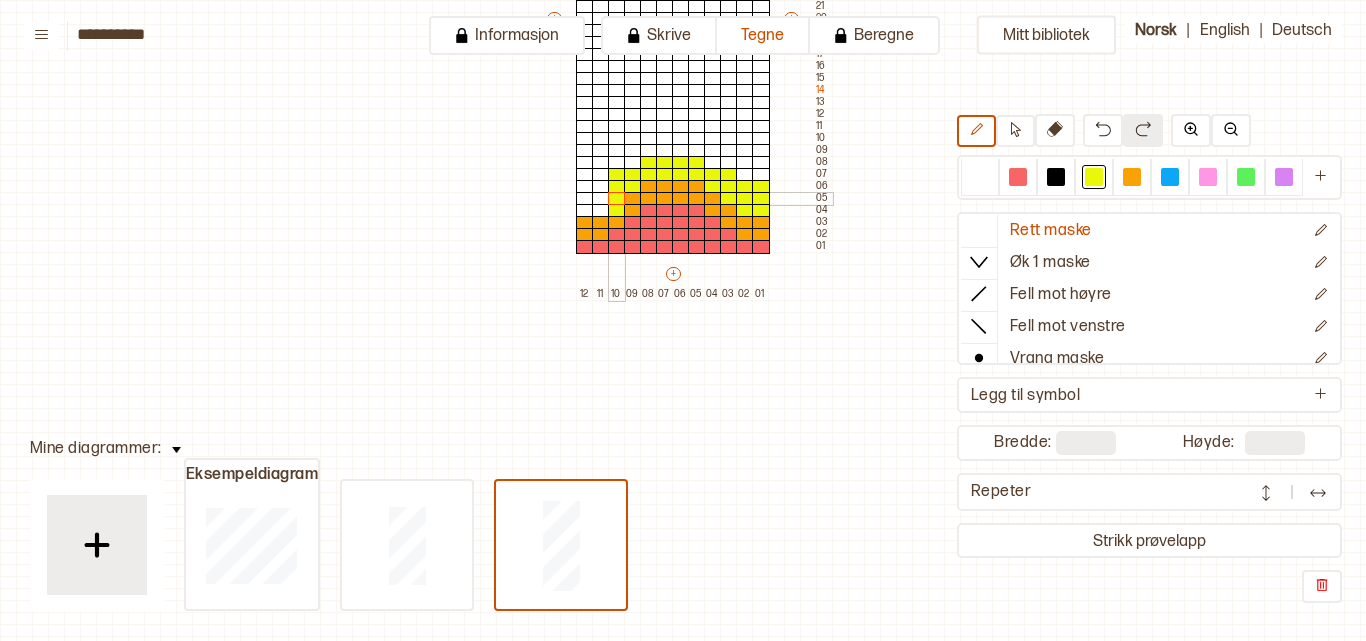 drag, startPoint x: 616, startPoint y: 179, endPoint x: 615, endPoint y: 200, distance: 21.023796 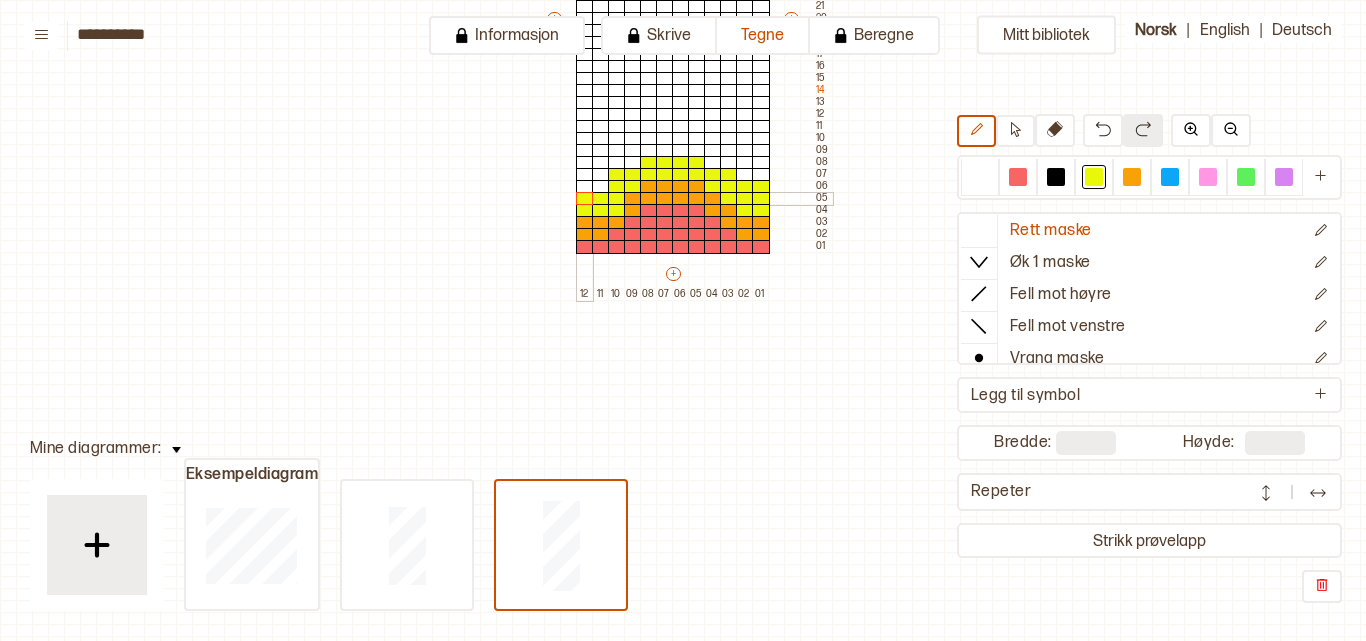 click on "+ + + + 12 11 10 09 08 07 06 05 04 03 02 01 40 39 38 37 36 35 34 33 32 31 30 29 28 27 26 25 24 23 22 21 20 19 18 17 16 15 14 13 12 11 10 09 08 07 06 05 04 03 02 01" at bounding box center (688, 24) 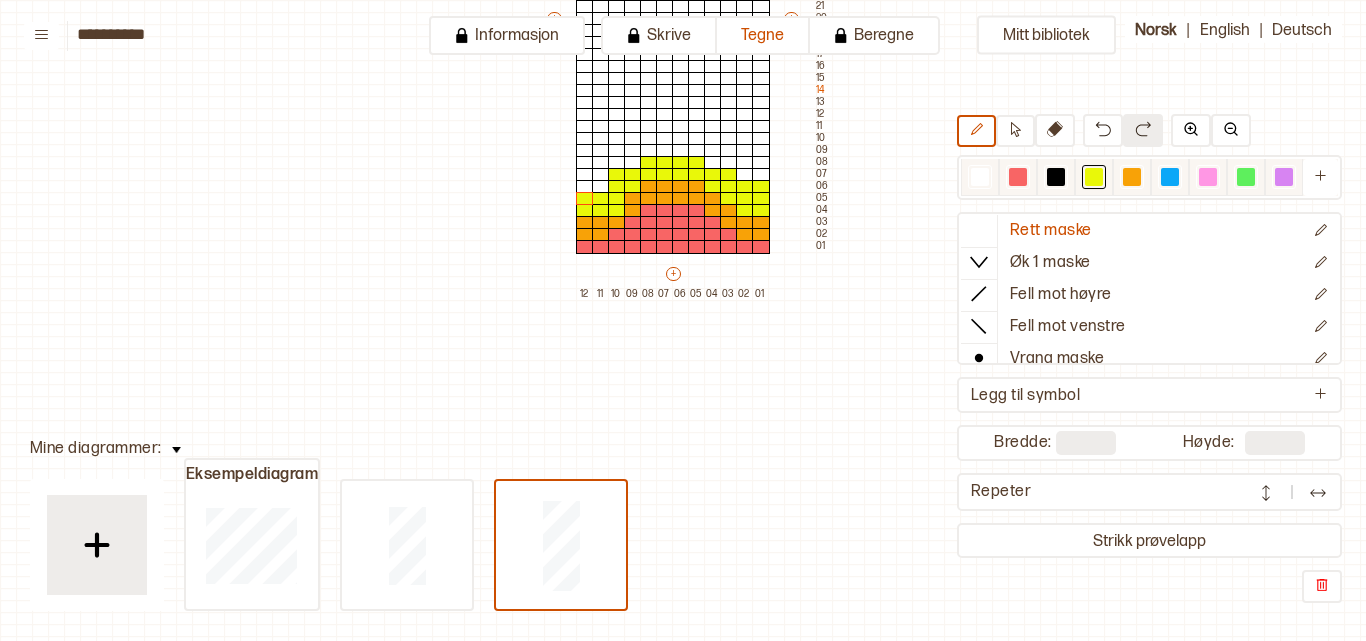 click at bounding box center [1132, 177] 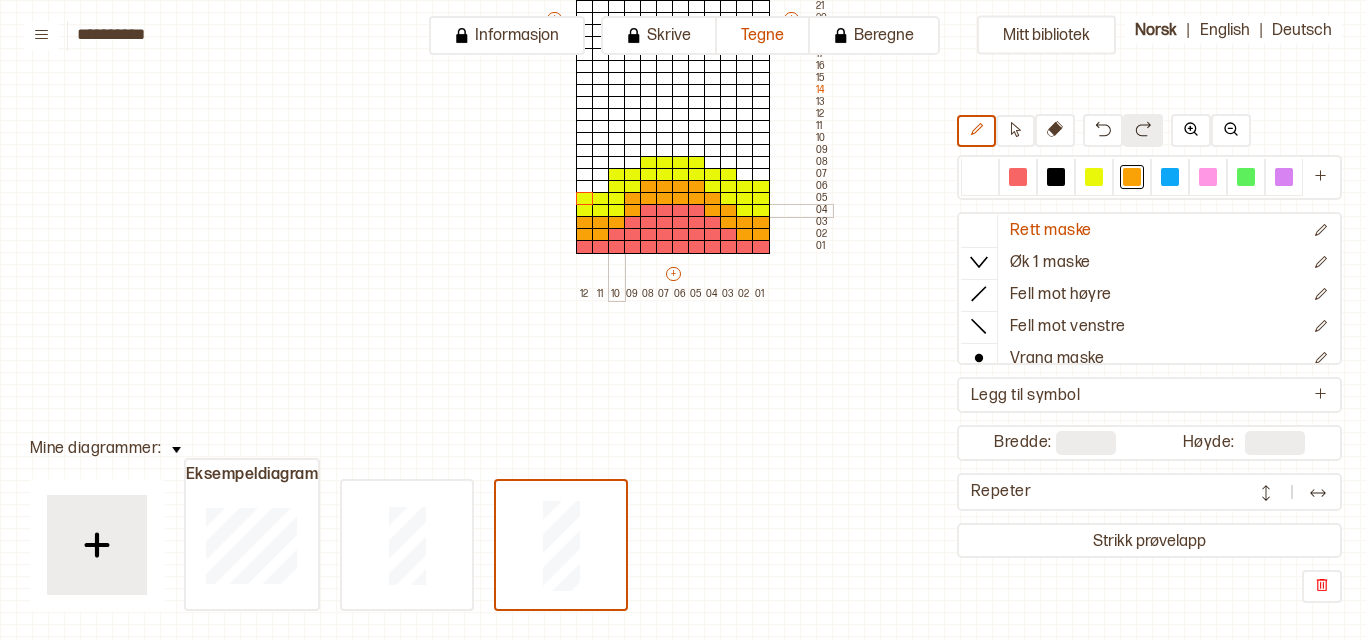 click at bounding box center [617, 211] 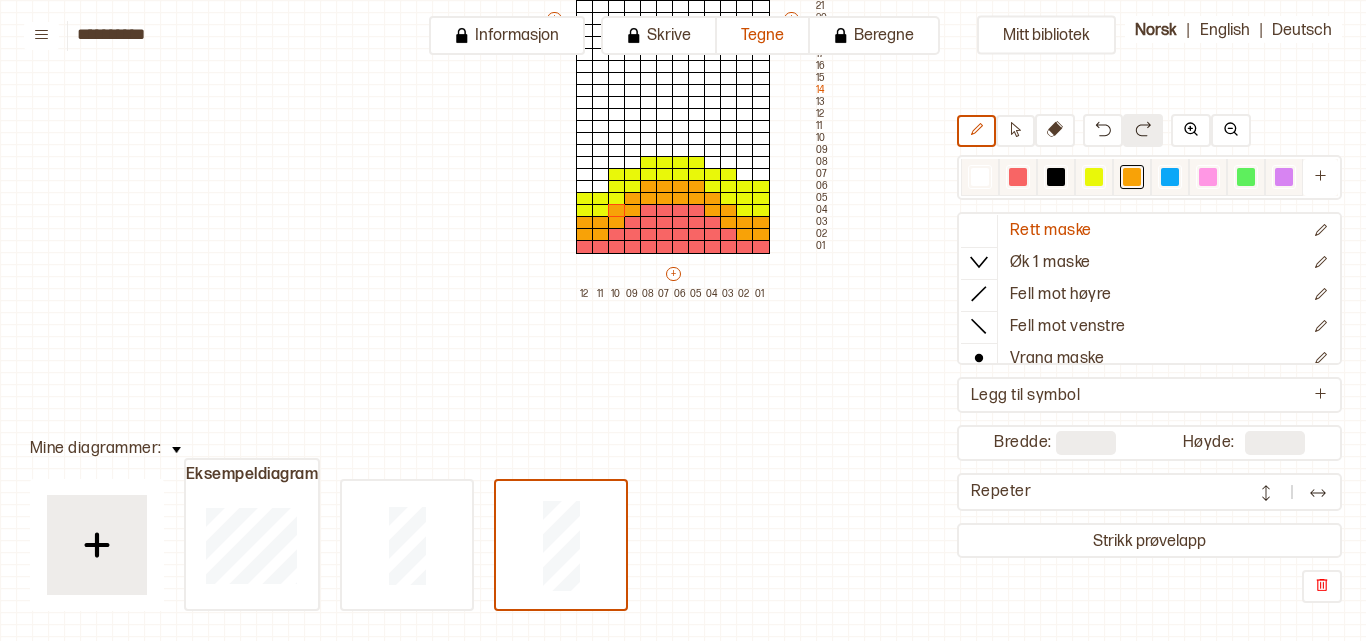 click at bounding box center (1246, 177) 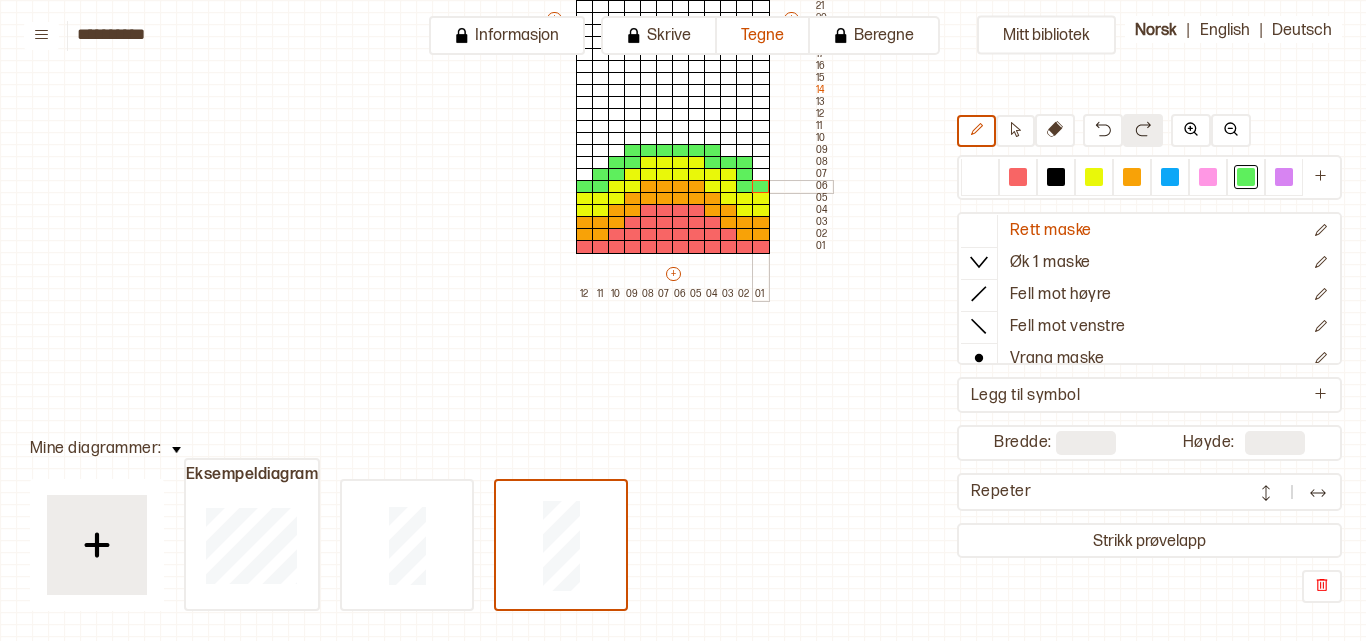drag, startPoint x: 579, startPoint y: 185, endPoint x: 764, endPoint y: 188, distance: 185.02432 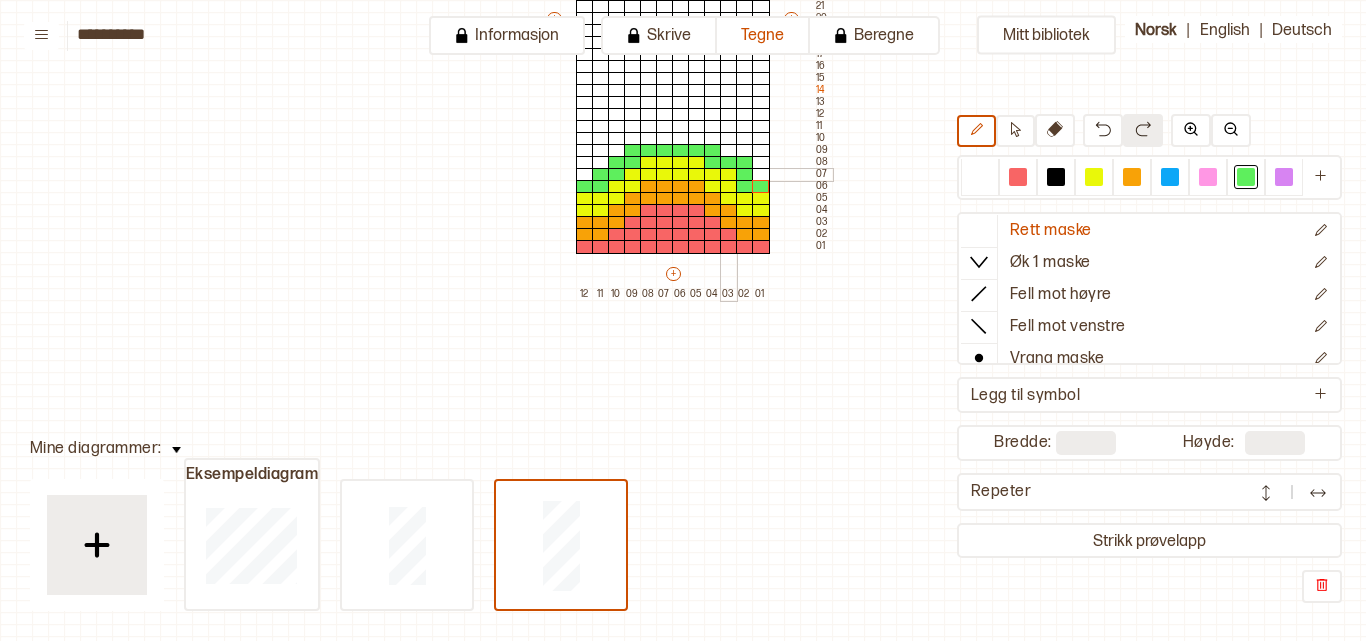 drag, startPoint x: 725, startPoint y: 173, endPoint x: 766, endPoint y: 173, distance: 41 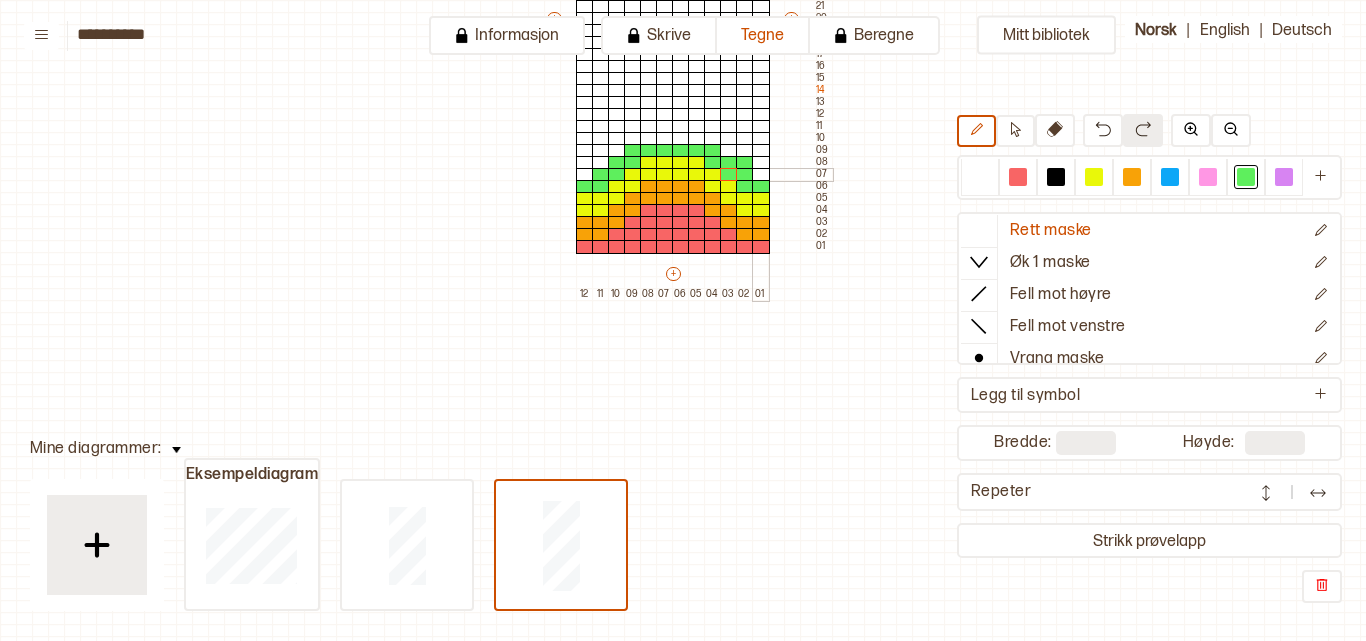 click at bounding box center [761, 175] 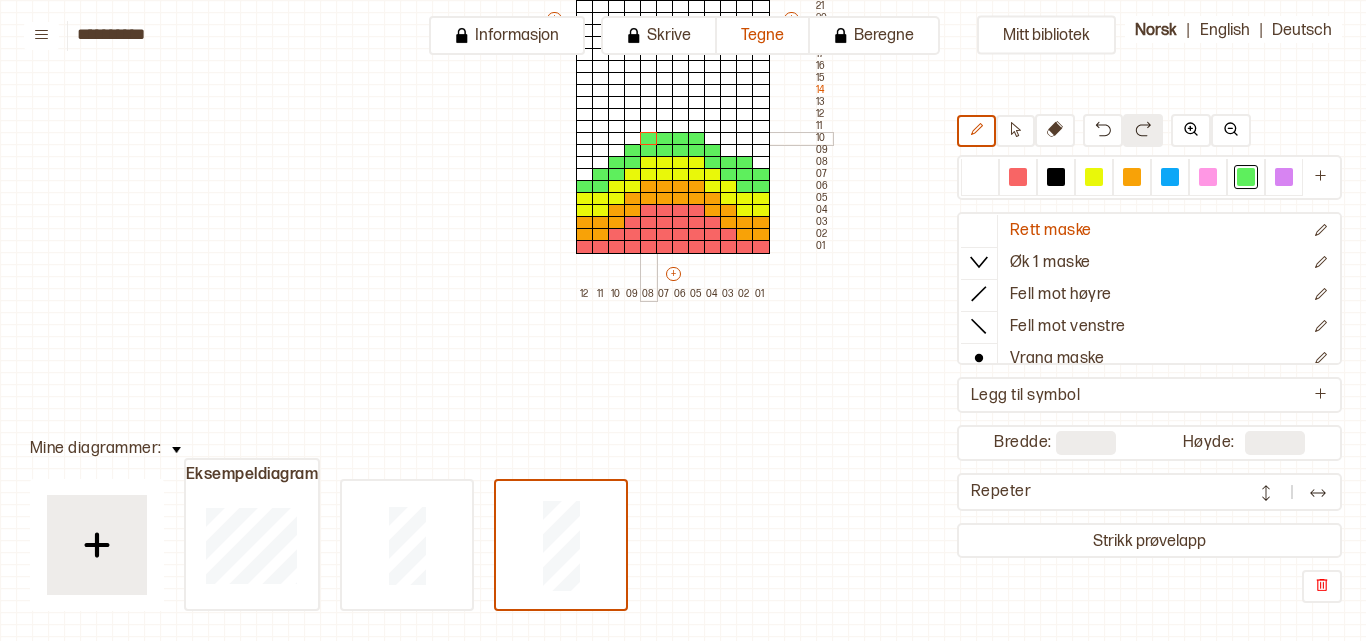drag, startPoint x: 693, startPoint y: 138, endPoint x: 642, endPoint y: 138, distance: 51 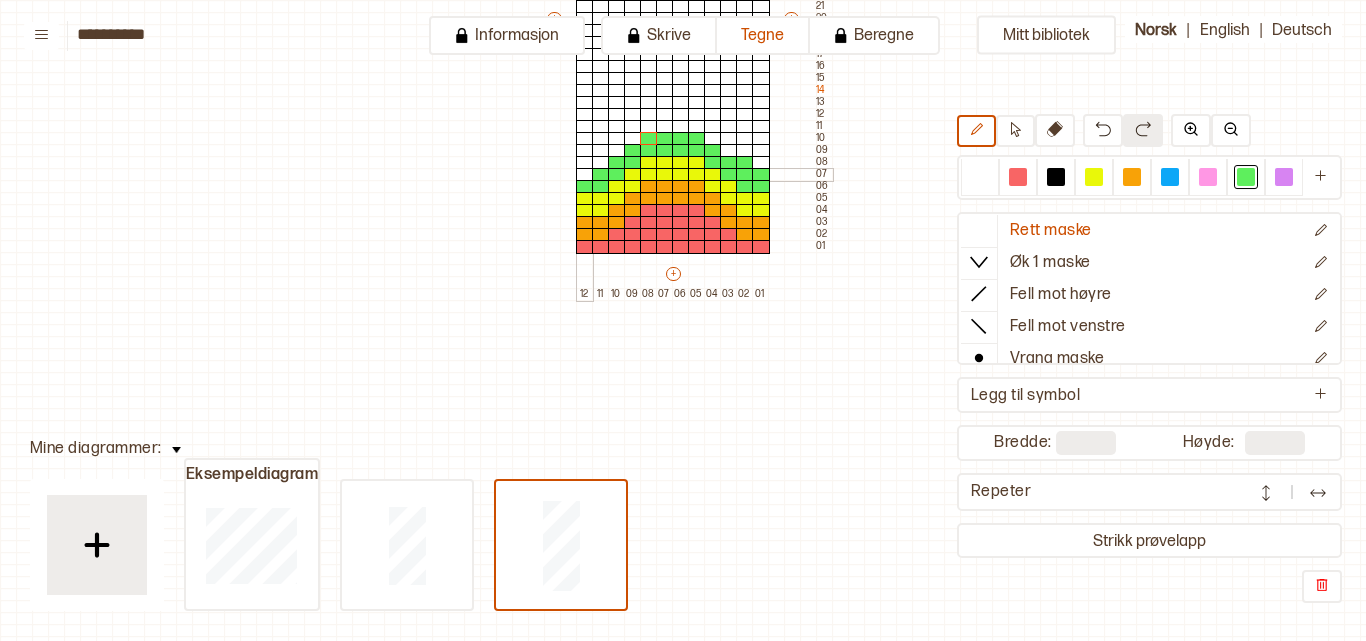 click at bounding box center (585, 175) 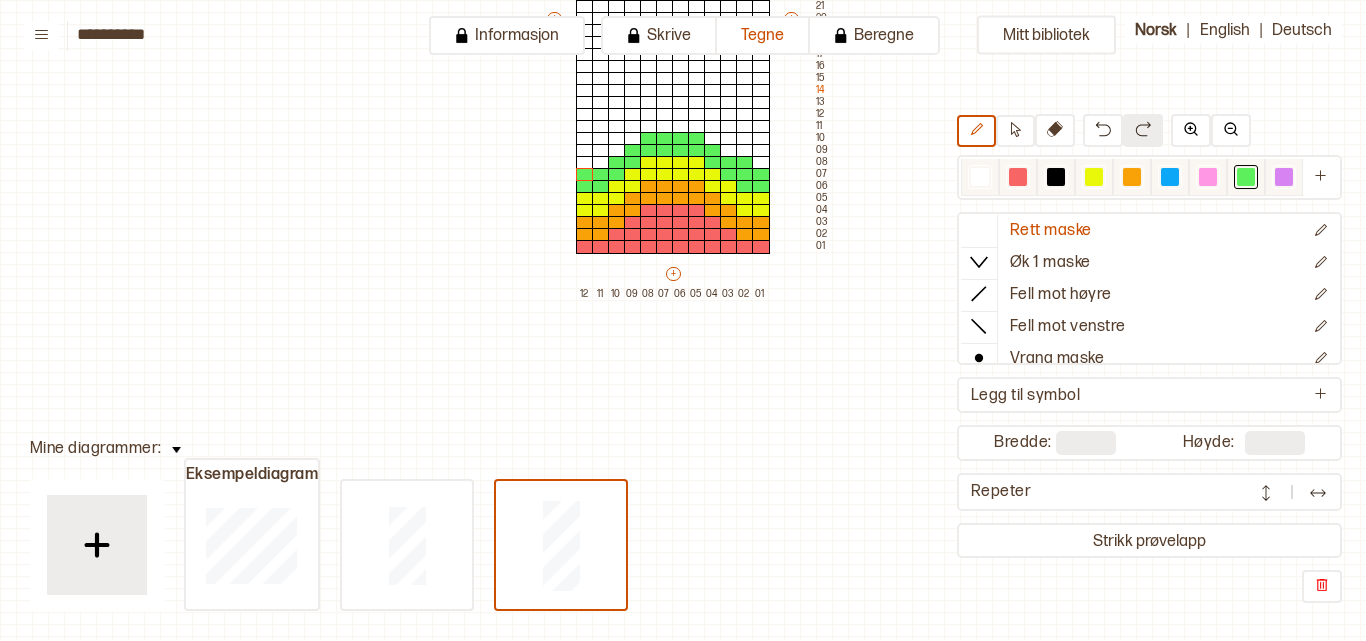 click at bounding box center (1170, 177) 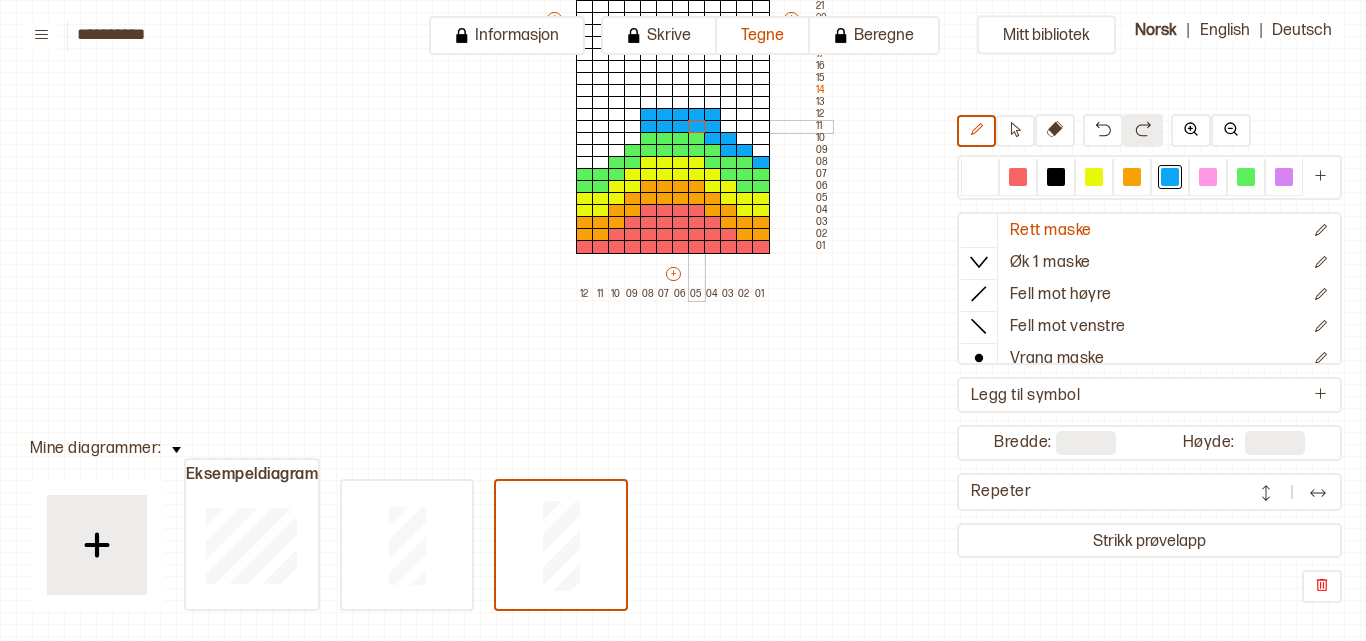 drag, startPoint x: 751, startPoint y: 154, endPoint x: 681, endPoint y: 125, distance: 75.76939 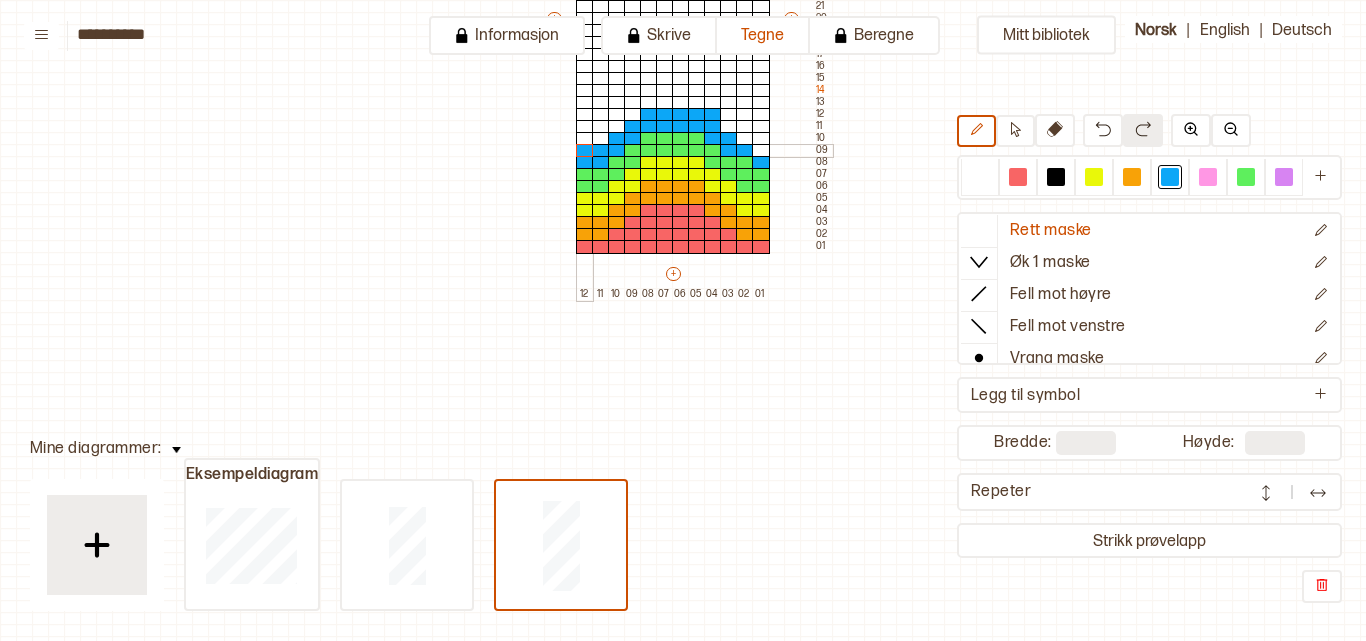 drag, startPoint x: 630, startPoint y: 130, endPoint x: 584, endPoint y: 151, distance: 50.566788 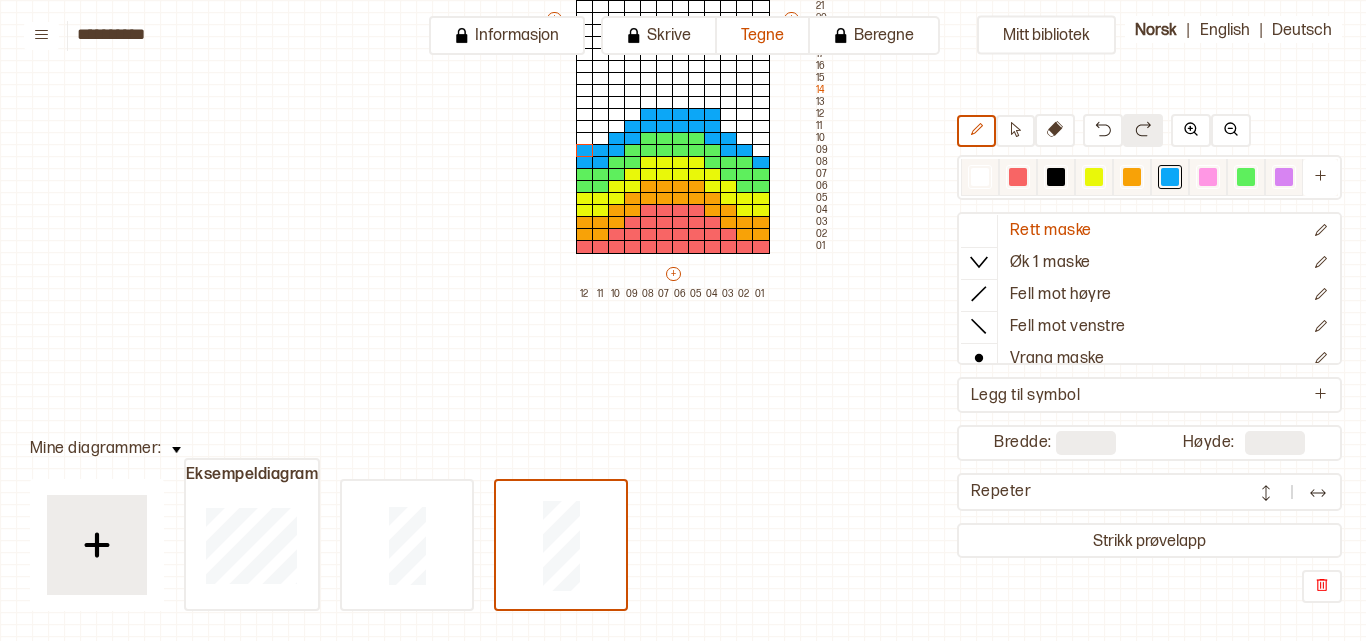 click at bounding box center [1284, 177] 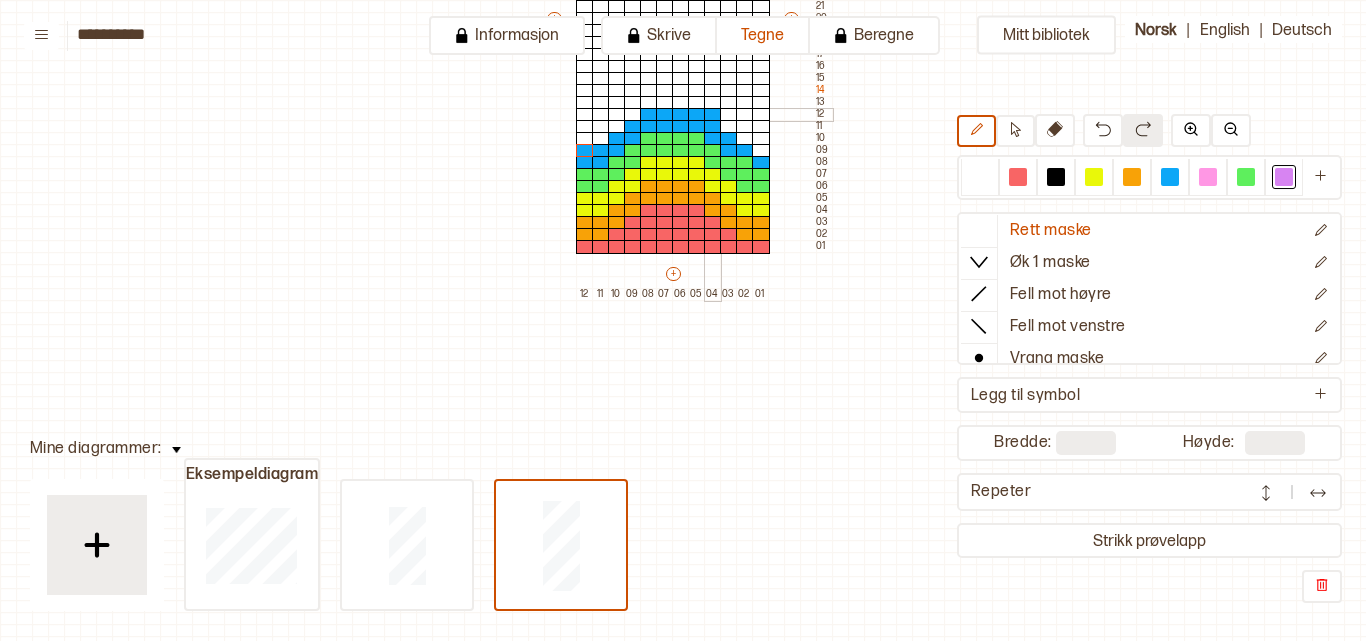 click at bounding box center (713, 115) 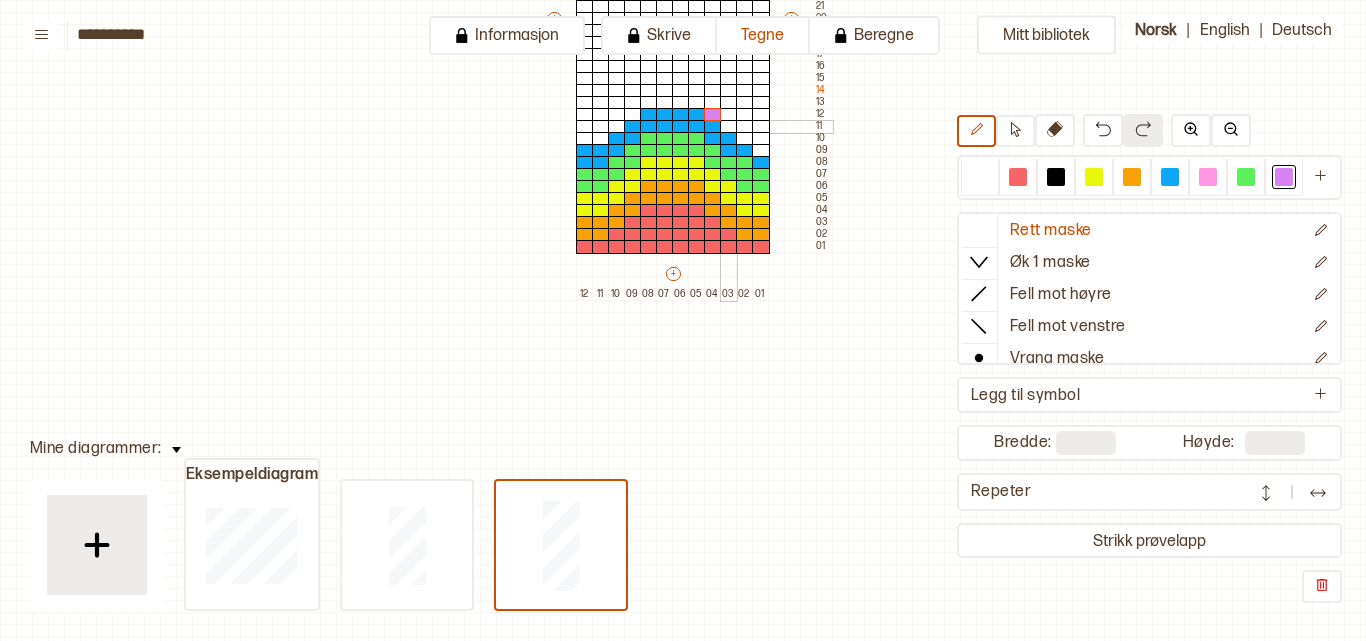 click at bounding box center (729, 127) 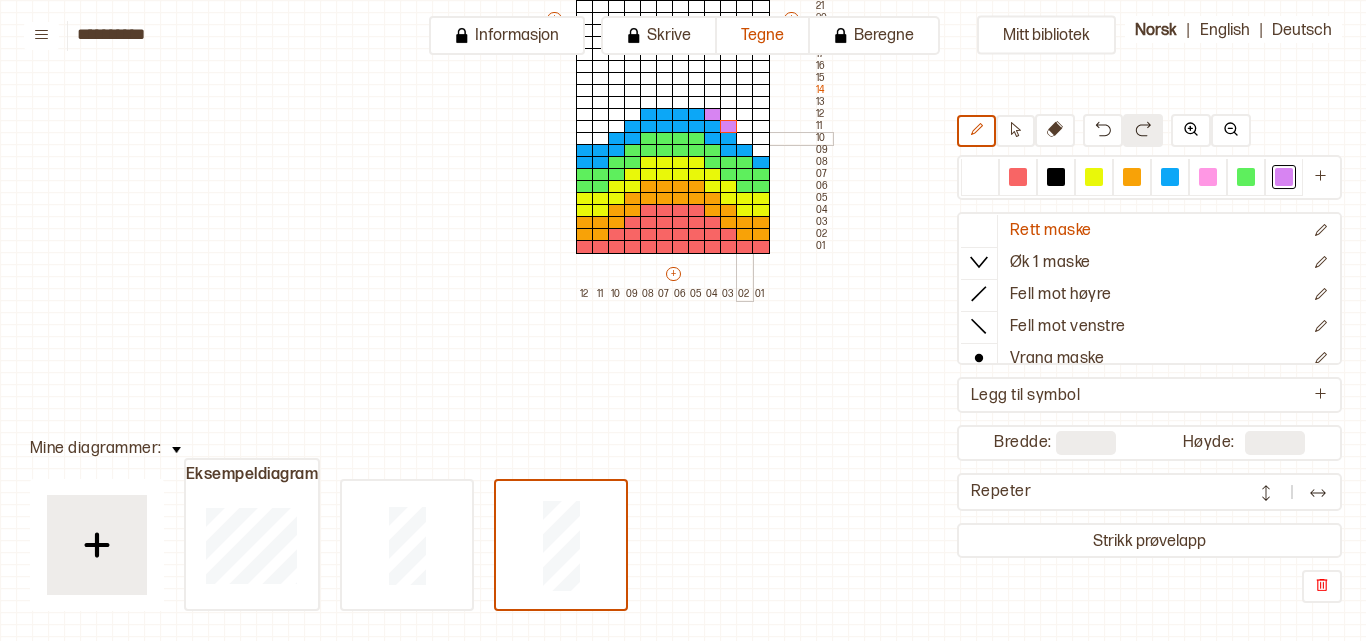 click at bounding box center [745, 139] 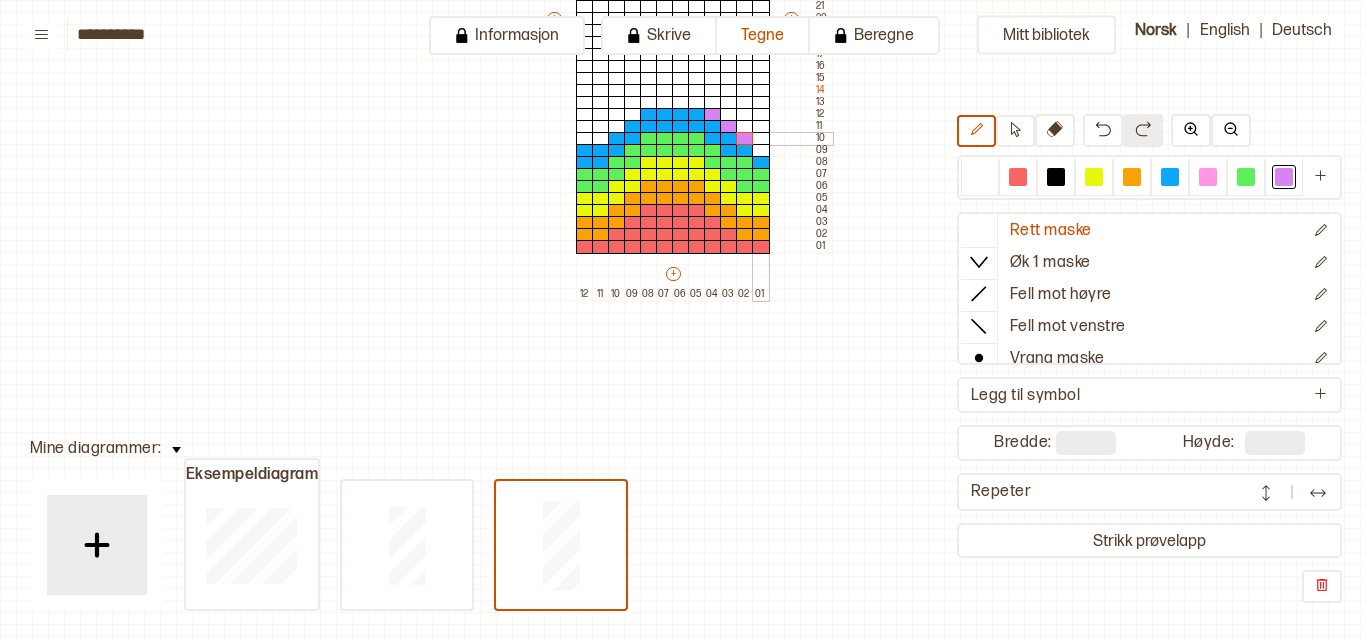 click at bounding box center [761, 139] 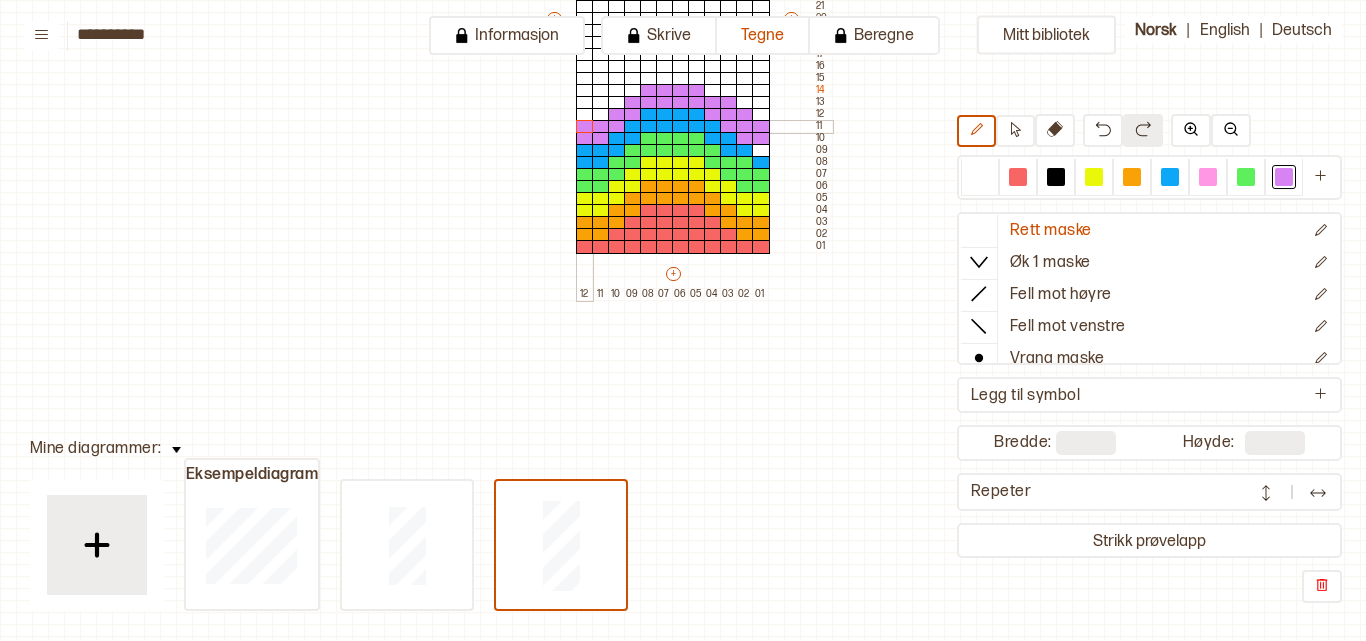 drag, startPoint x: 762, startPoint y: 133, endPoint x: 585, endPoint y: 125, distance: 177.1807 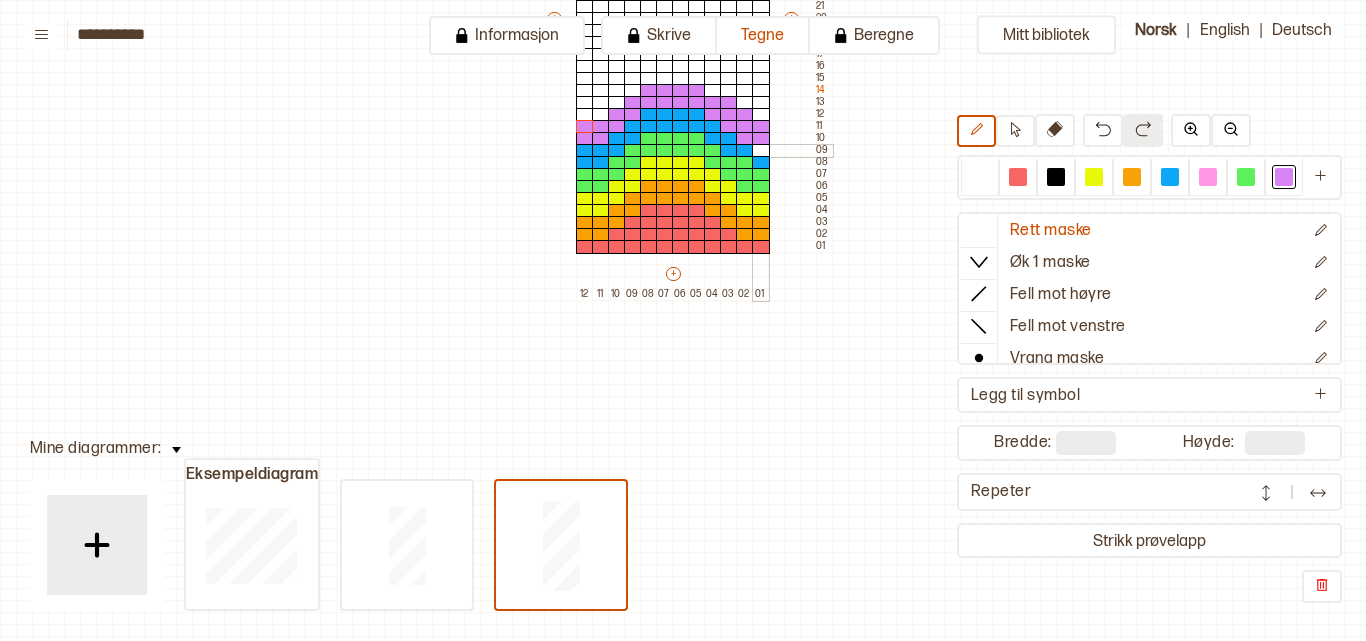 click at bounding box center (761, 151) 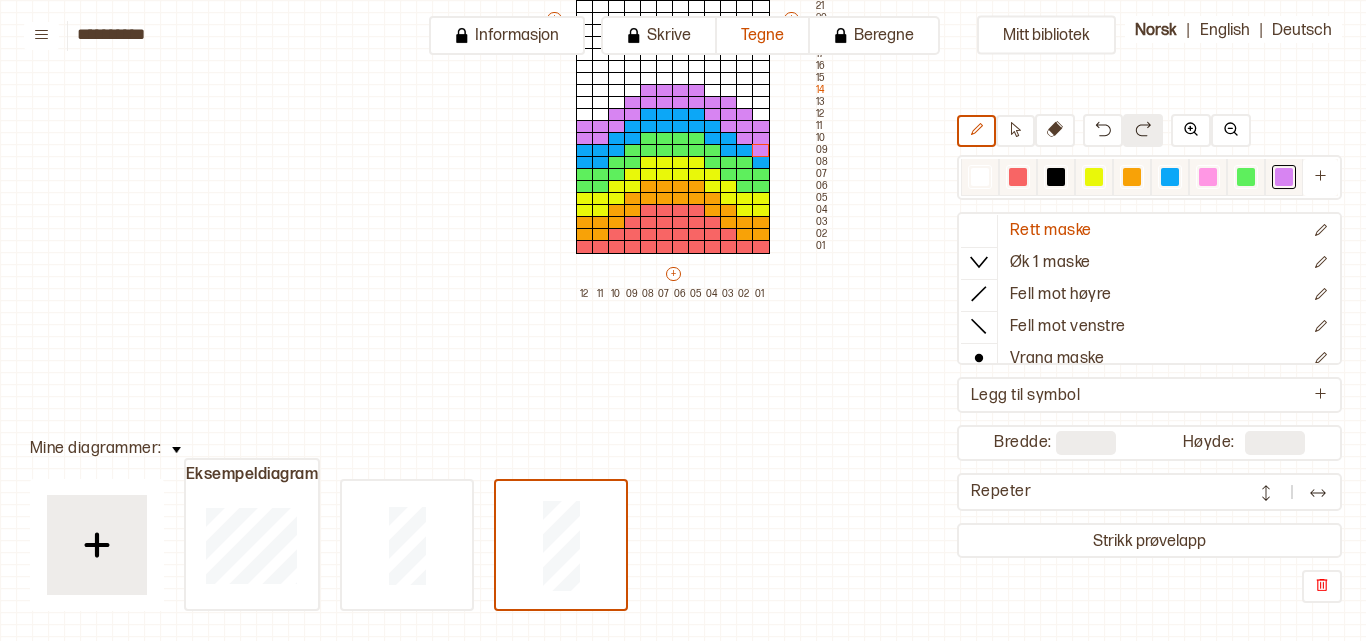 click at bounding box center [1208, 177] 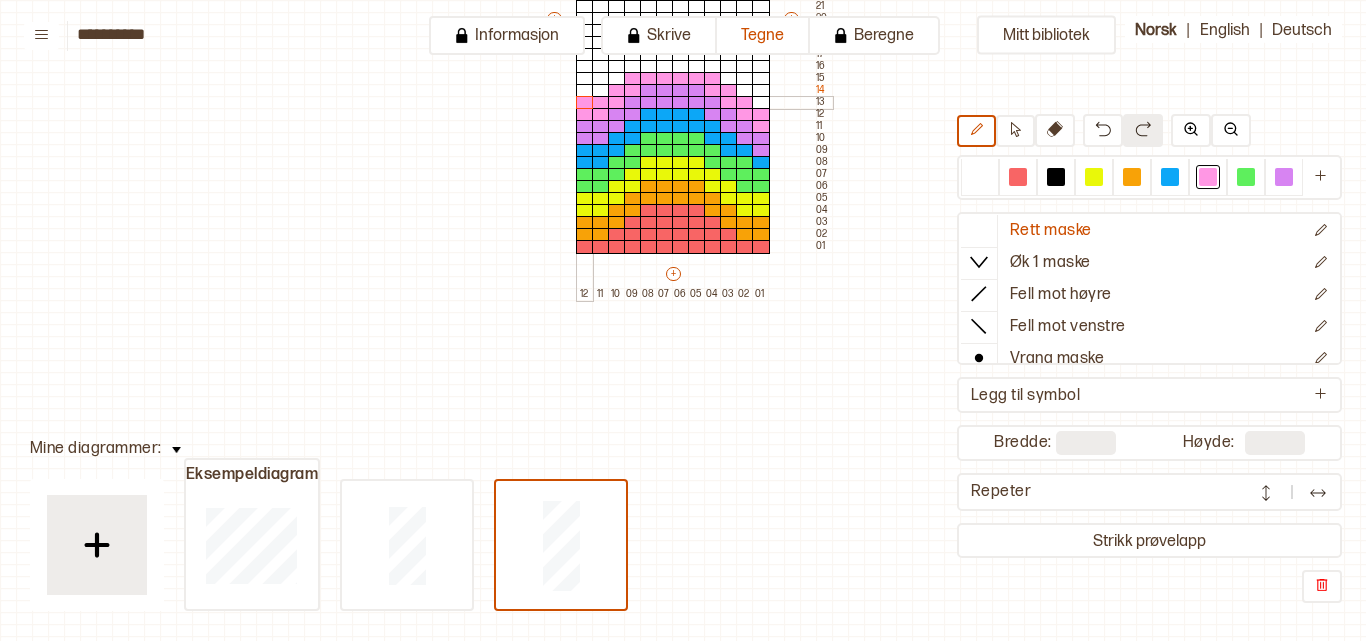drag, startPoint x: 759, startPoint y: 124, endPoint x: 581, endPoint y: 104, distance: 179.12007 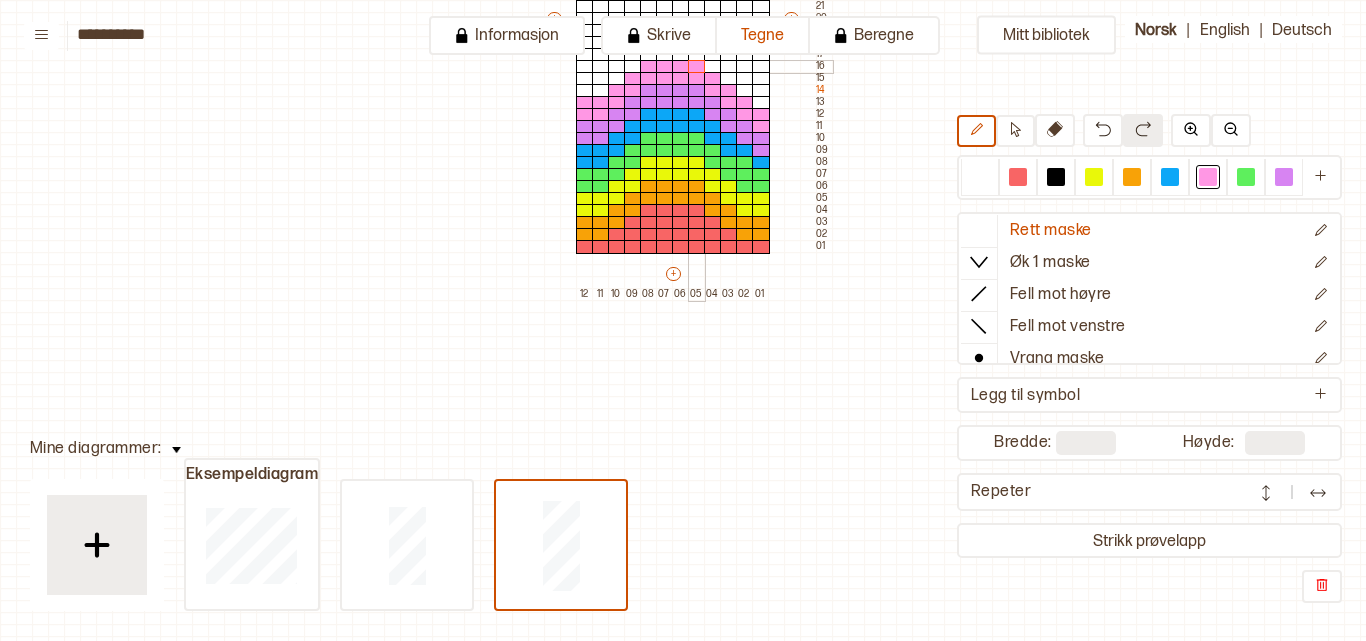 drag, startPoint x: 643, startPoint y: 65, endPoint x: 702, endPoint y: 65, distance: 59 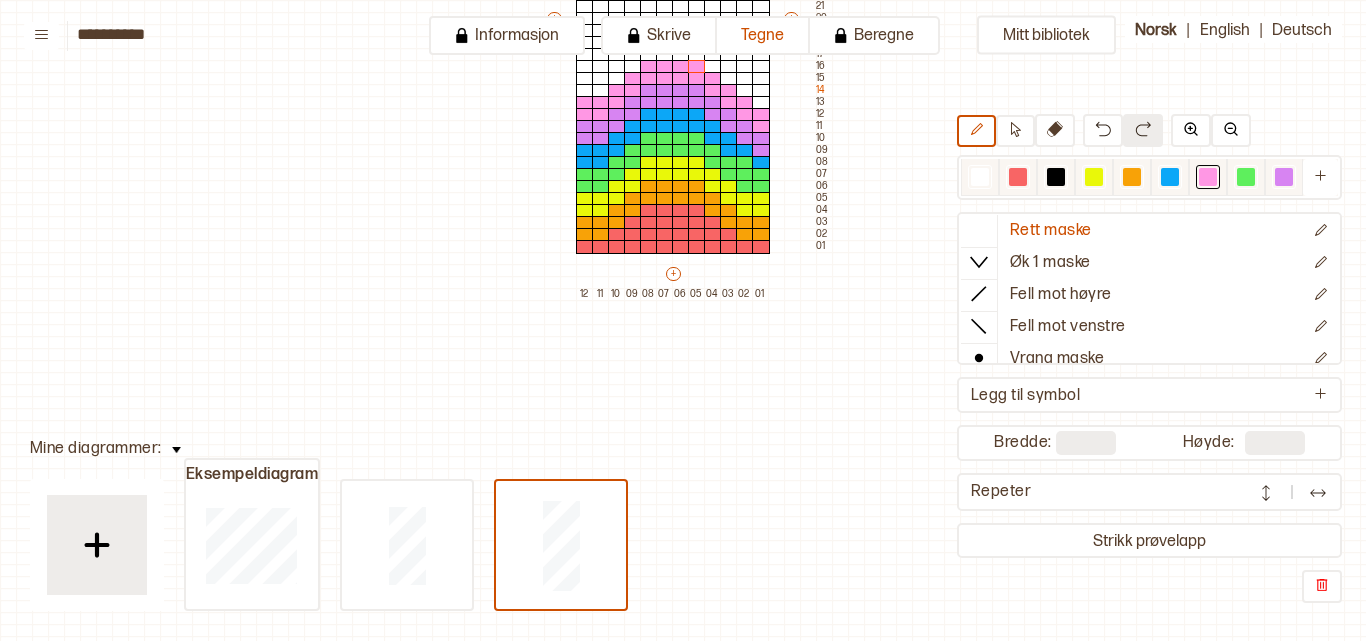 click at bounding box center (1170, 177) 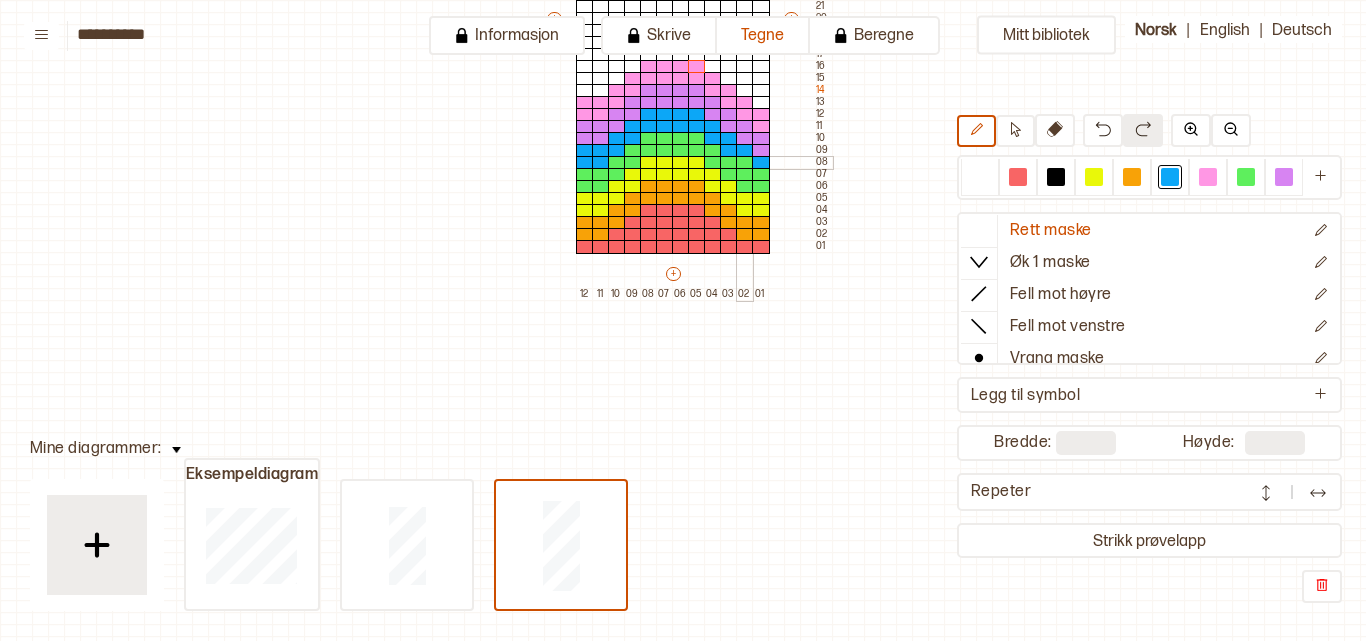 click at bounding box center (745, 163) 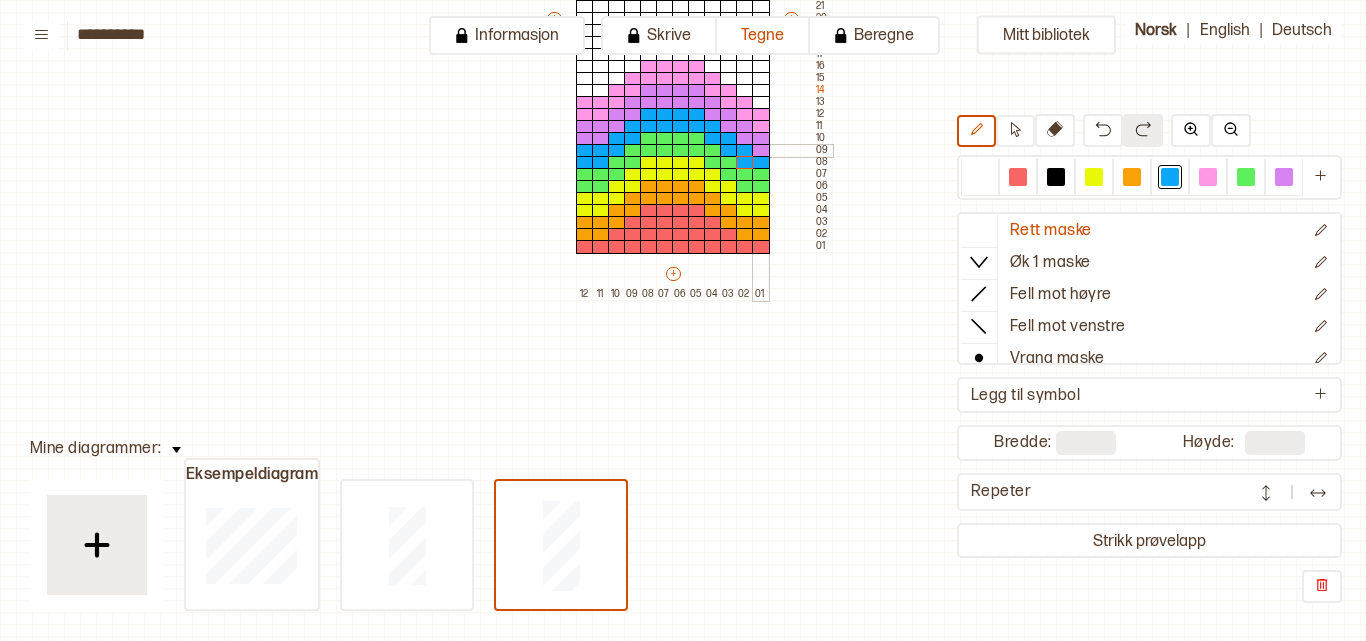 click at bounding box center [761, 151] 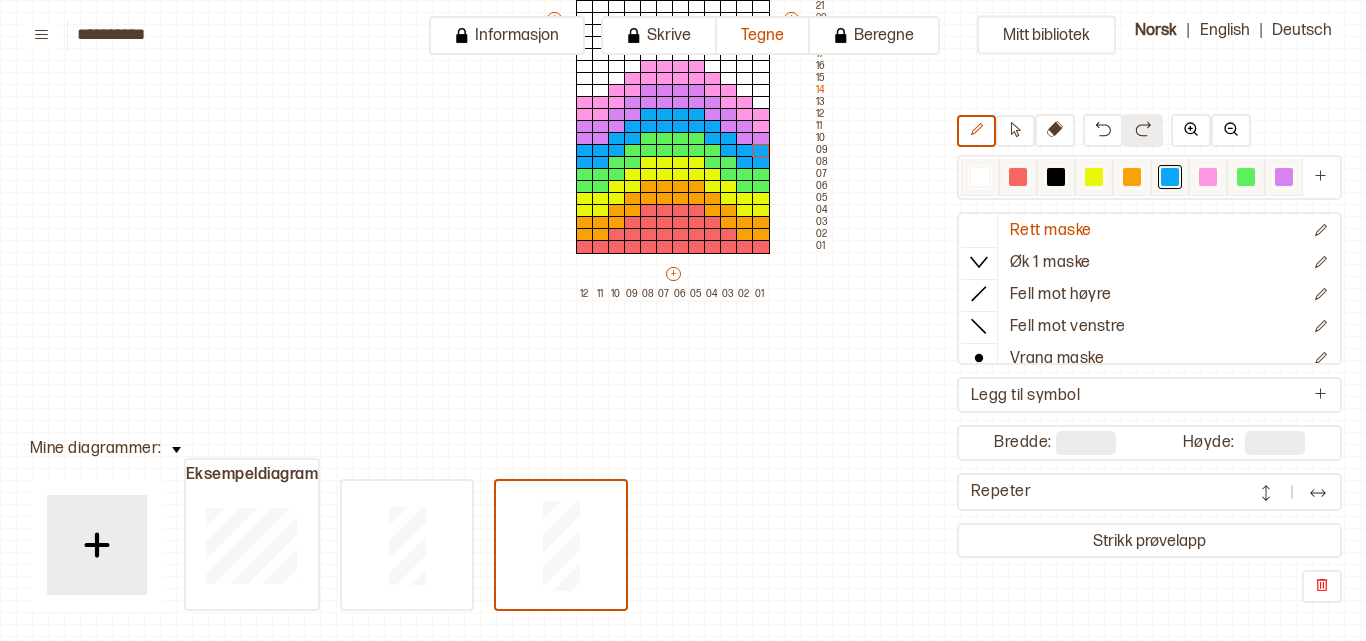 click at bounding box center [1284, 177] 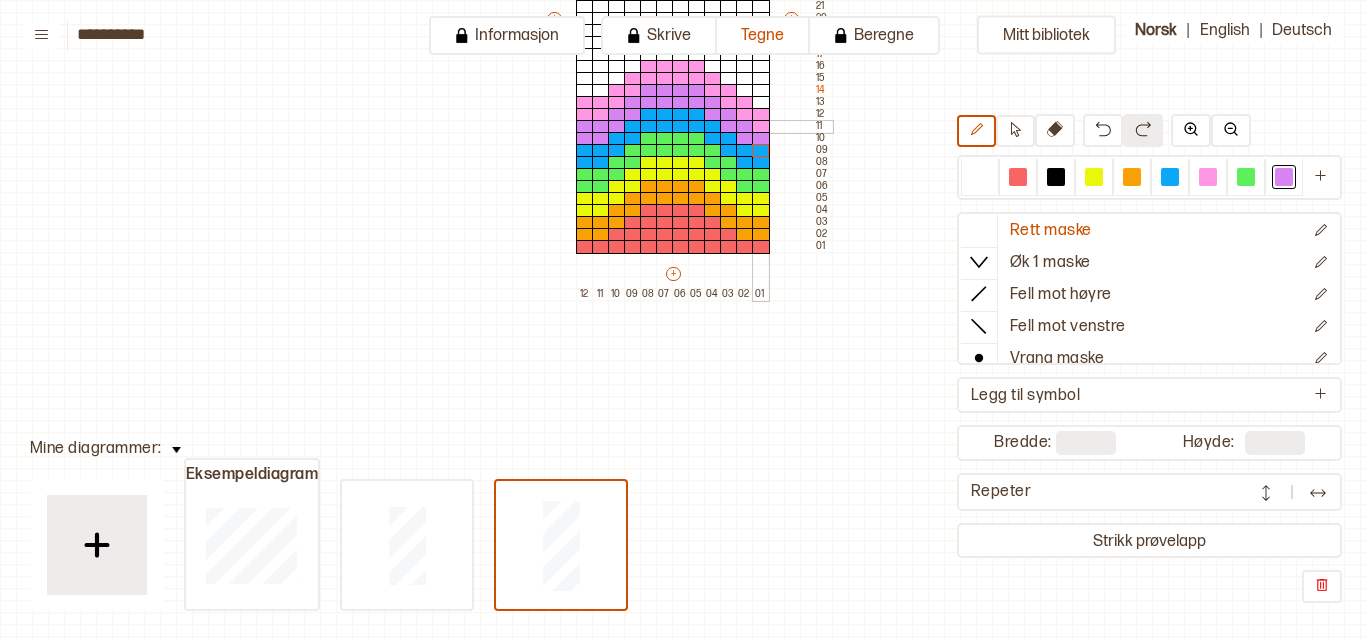 click at bounding box center [761, 127] 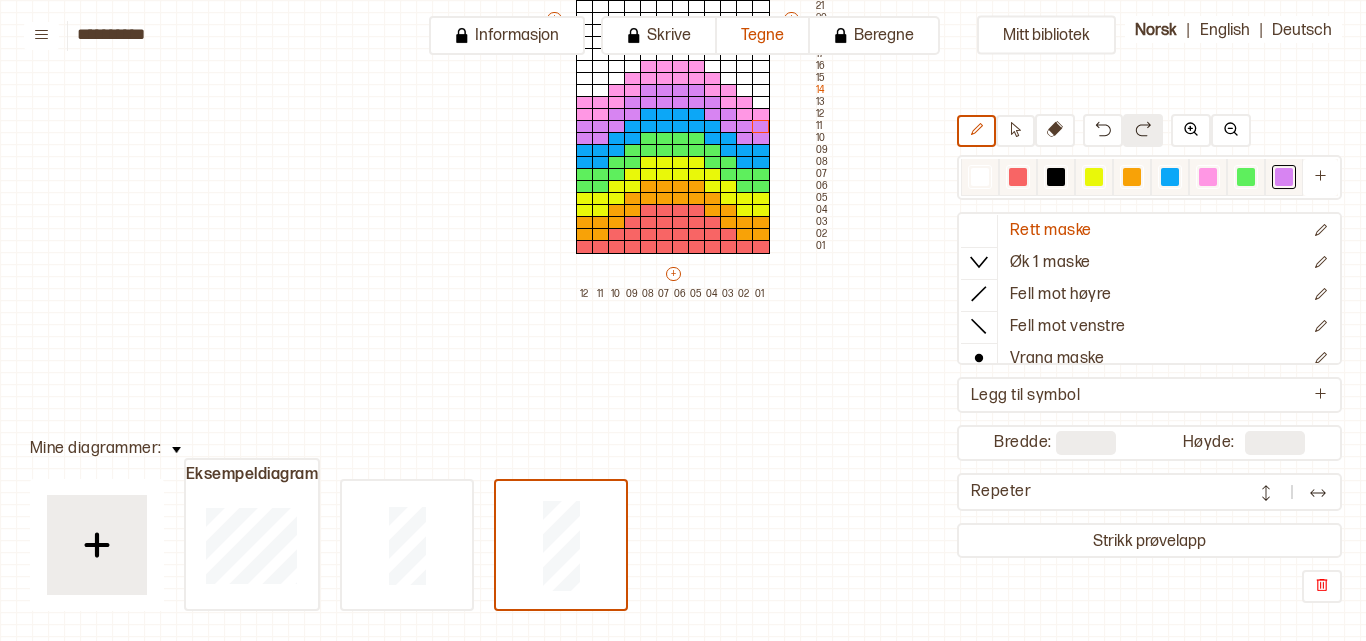 click at bounding box center (1208, 177) 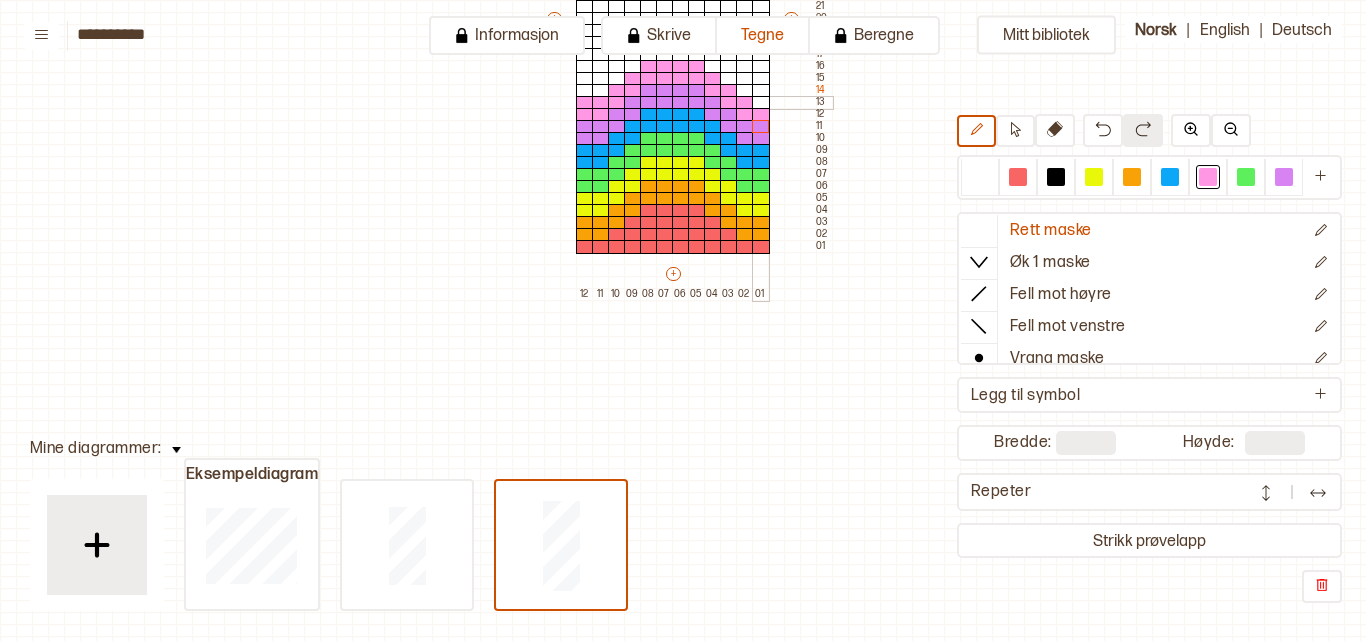 click at bounding box center (761, 103) 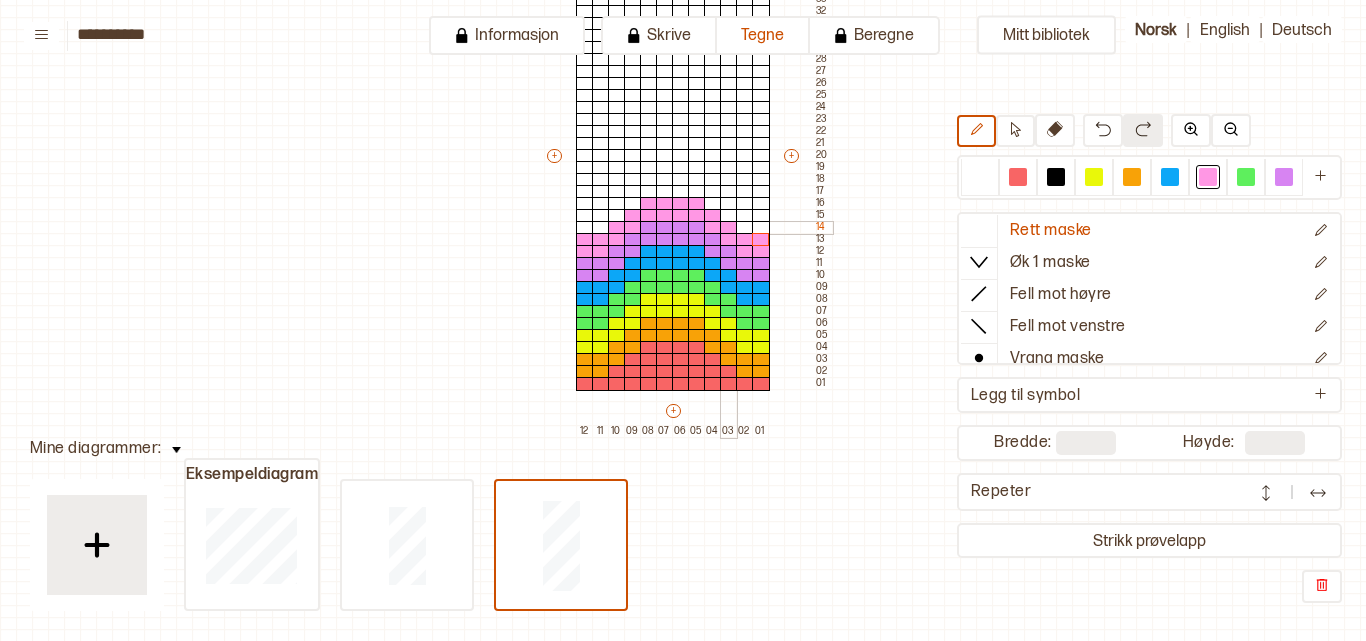scroll, scrollTop: 319, scrollLeft: 0, axis: vertical 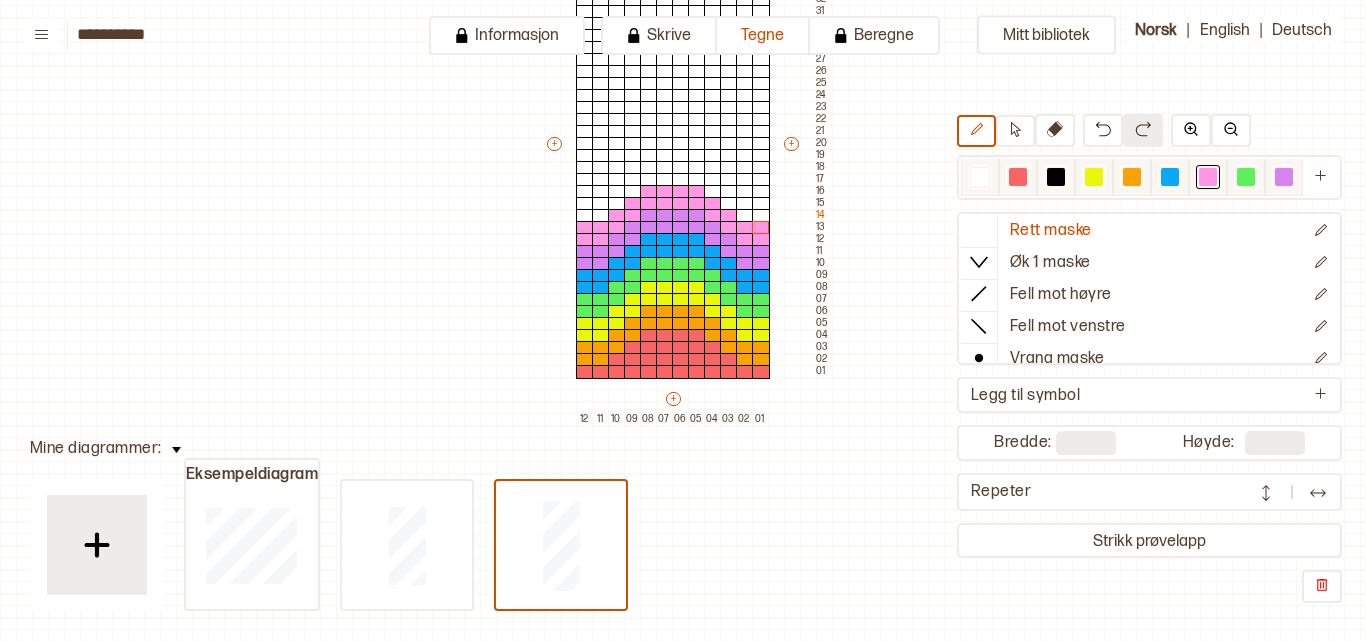 click at bounding box center [1018, 177] 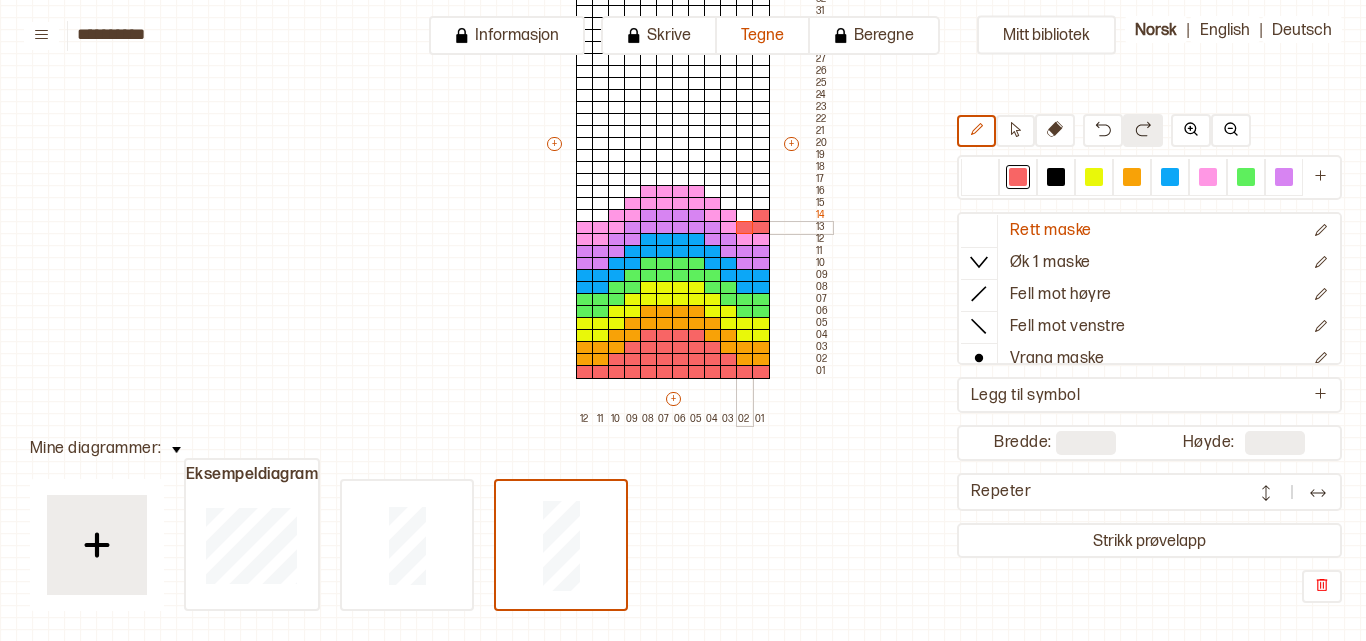 drag, startPoint x: 765, startPoint y: 215, endPoint x: 747, endPoint y: 229, distance: 22.803509 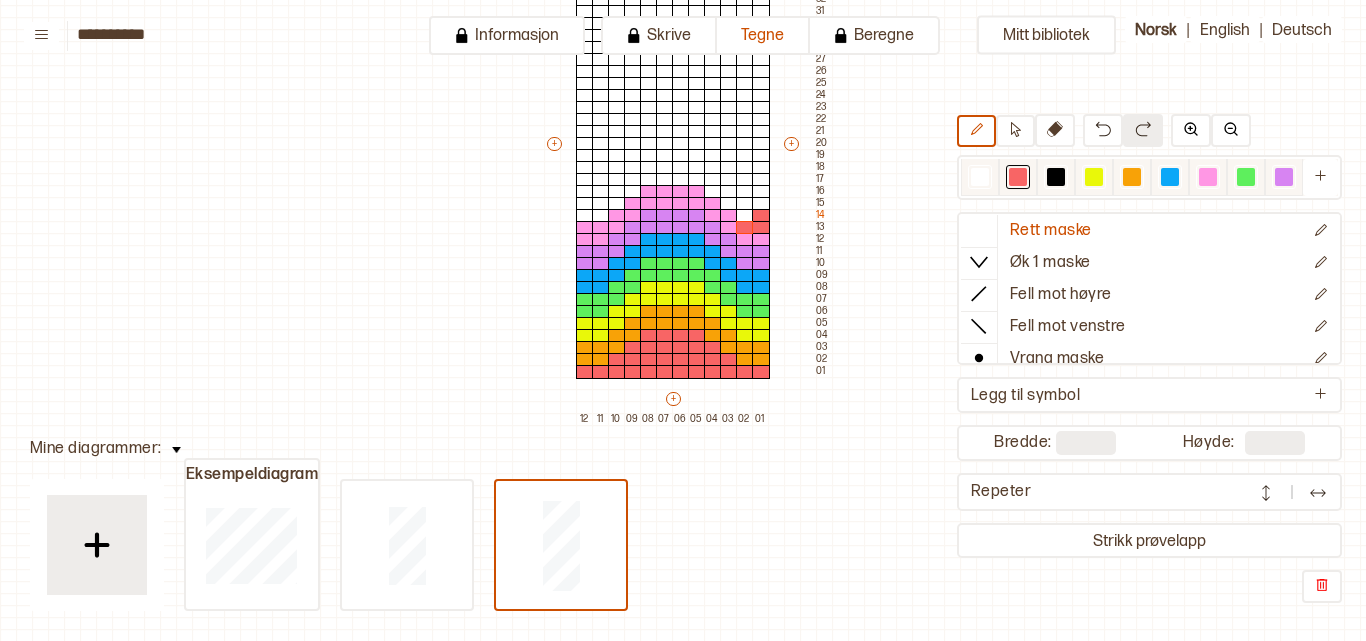 click at bounding box center [1208, 177] 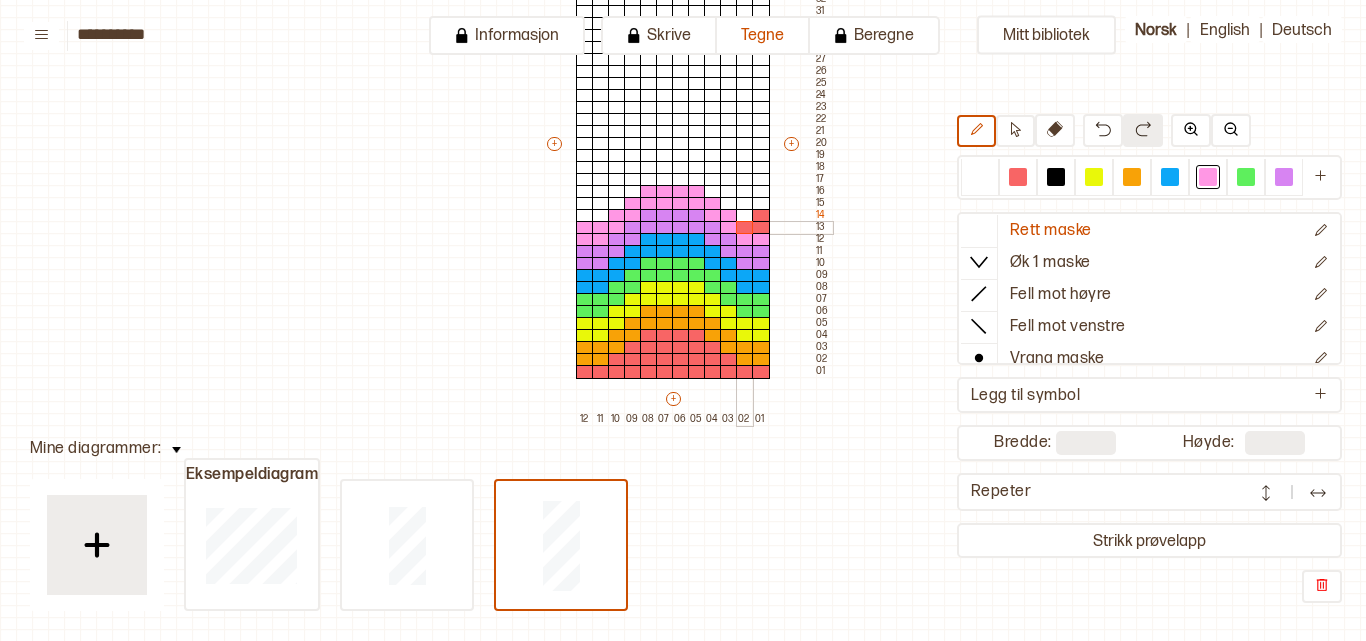 click at bounding box center [745, 228] 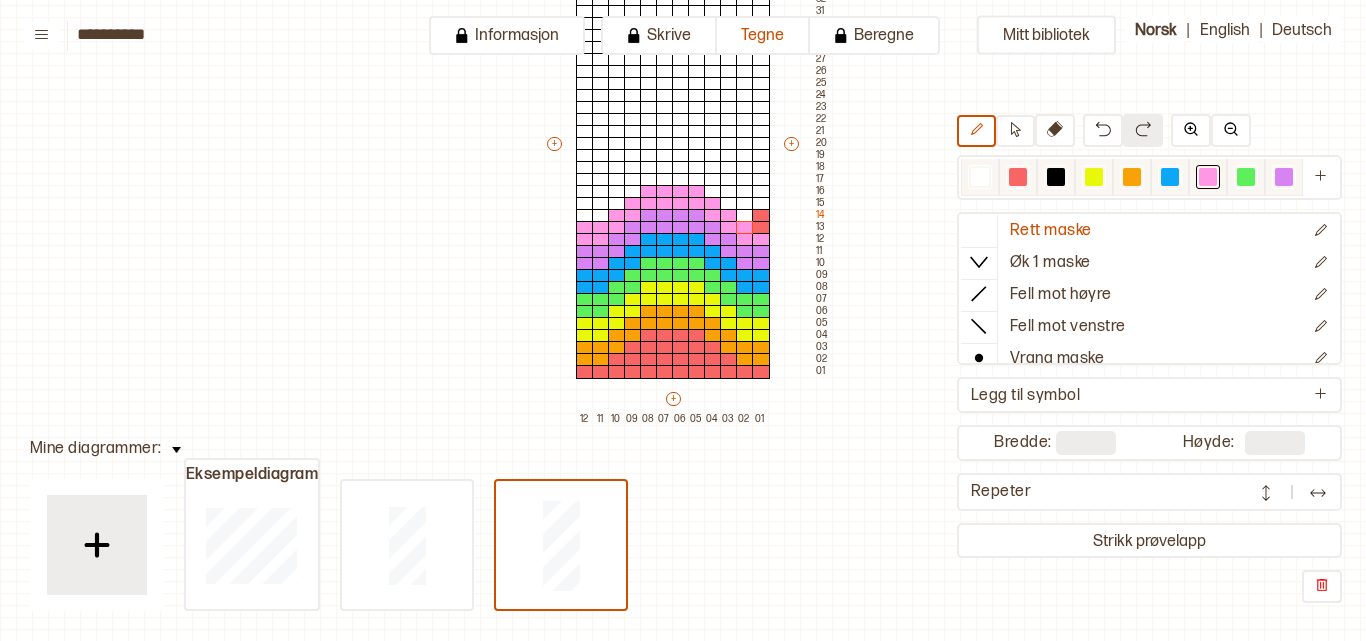 click at bounding box center (1018, 177) 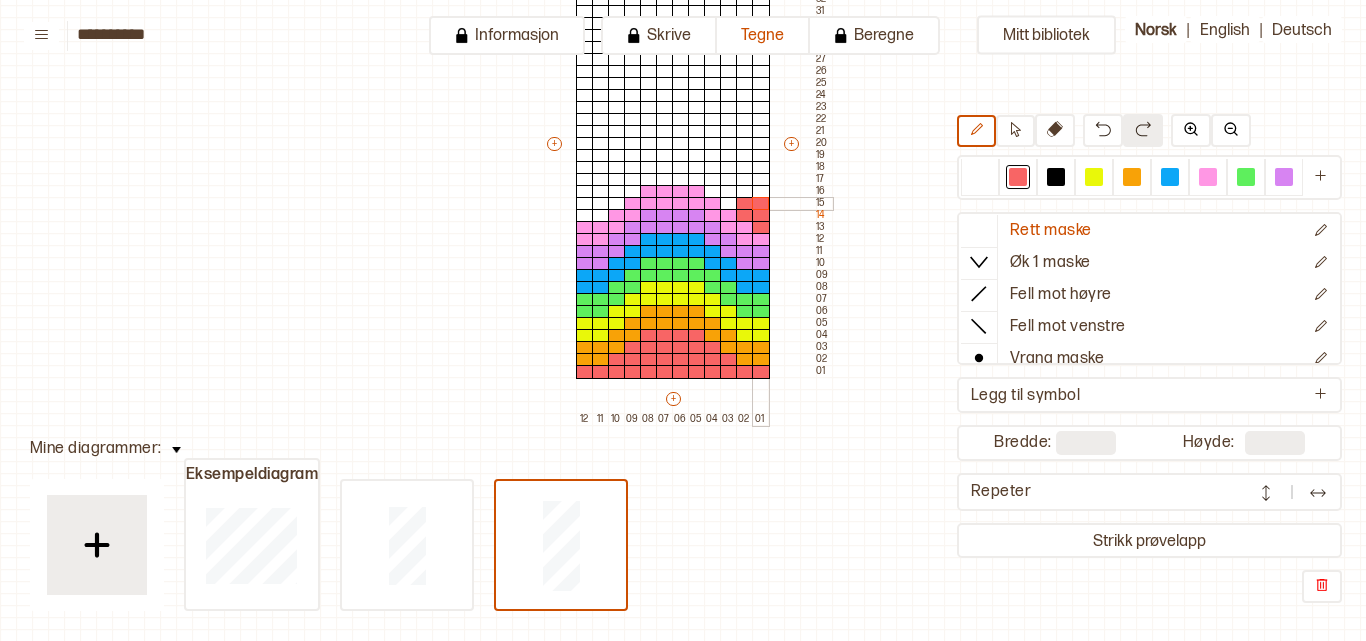drag, startPoint x: 747, startPoint y: 213, endPoint x: 765, endPoint y: 200, distance: 22.203604 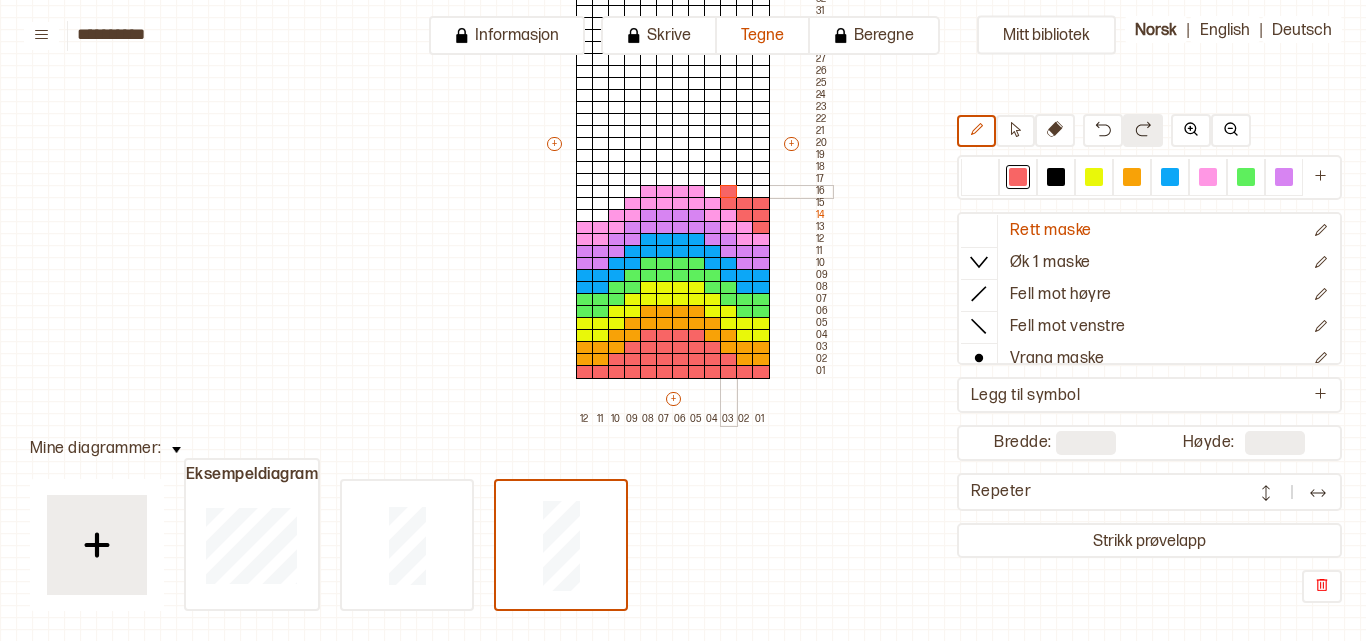 drag, startPoint x: 730, startPoint y: 201, endPoint x: 726, endPoint y: 188, distance: 13.601471 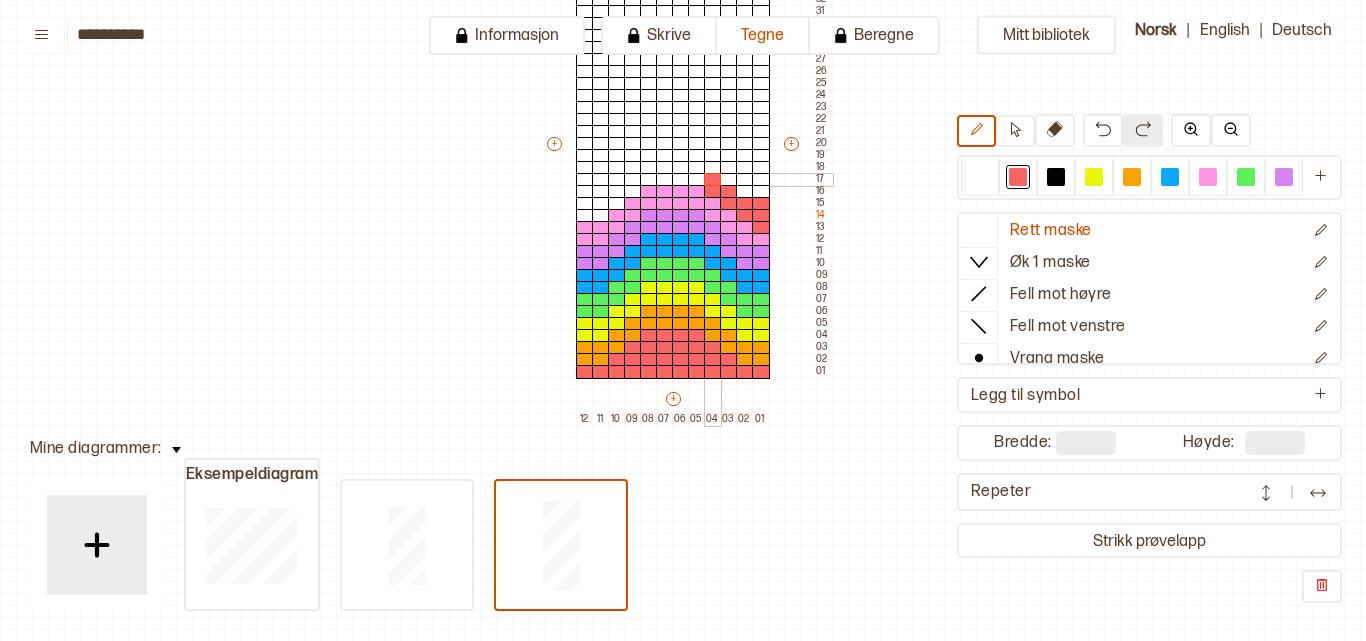 drag, startPoint x: 712, startPoint y: 188, endPoint x: 709, endPoint y: 178, distance: 10.440307 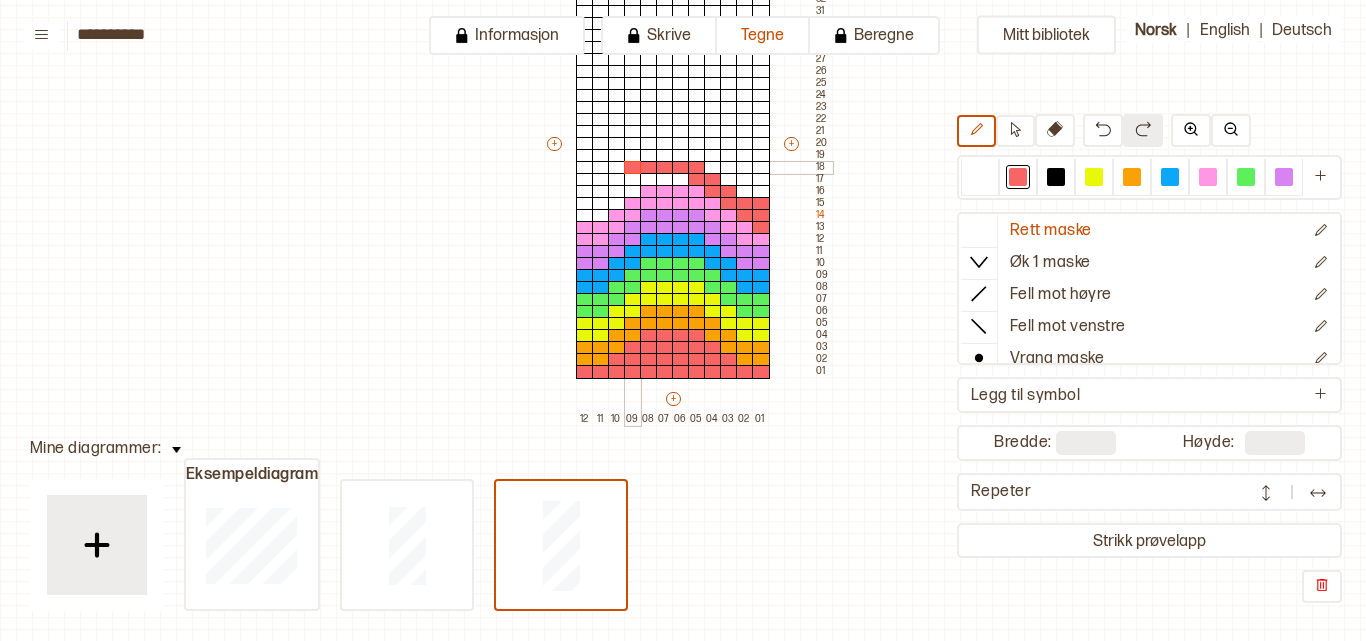 drag, startPoint x: 692, startPoint y: 166, endPoint x: 643, endPoint y: 163, distance: 49.09175 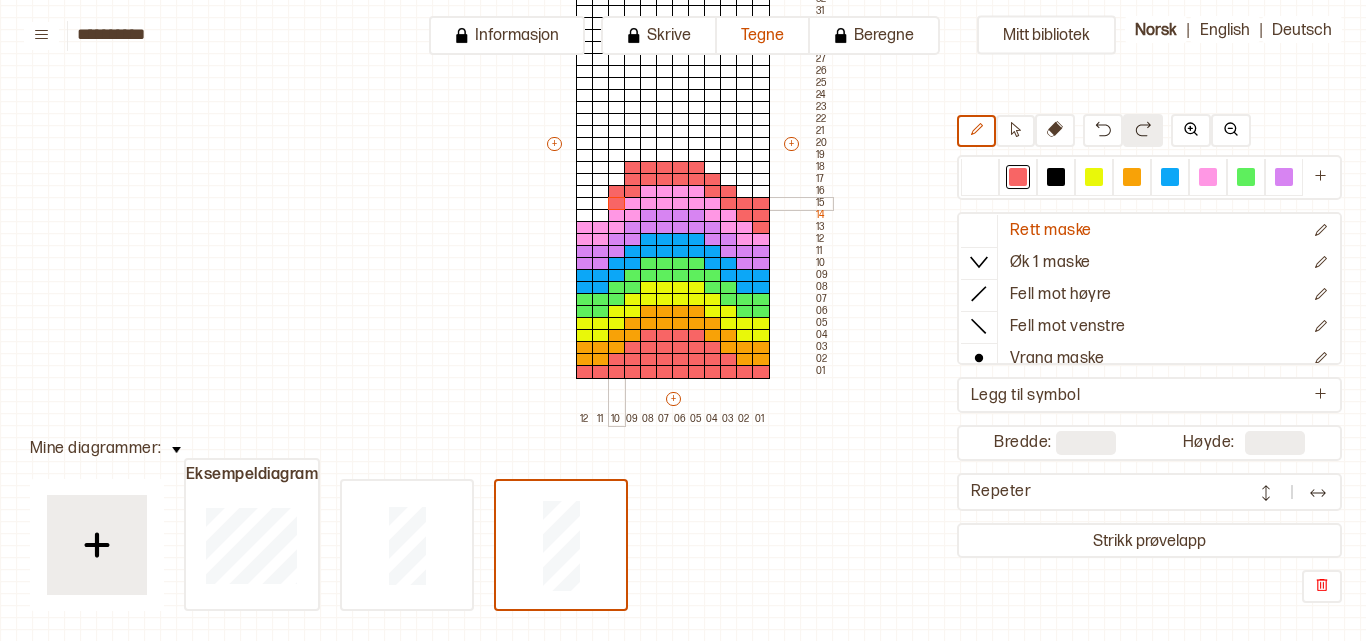 drag, startPoint x: 683, startPoint y: 176, endPoint x: 616, endPoint y: 199, distance: 70.837845 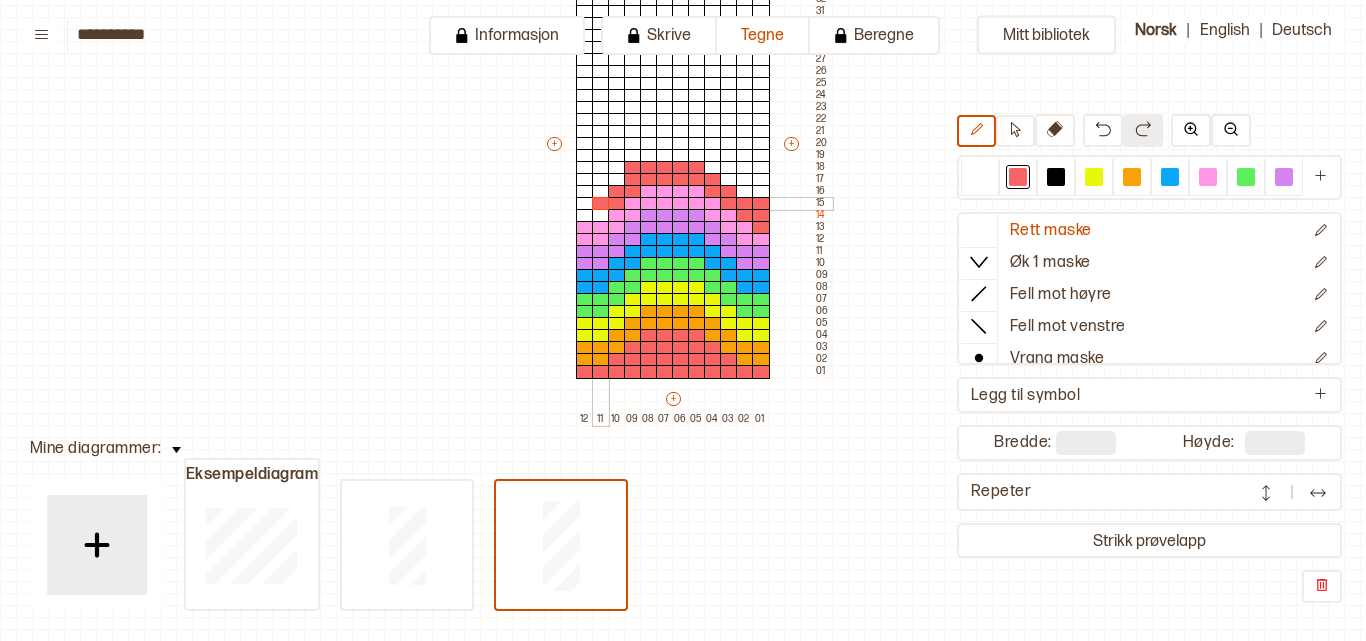 click at bounding box center (601, 204) 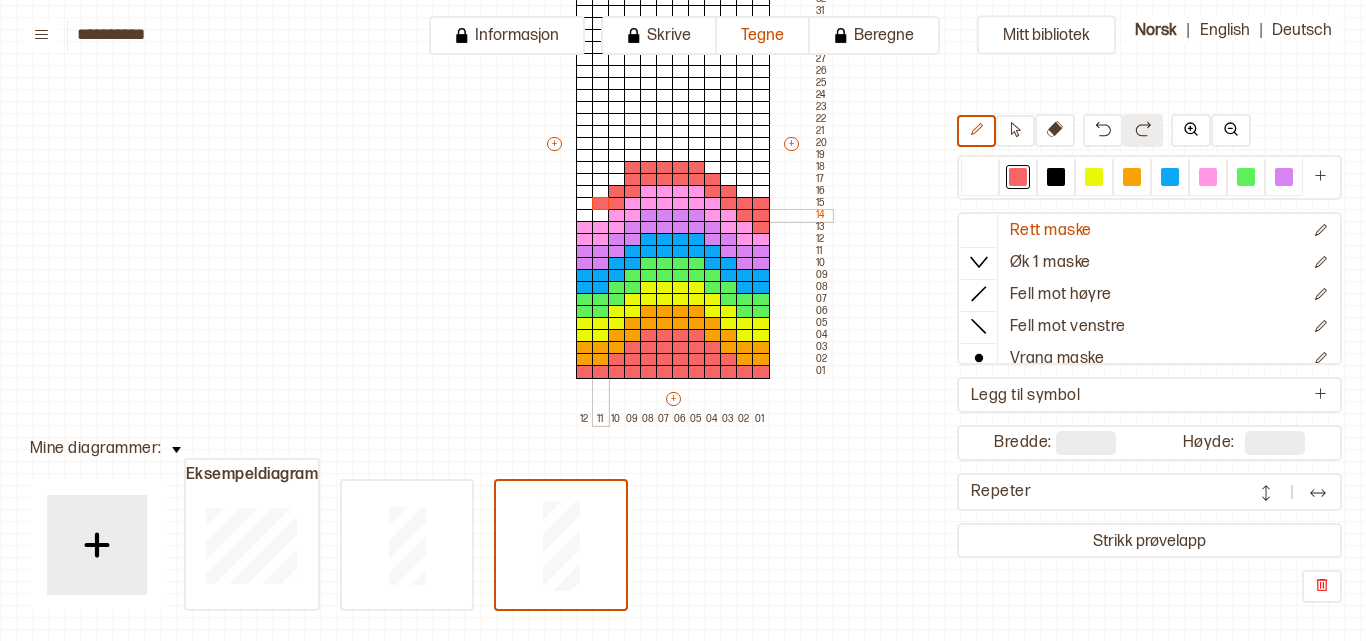 click at bounding box center (601, 216) 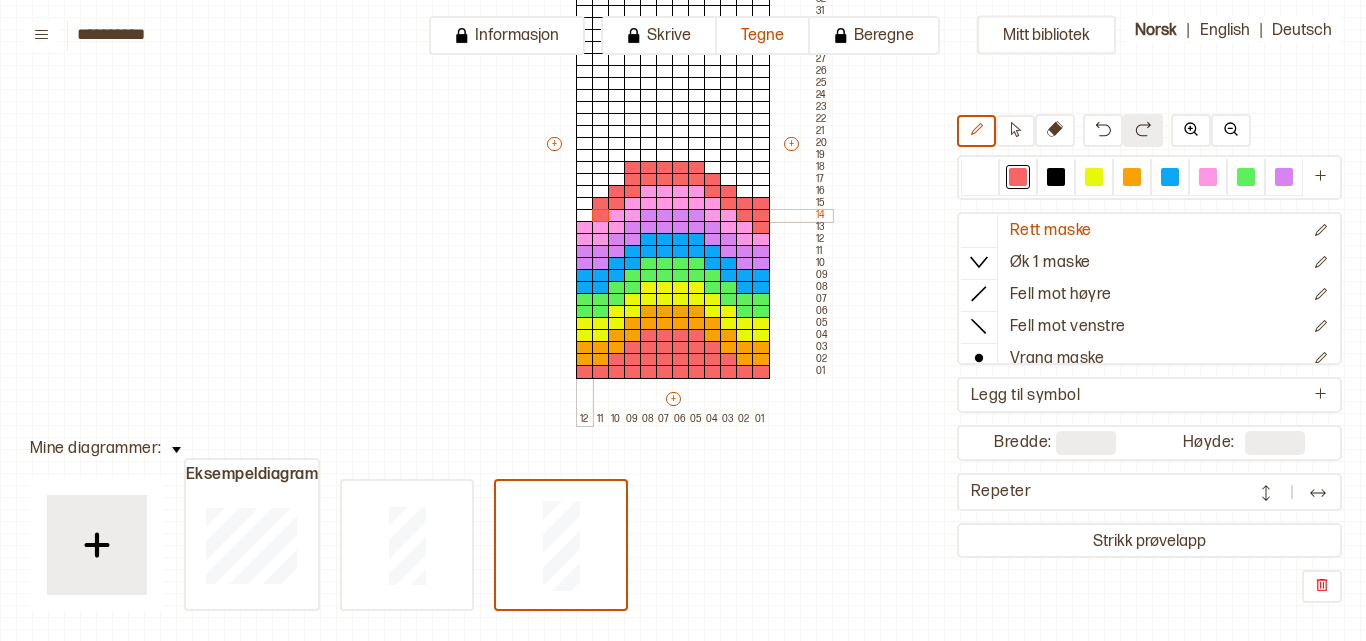 click at bounding box center [585, 204] 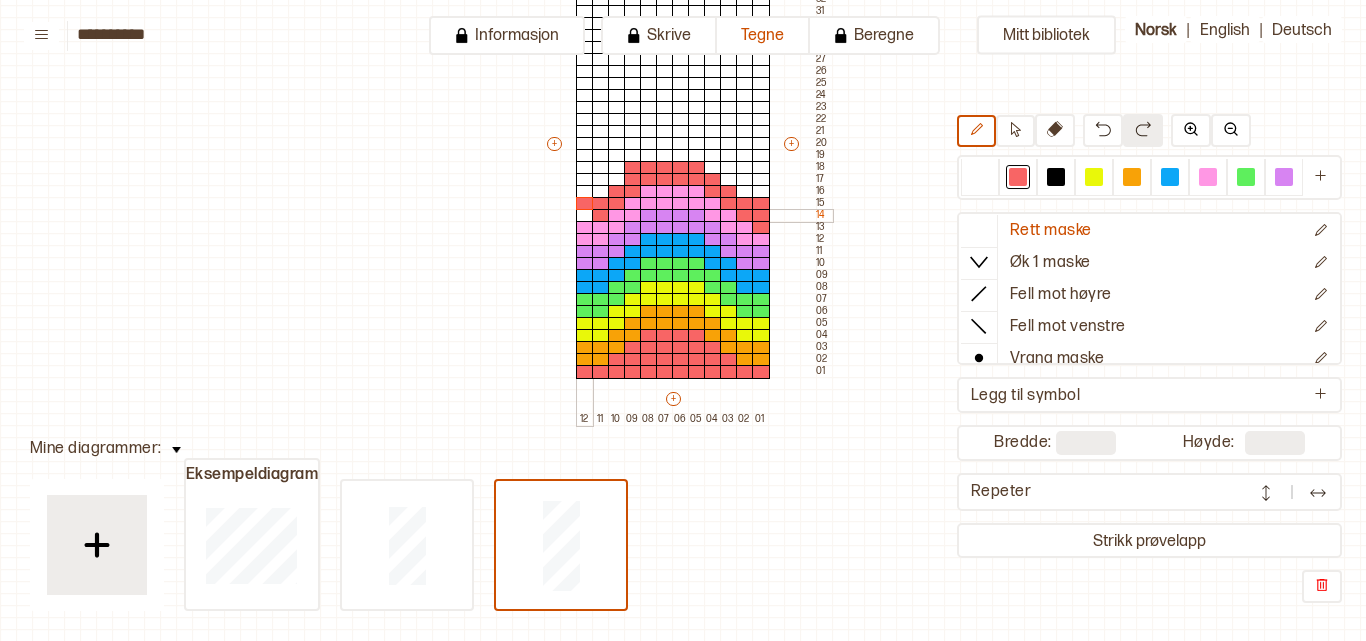 click at bounding box center [585, 216] 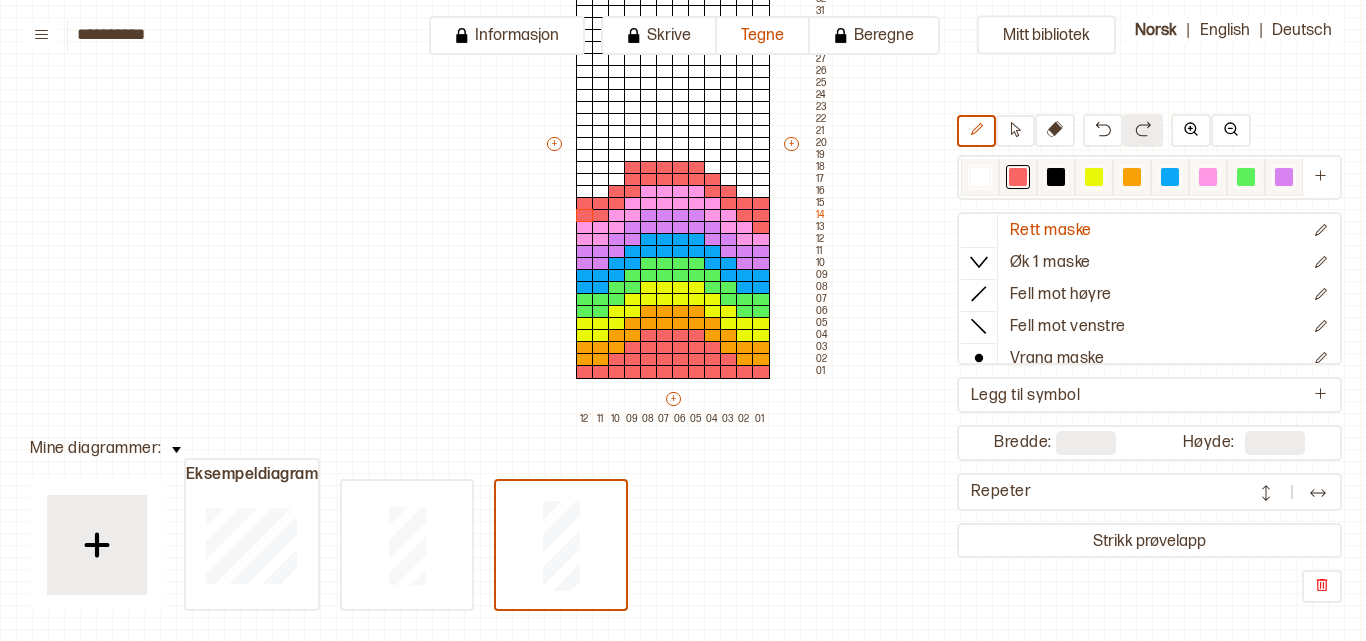click at bounding box center [1132, 177] 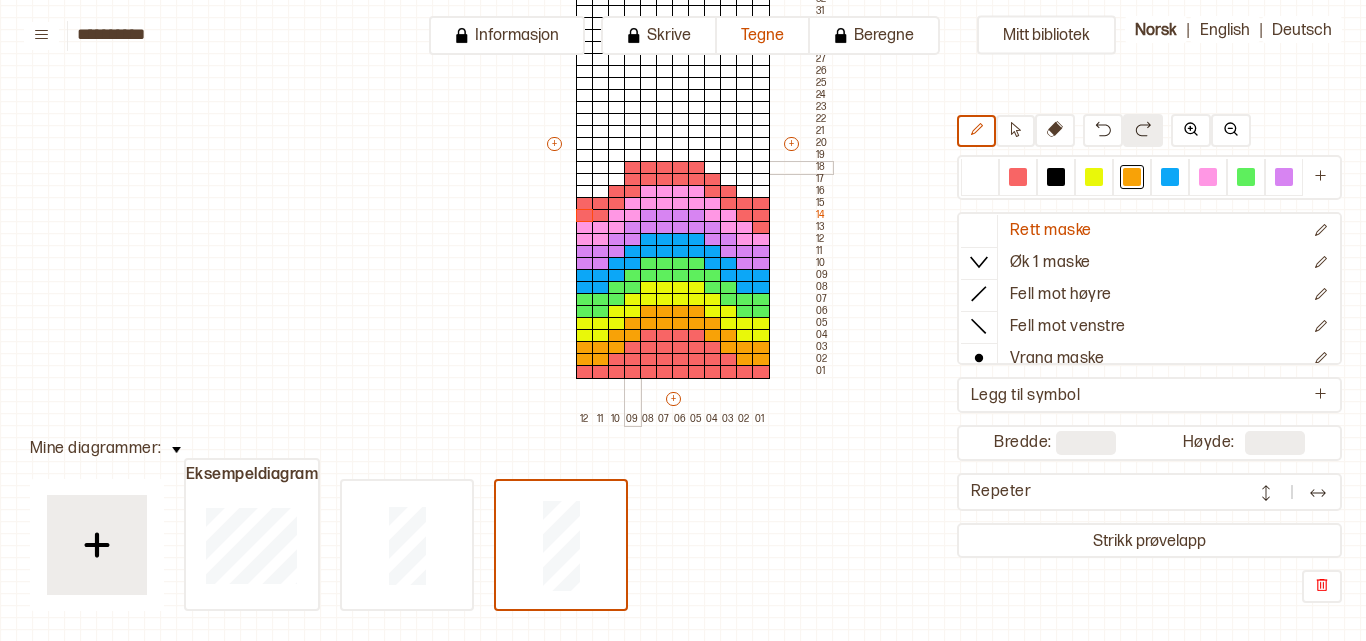 click at bounding box center [633, 168] 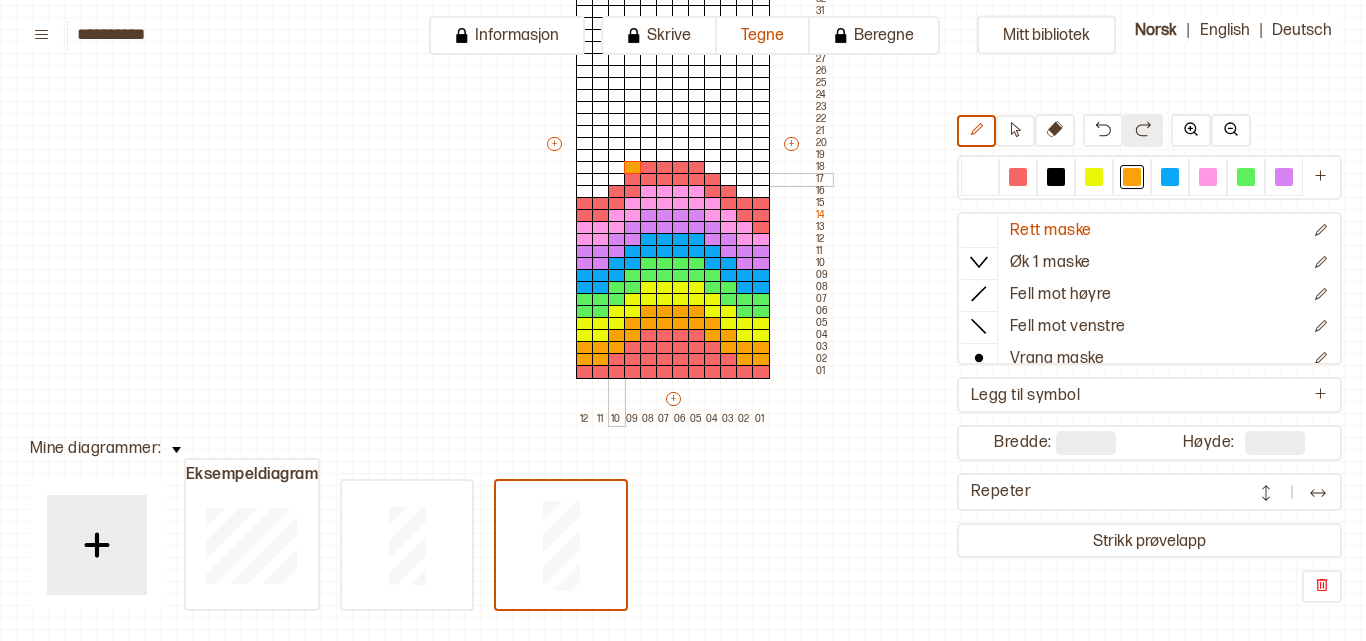 click at bounding box center [617, 180] 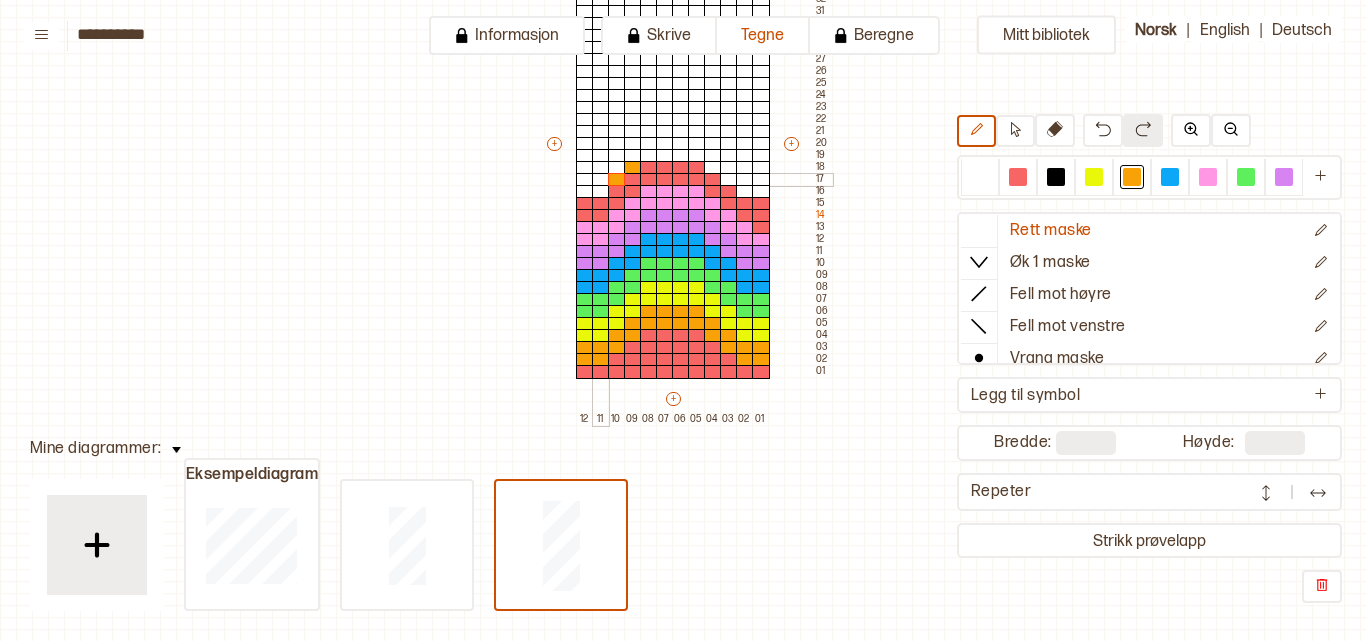 click at bounding box center (601, 180) 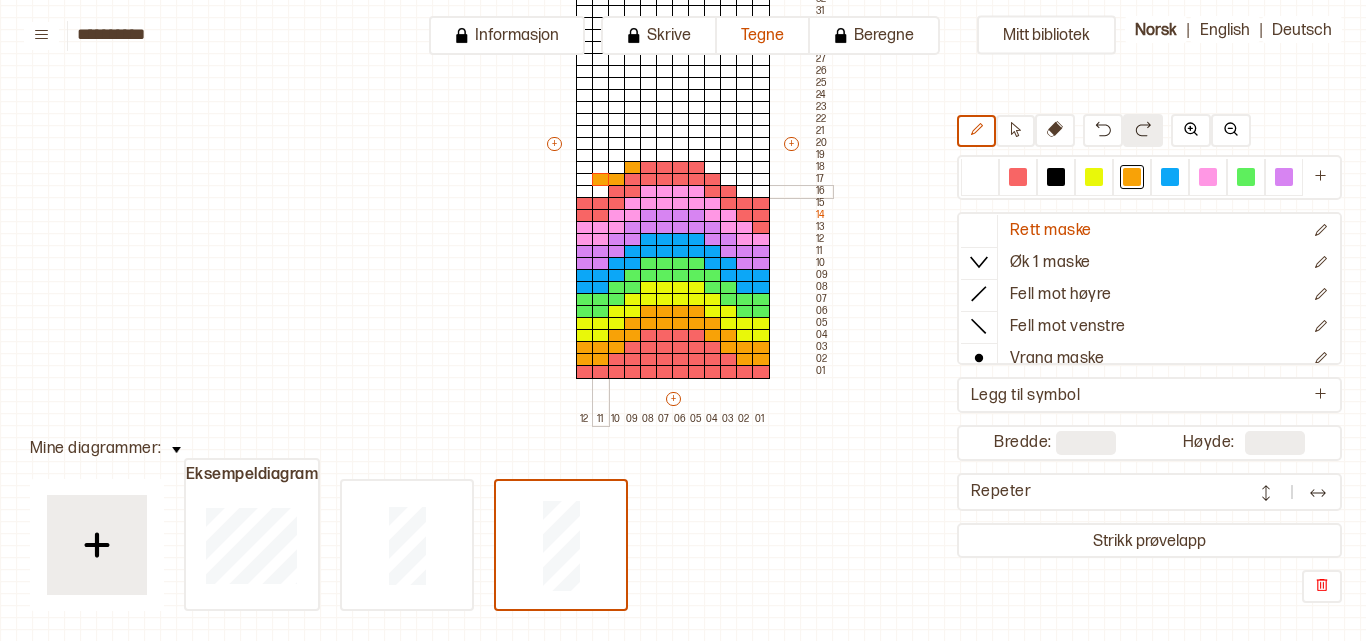 click at bounding box center (601, 192) 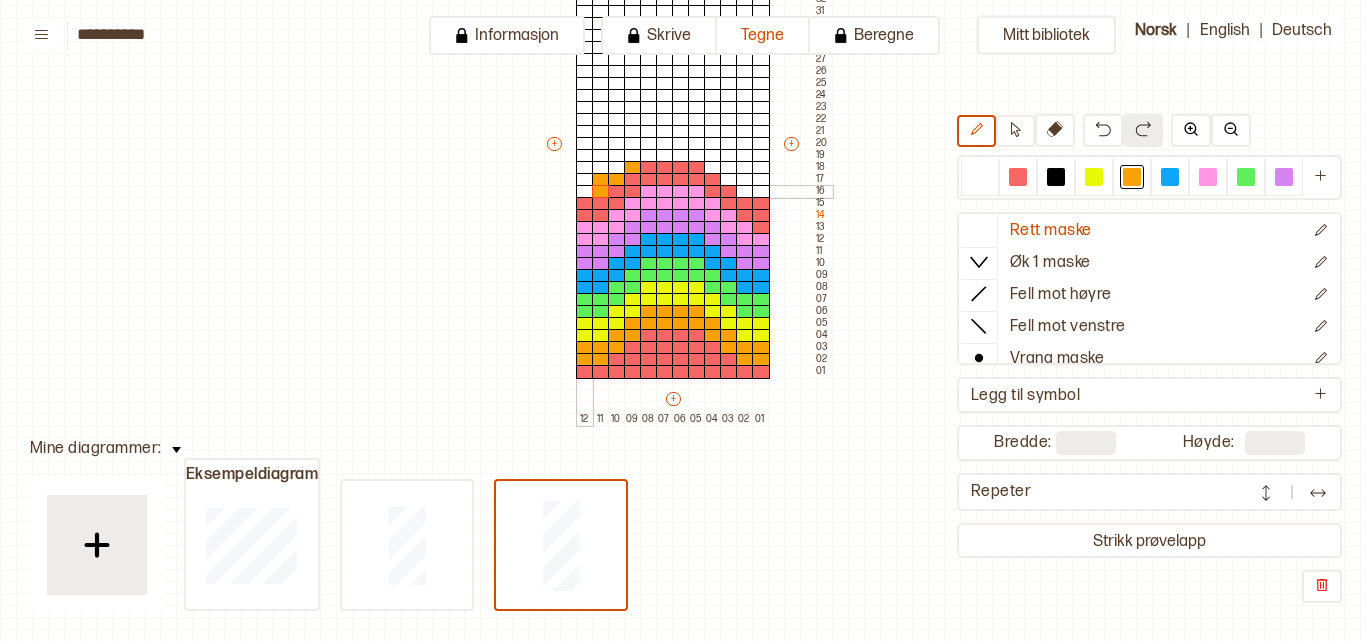click at bounding box center (585, 192) 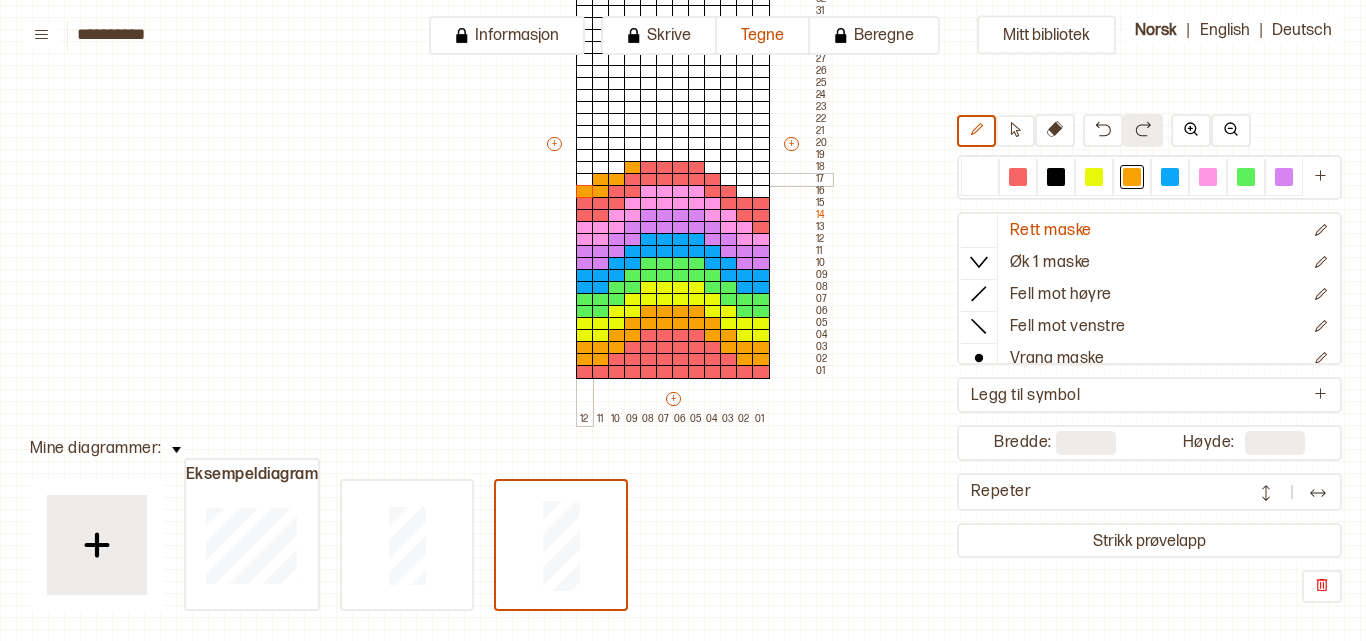 click at bounding box center [585, 180] 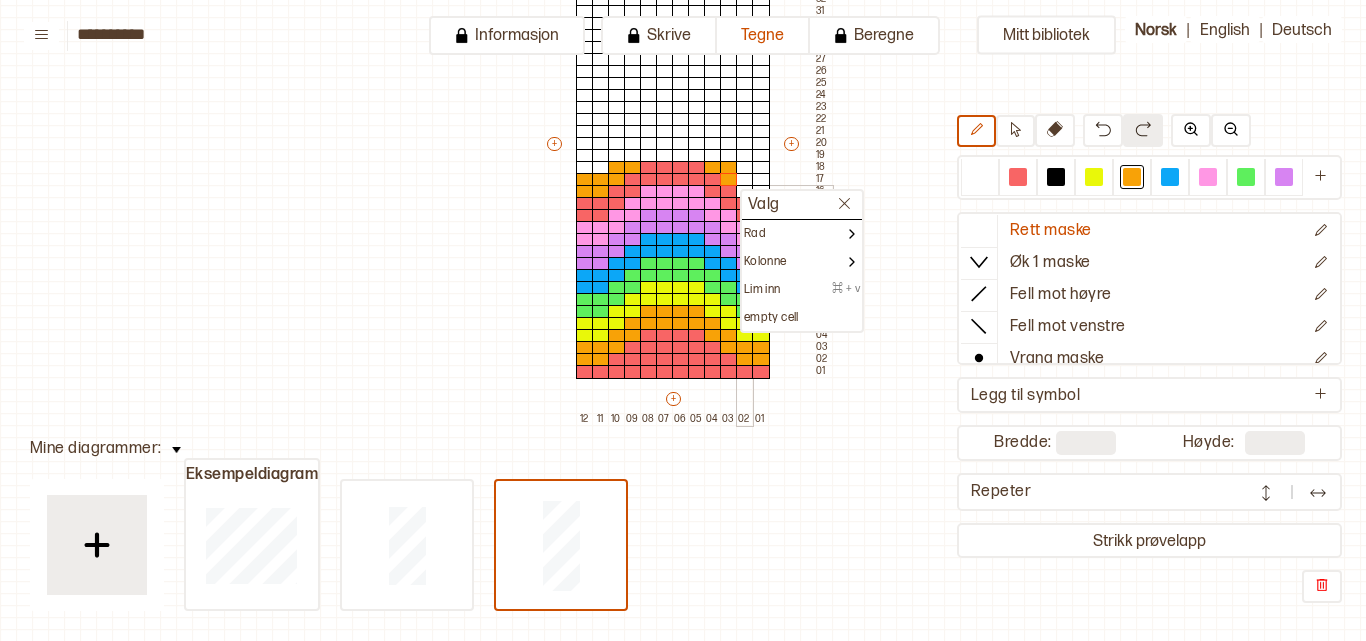 click at bounding box center [745, 192] 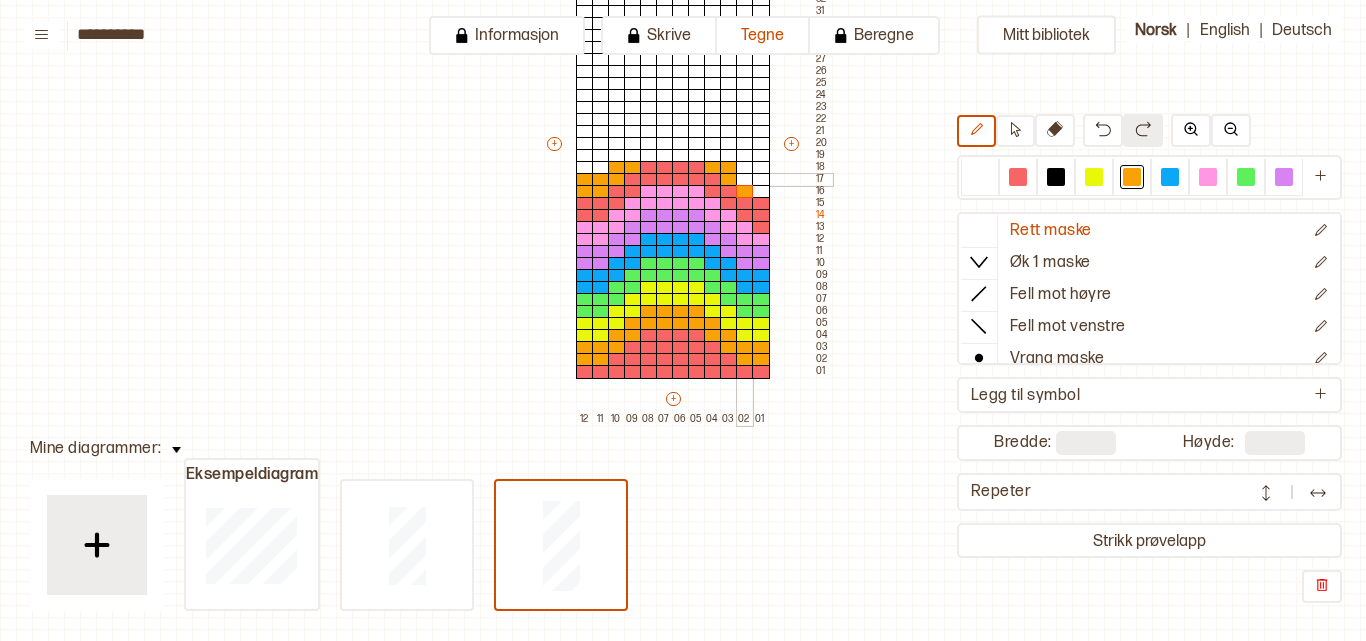 click at bounding box center [745, 180] 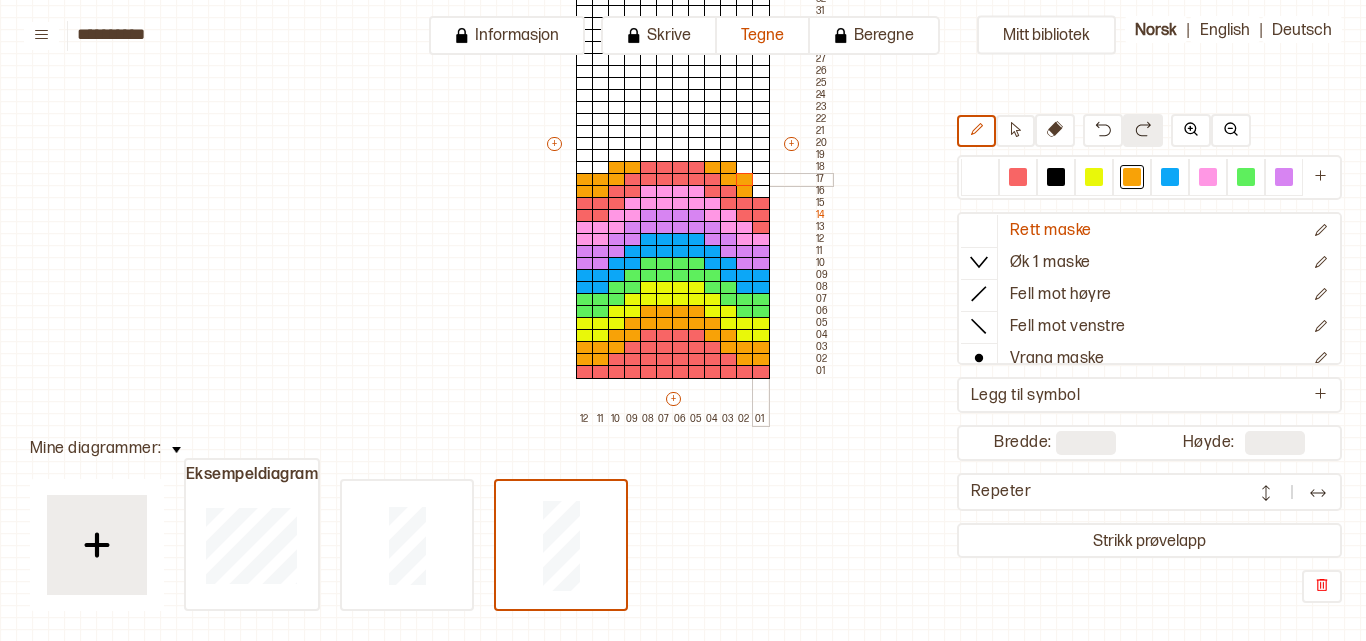 click at bounding box center (761, 180) 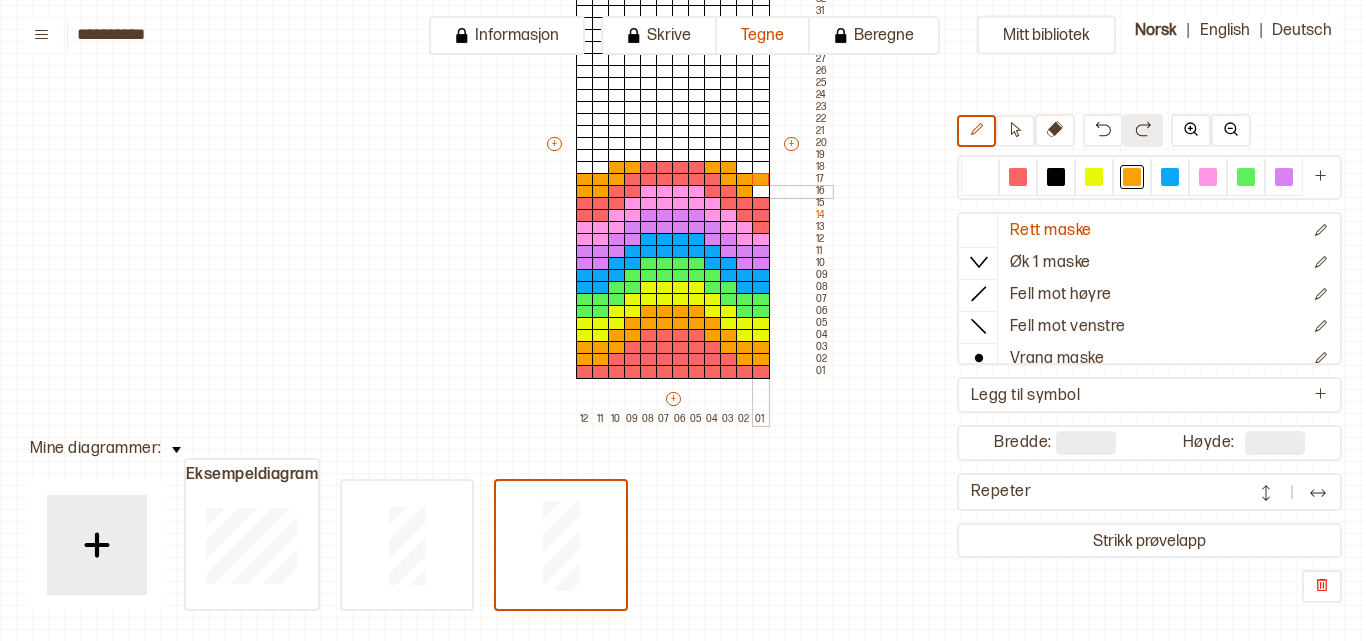 click at bounding box center (761, 192) 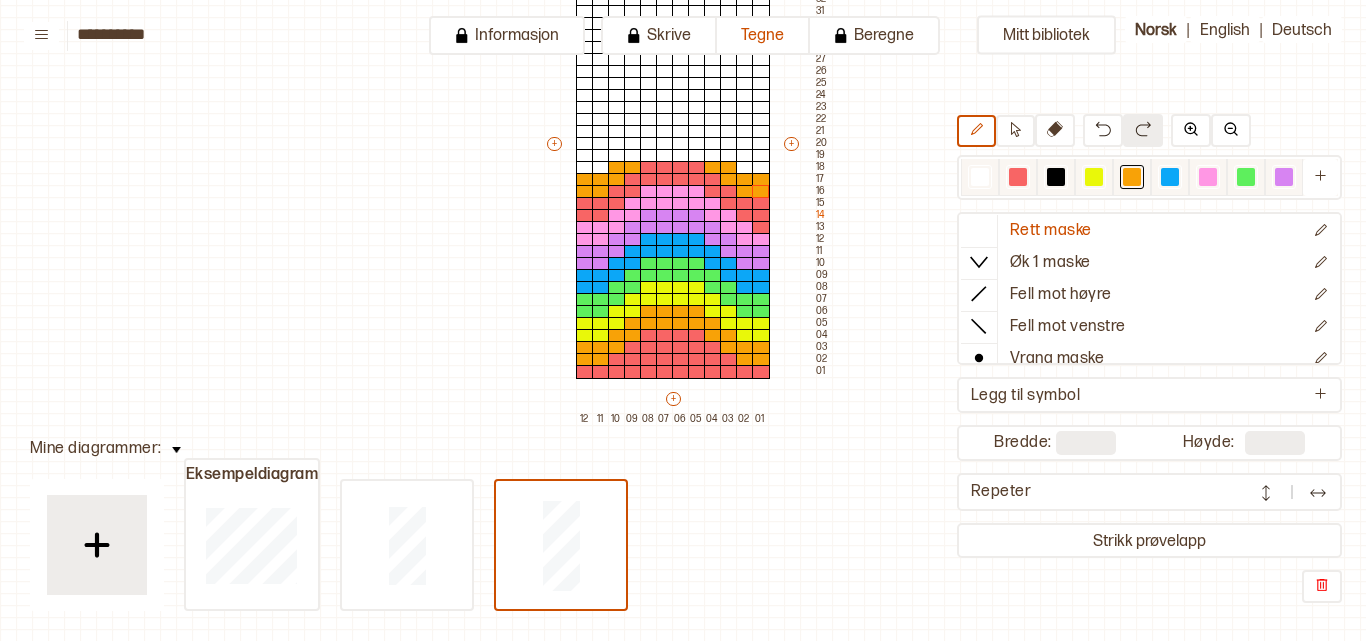 drag, startPoint x: 1097, startPoint y: 175, endPoint x: 1054, endPoint y: 178, distance: 43.104523 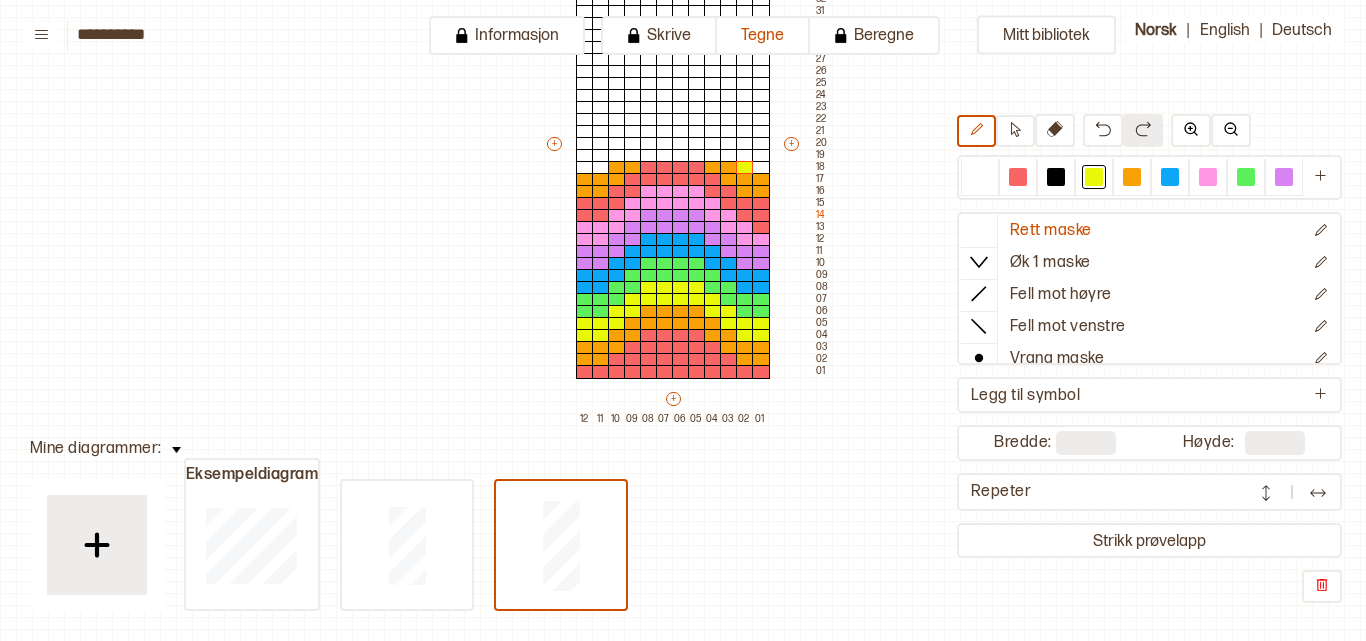 click on "+ + + + 12 11 10 09 08 07 06 05 04 03 02 01 40 39 38 37 36 35 34 33 32 31 30 29 28 27 26 25 24 23 22 21 20 19 18 17 16 15 14 13 12 11 10 09 08 07 06 05 04 03 02 01" at bounding box center (688, 149) 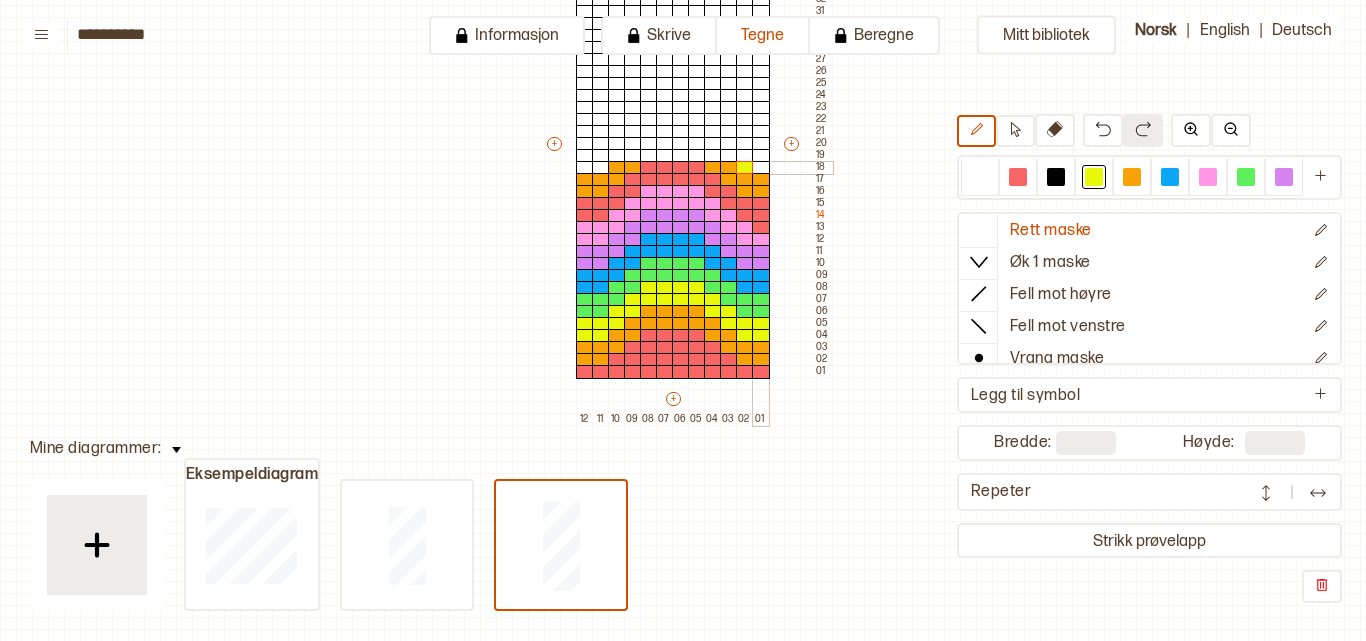 click at bounding box center [761, 168] 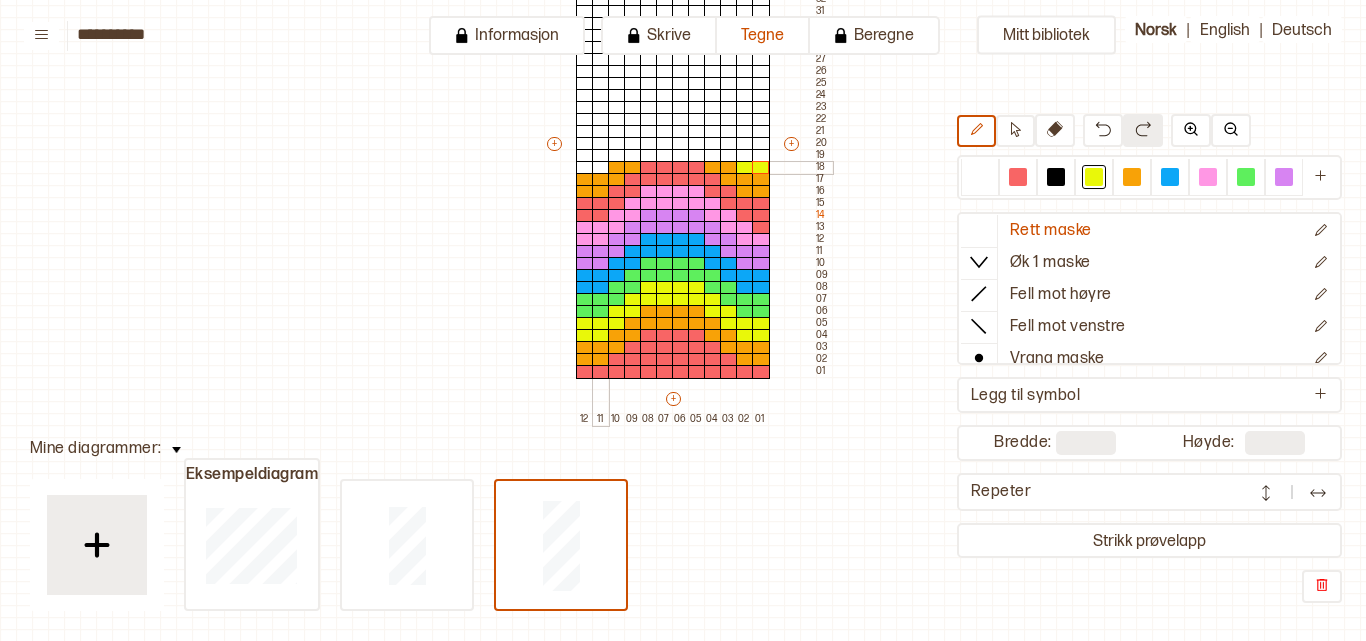 click at bounding box center (601, 168) 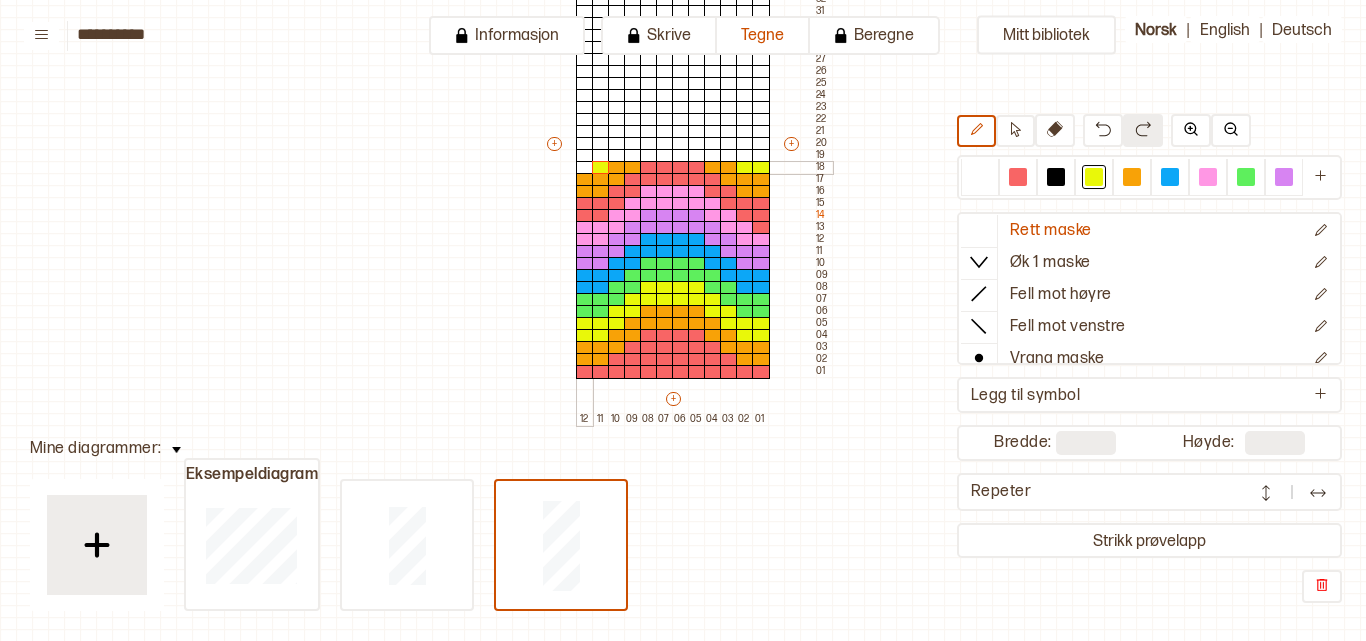 click at bounding box center (585, 168) 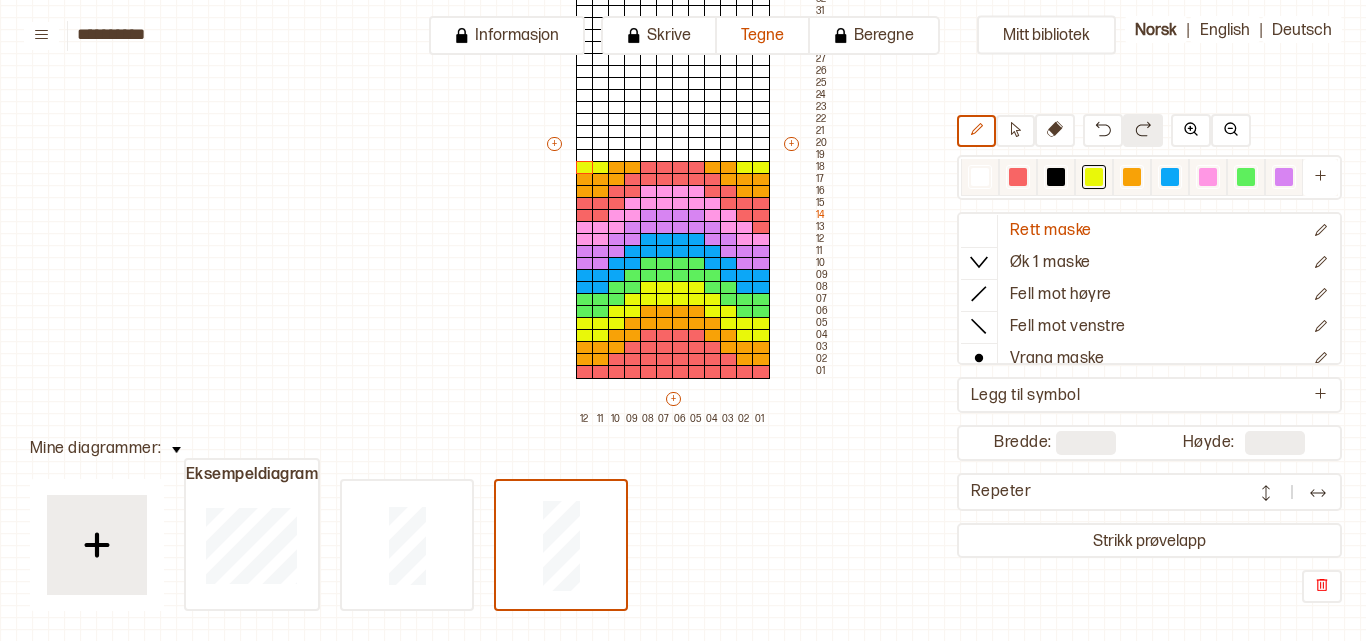 click at bounding box center (1208, 177) 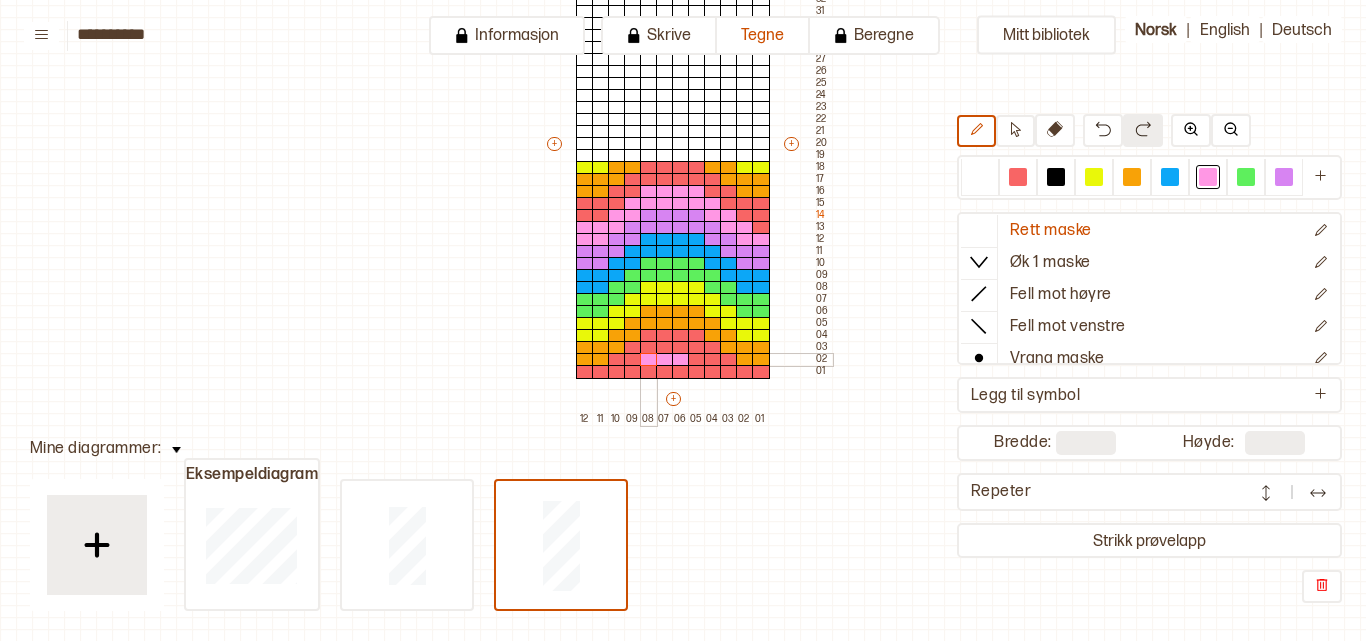 click on "+ + + + 12 11 10 09 08 07 06 05 04 03 02 01 40 39 38 37 36 35 34 33 32 31 30 29 28 27 26 25 24 23 22 21 20 19 18 17 16 15 14 13 12 11 10 09 08 07 06 05 04 03 02 01" at bounding box center (688, 149) 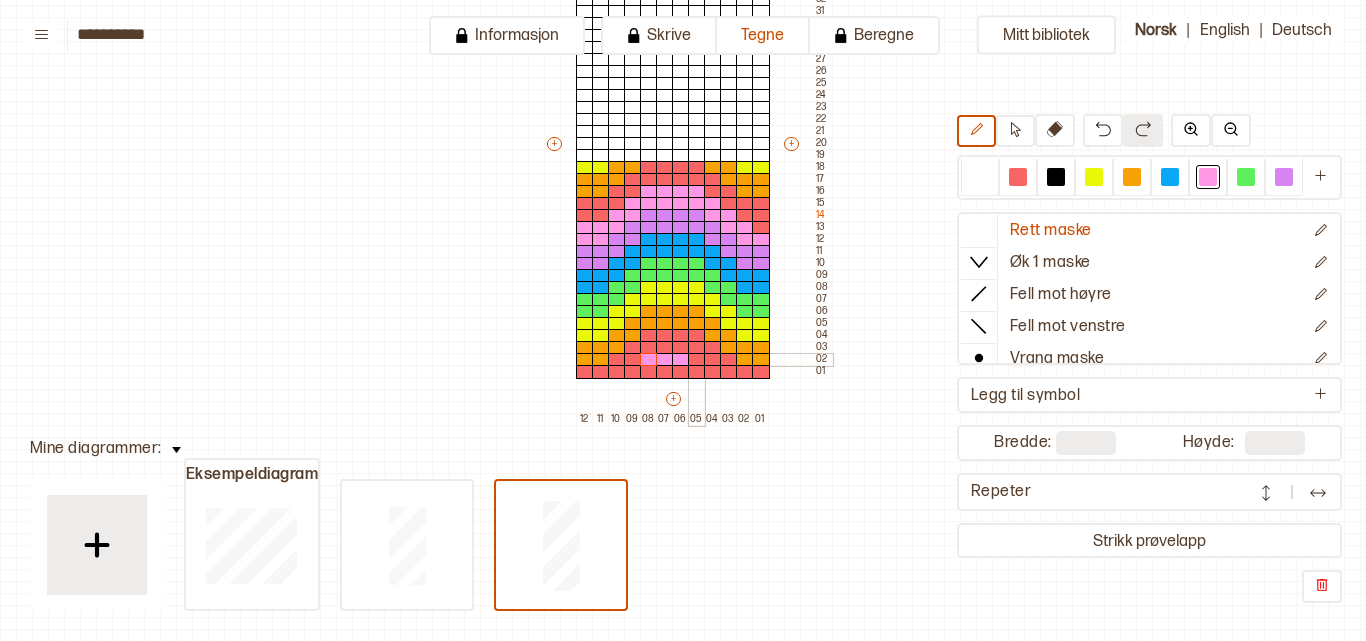 click at bounding box center (697, 360) 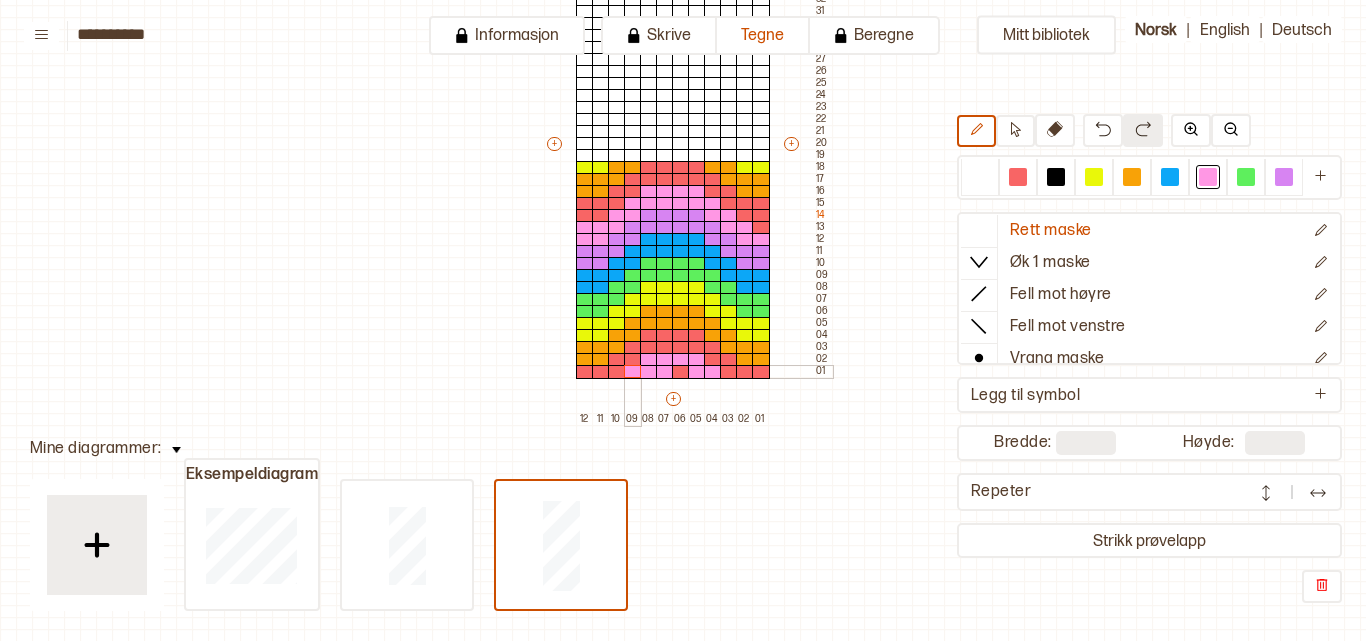 drag, startPoint x: 709, startPoint y: 373, endPoint x: 629, endPoint y: 373, distance: 80 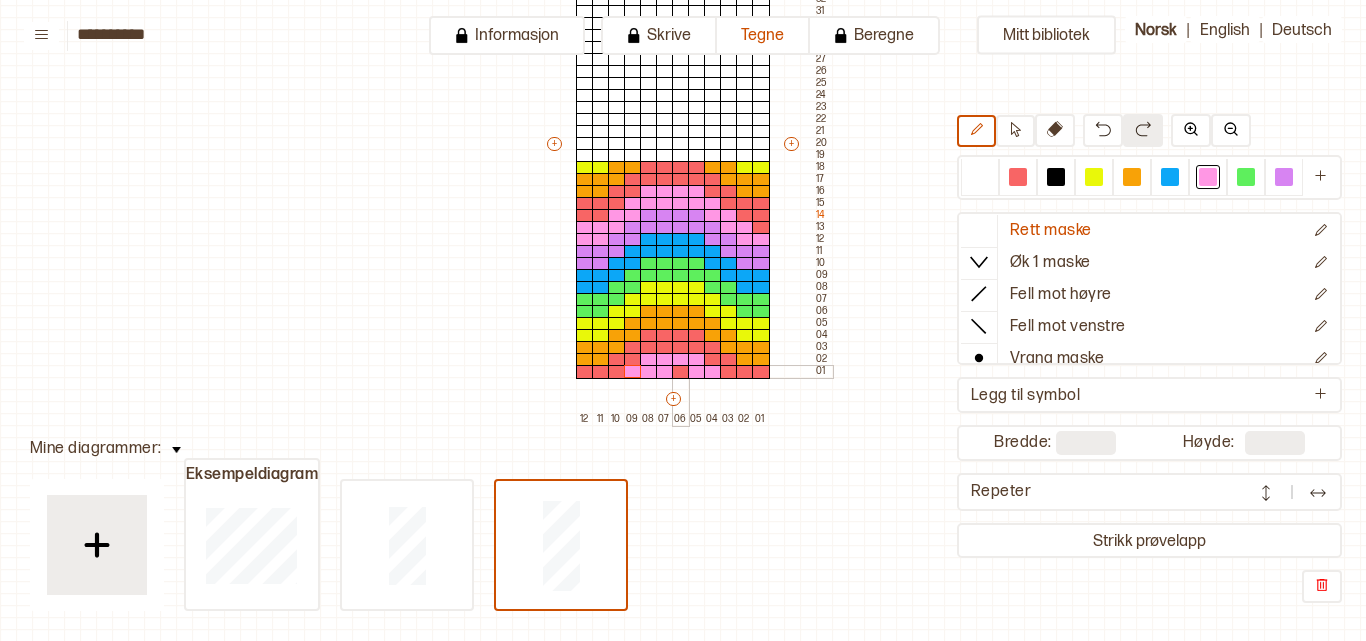 click at bounding box center [681, 372] 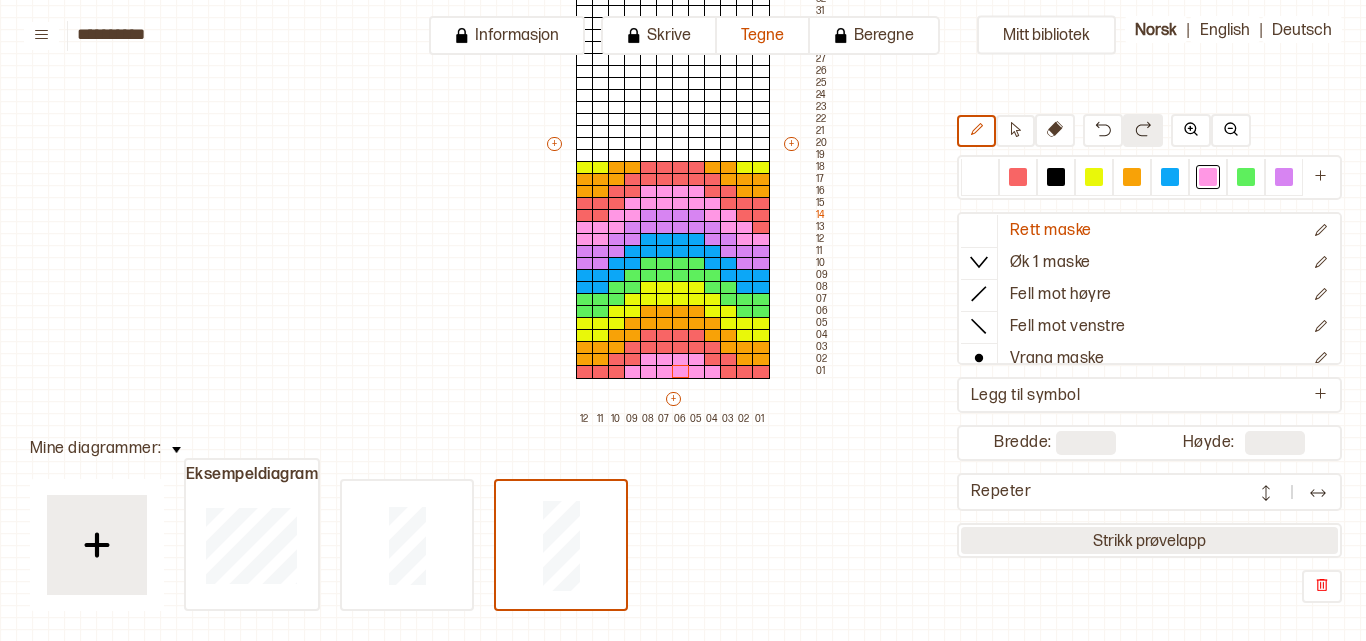 click on "Strikk prøvelapp" at bounding box center [1149, 540] 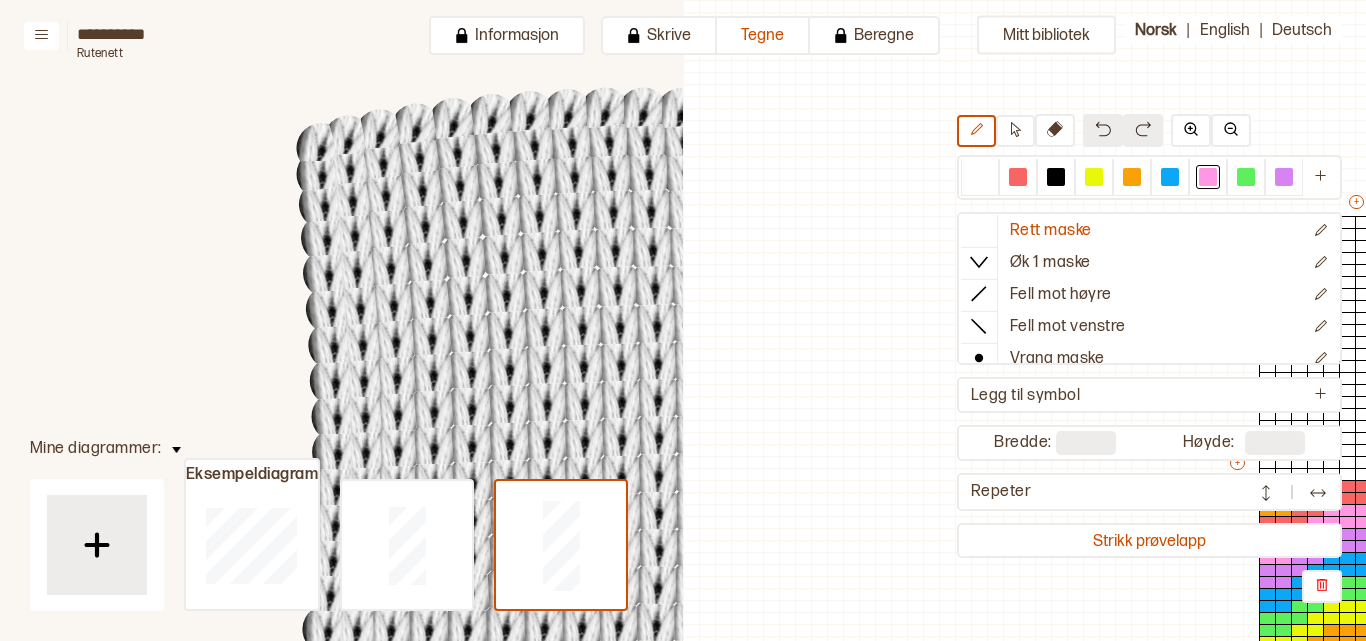 scroll, scrollTop: 156, scrollLeft: 499, axis: both 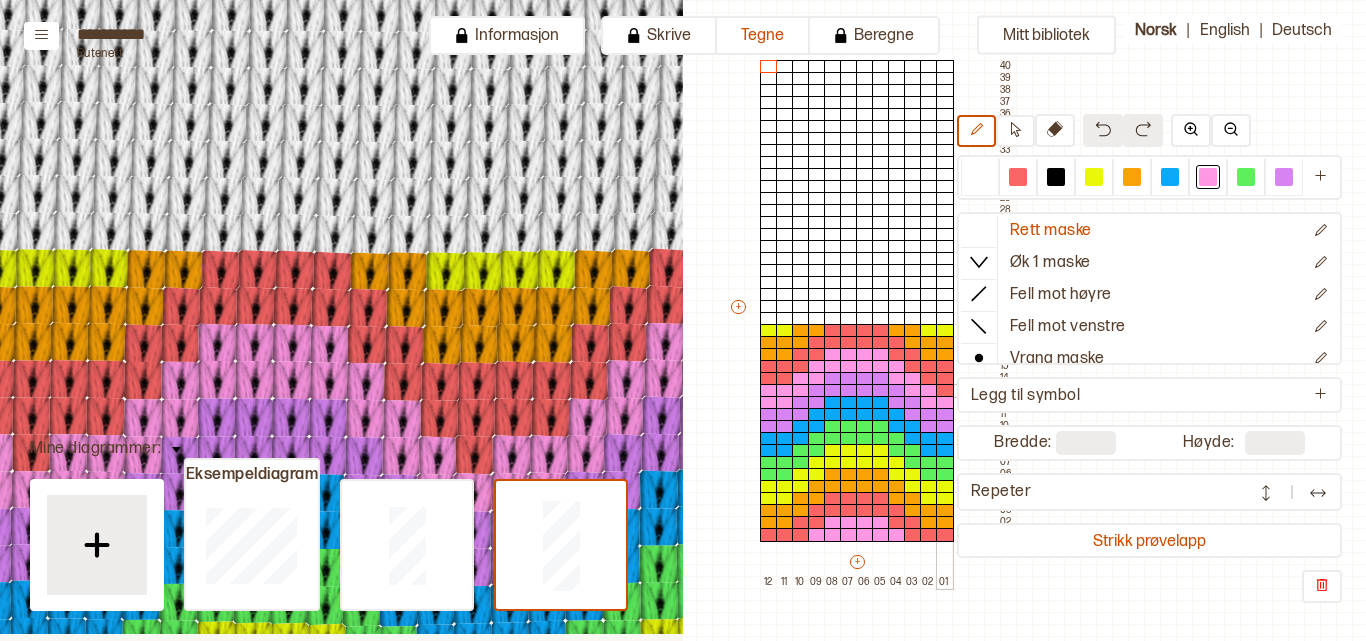 click at bounding box center [945, 391] 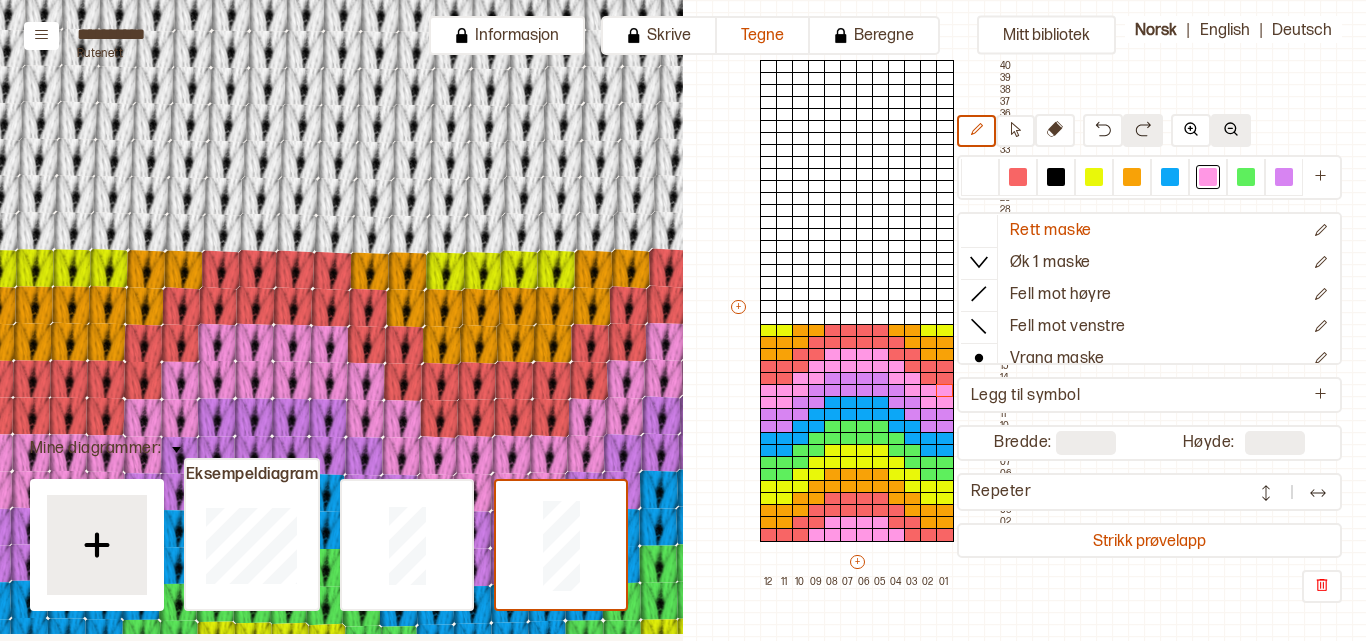click at bounding box center [1231, 129] 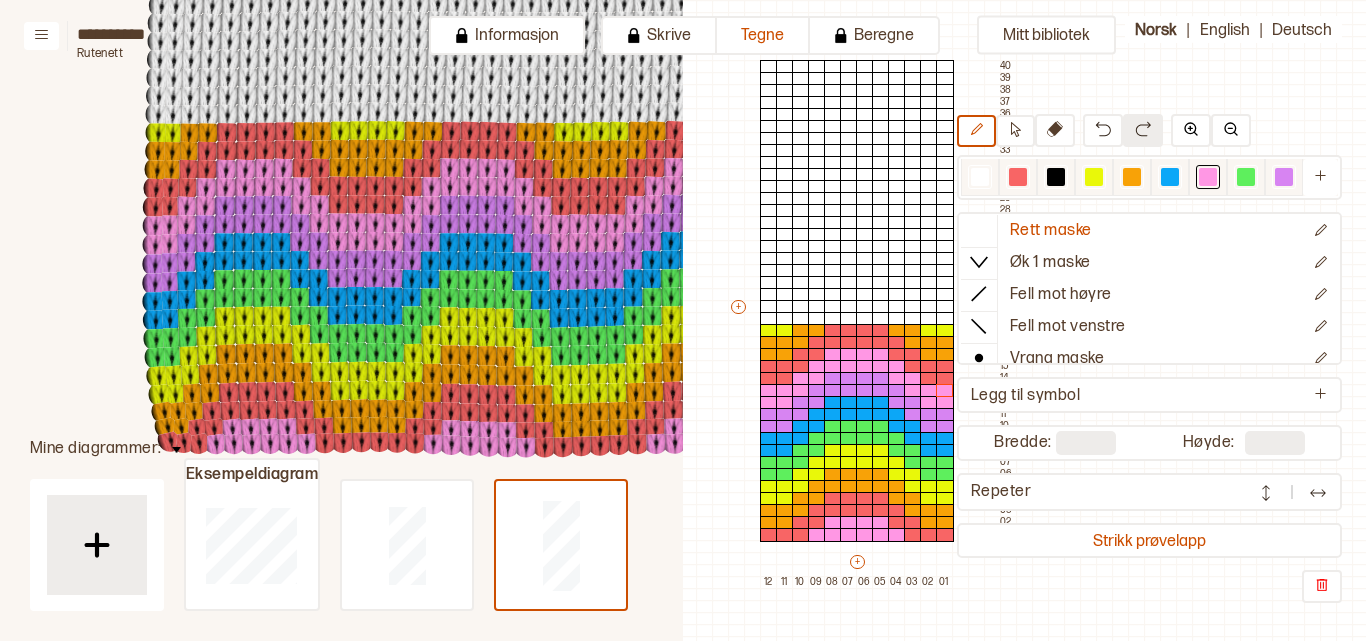 click at bounding box center [1208, 177] 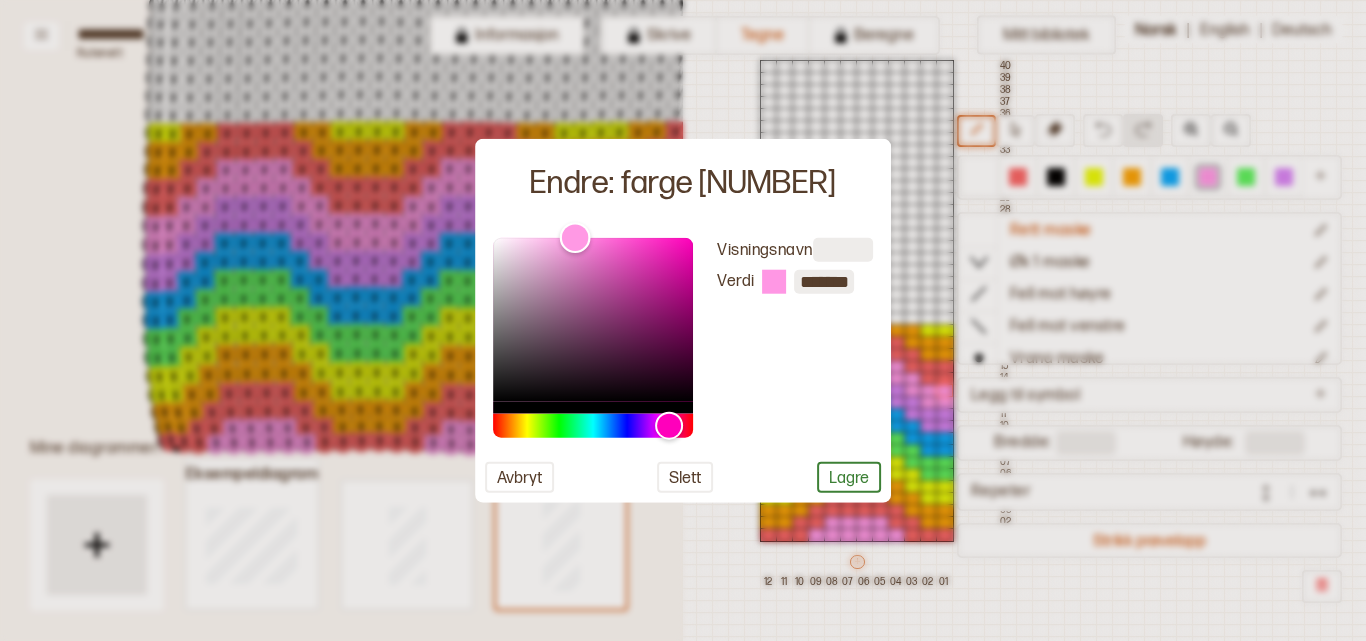 type on "*******" 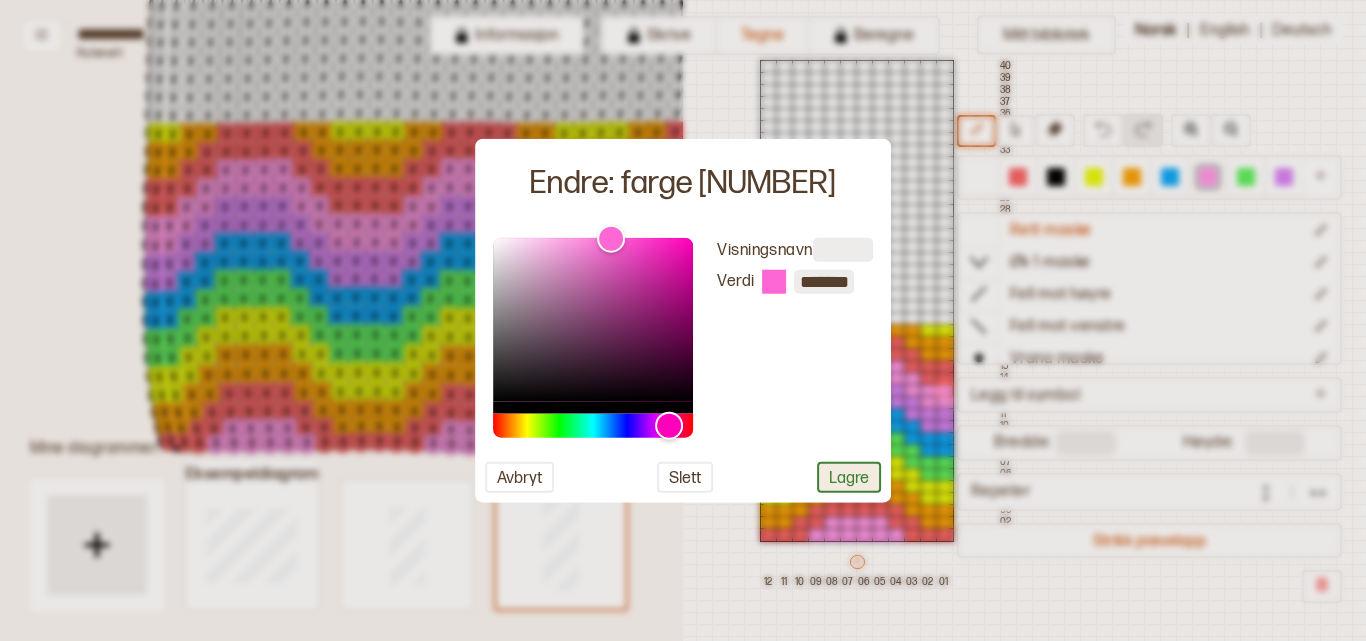 click on "Lagre" at bounding box center (849, 477) 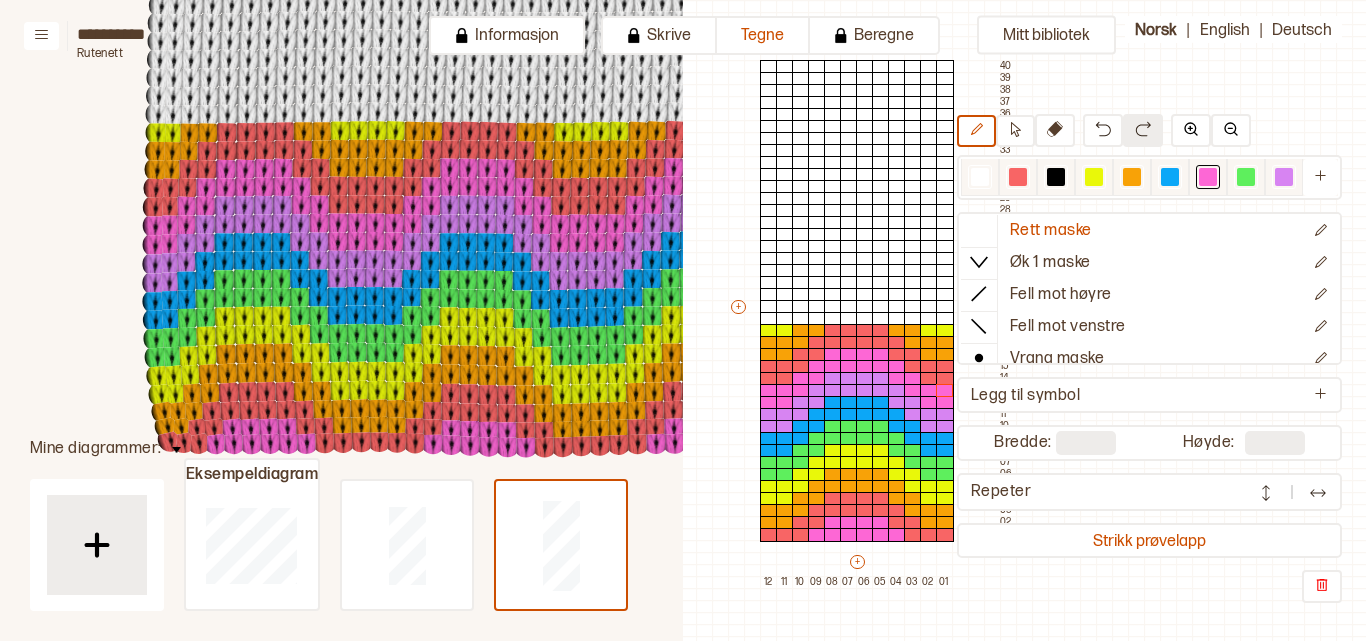 click at bounding box center (1208, 177) 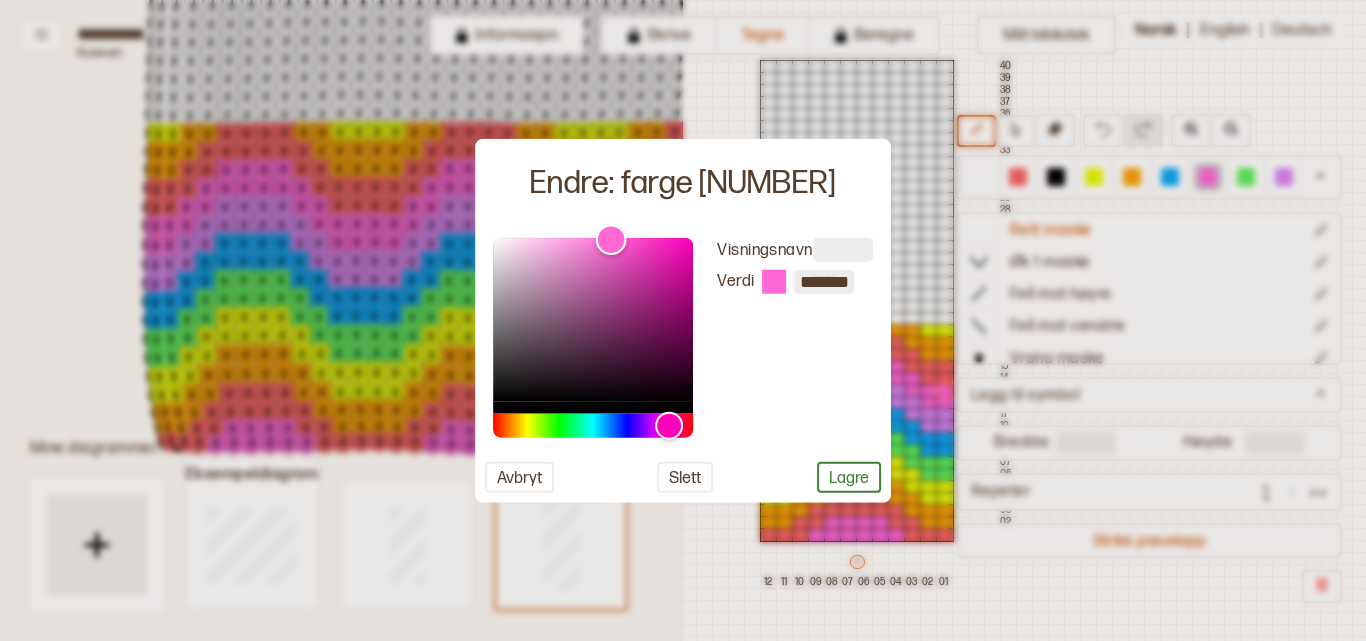 type on "*******" 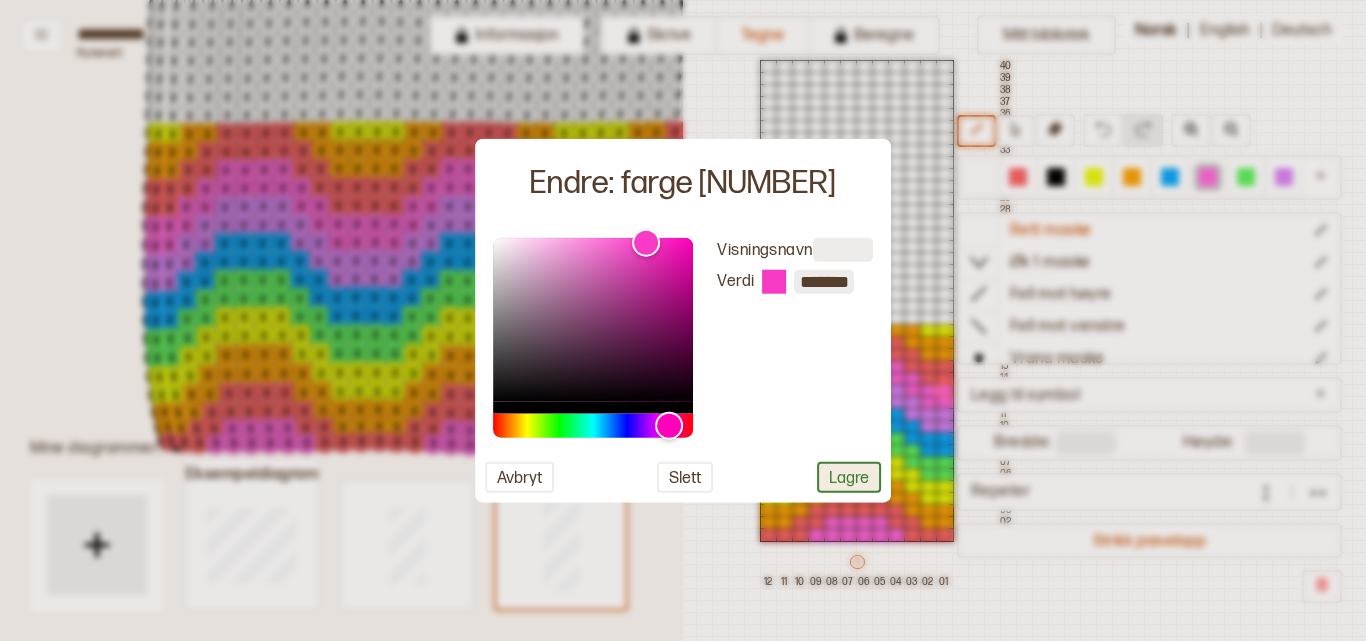 click on "Lagre" at bounding box center (849, 477) 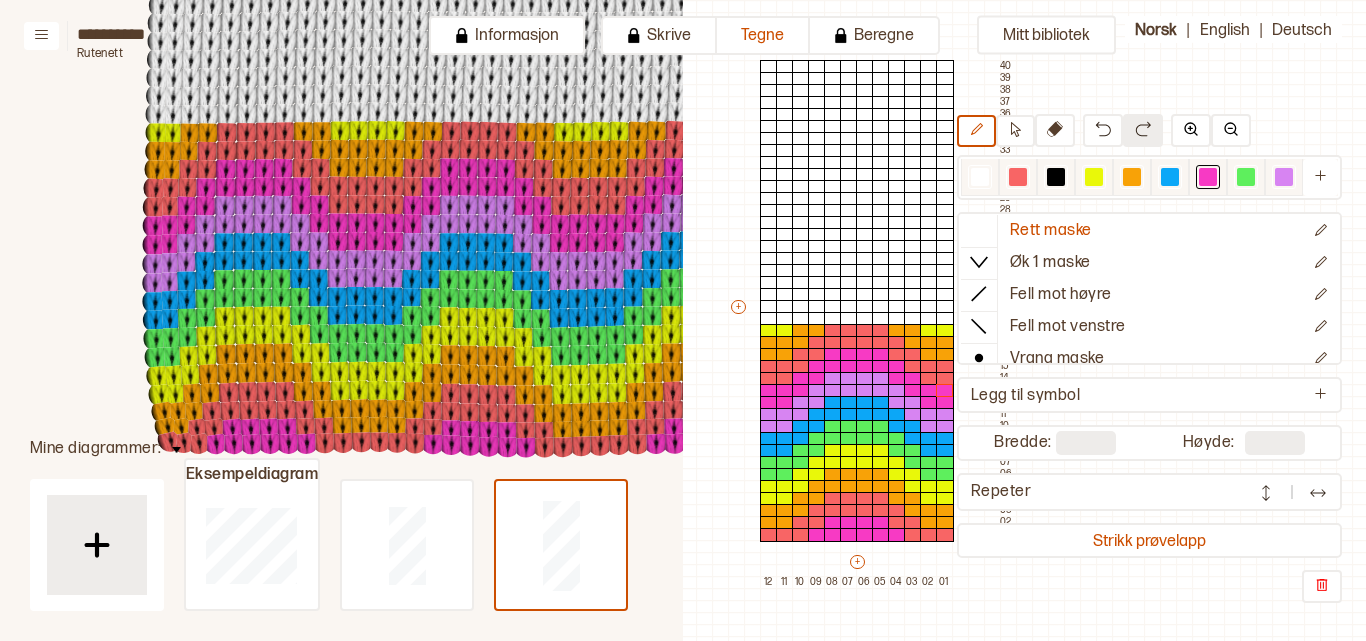 click at bounding box center (1284, 177) 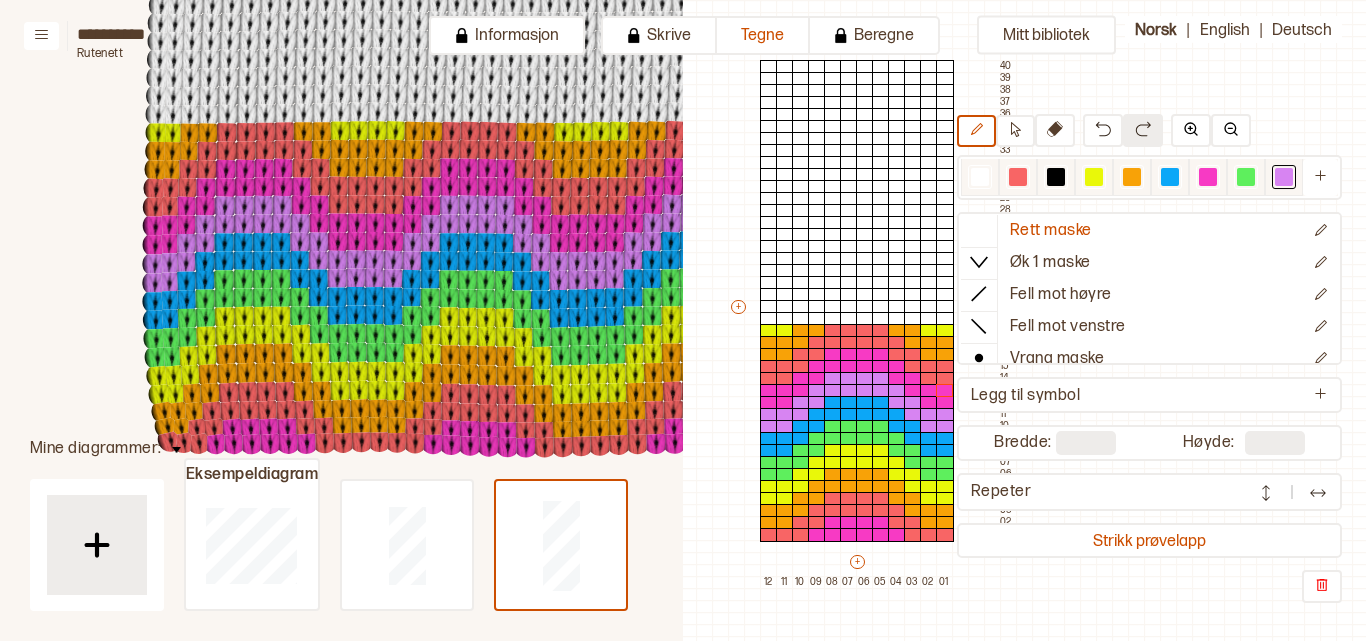 click at bounding box center [1284, 177] 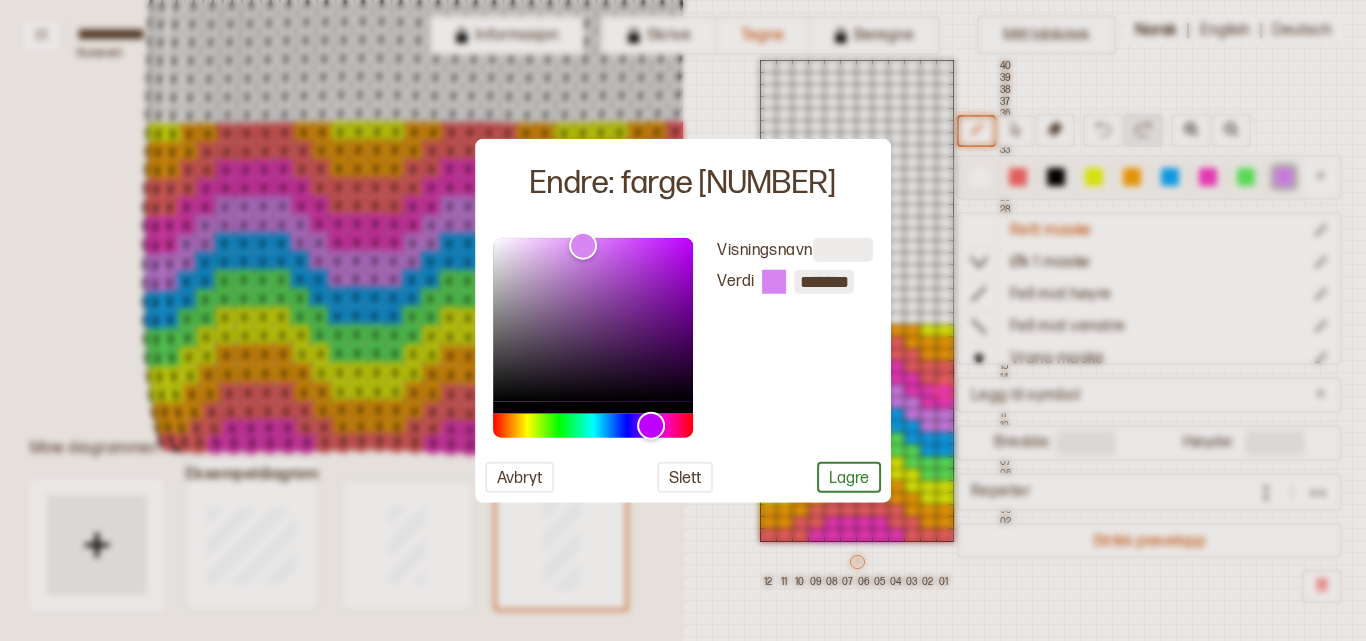 click at bounding box center [683, 320] 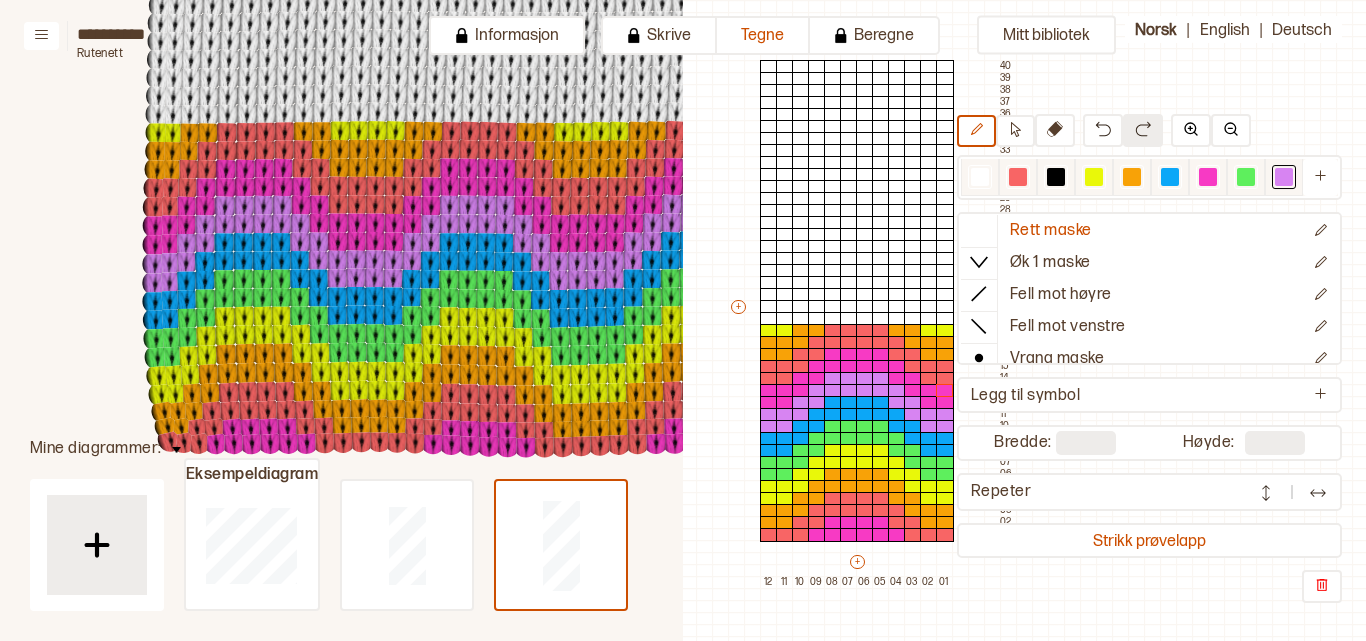 click at bounding box center (1284, 177) 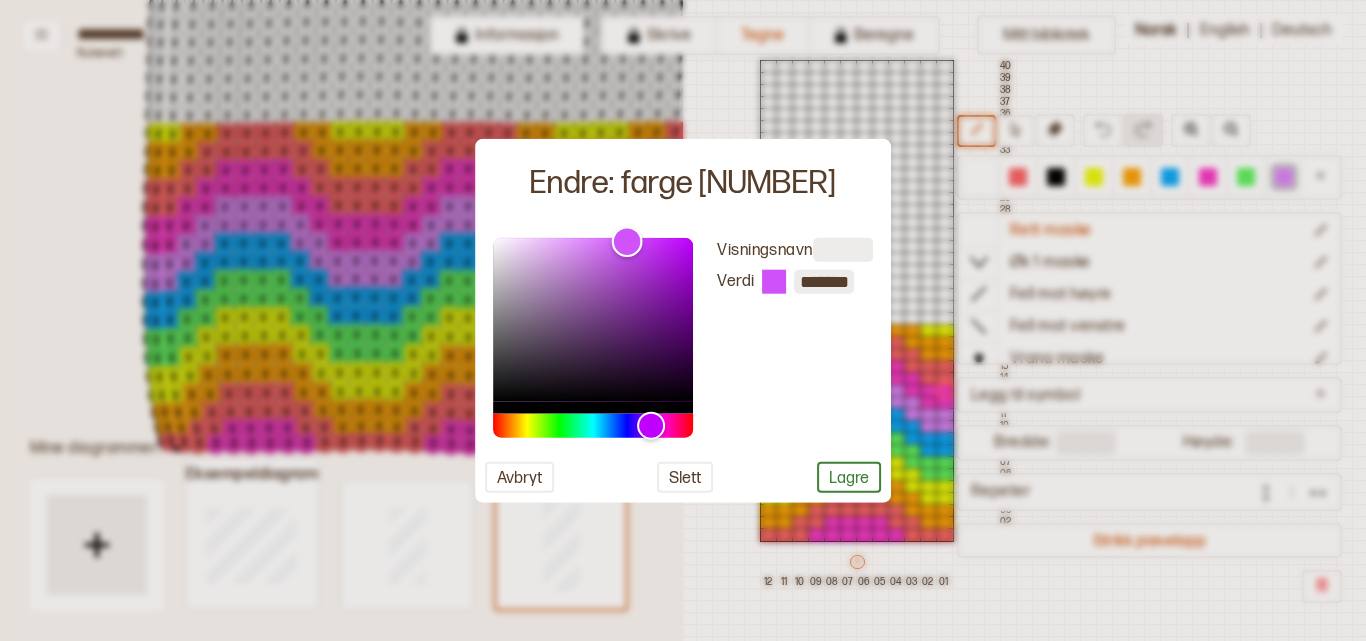 type on "*******" 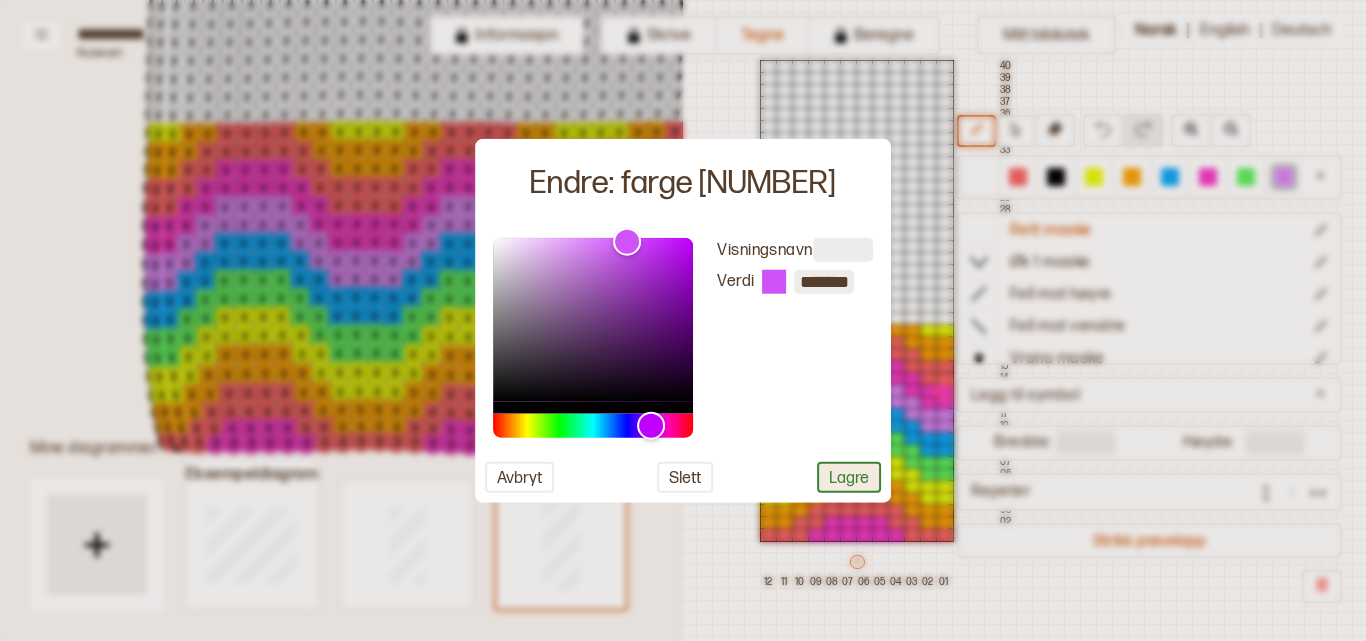 click on "Lagre" at bounding box center [849, 477] 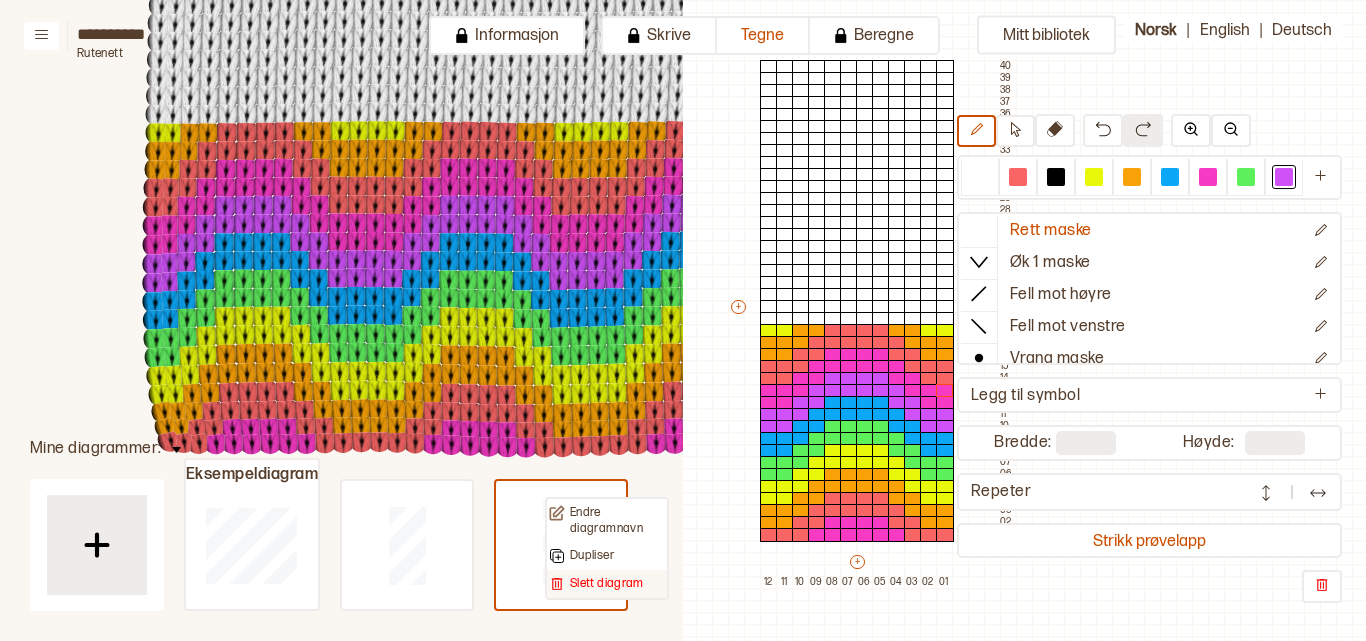 click on "Slett diagram" at bounding box center [607, 584] 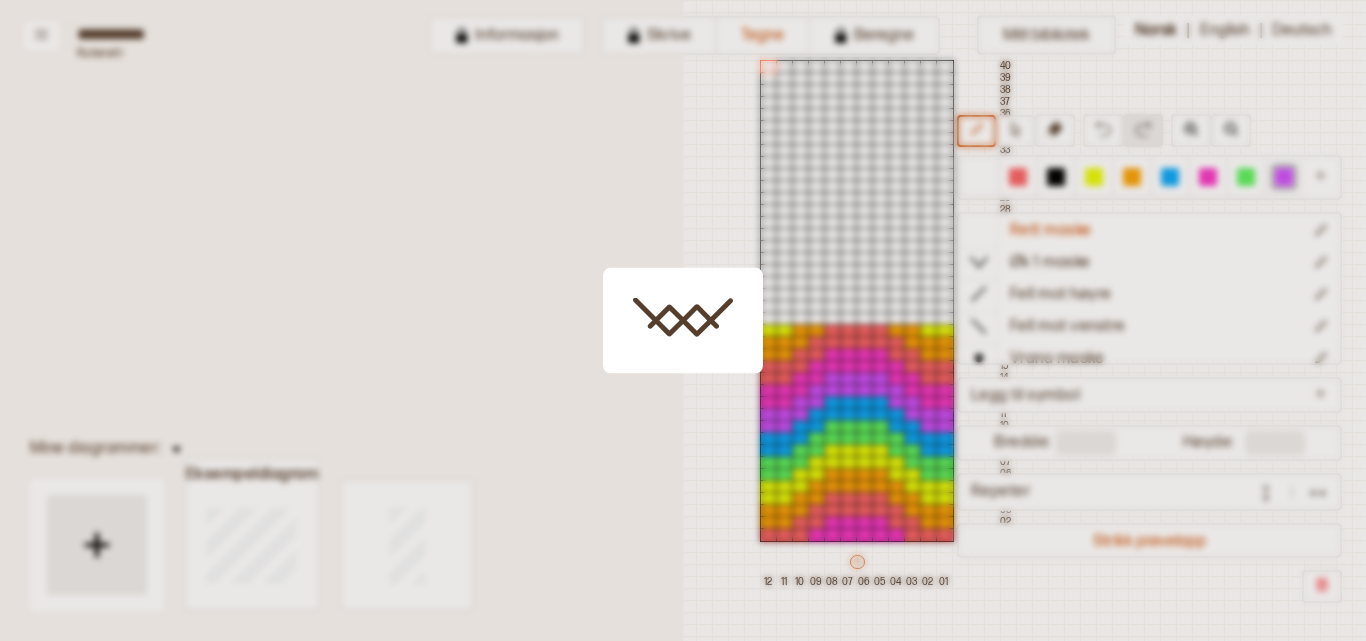 click at bounding box center (683, 320) 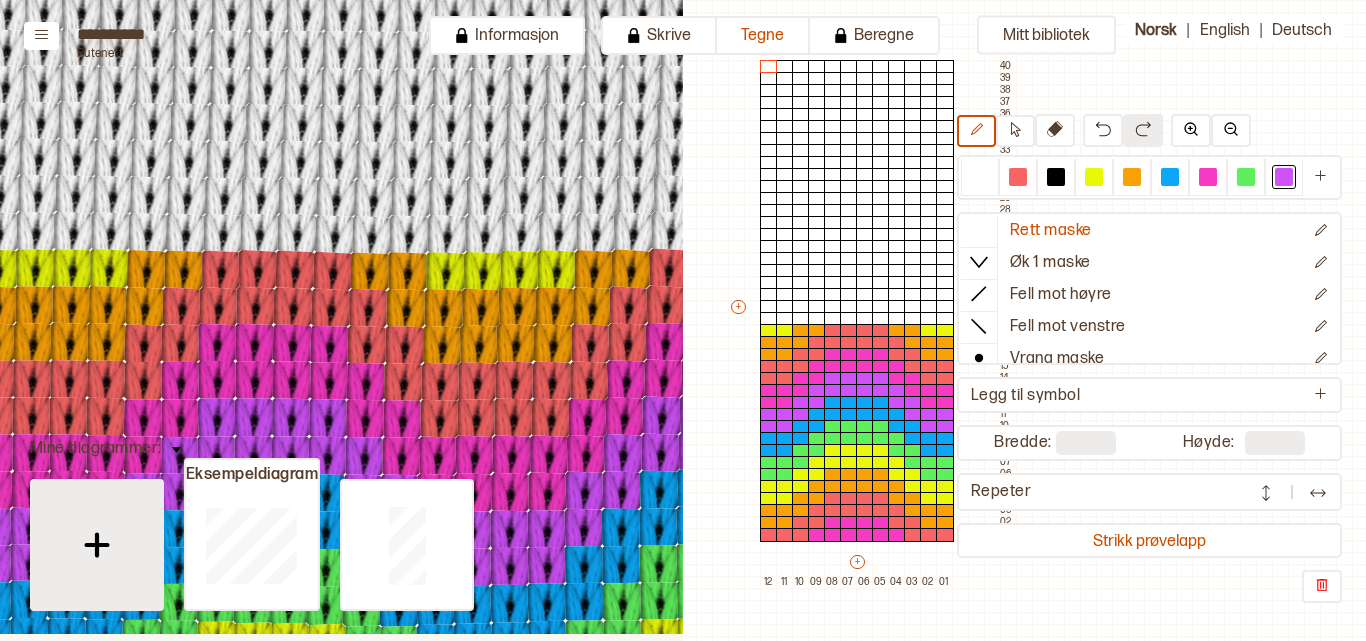 click at bounding box center (97, 545) 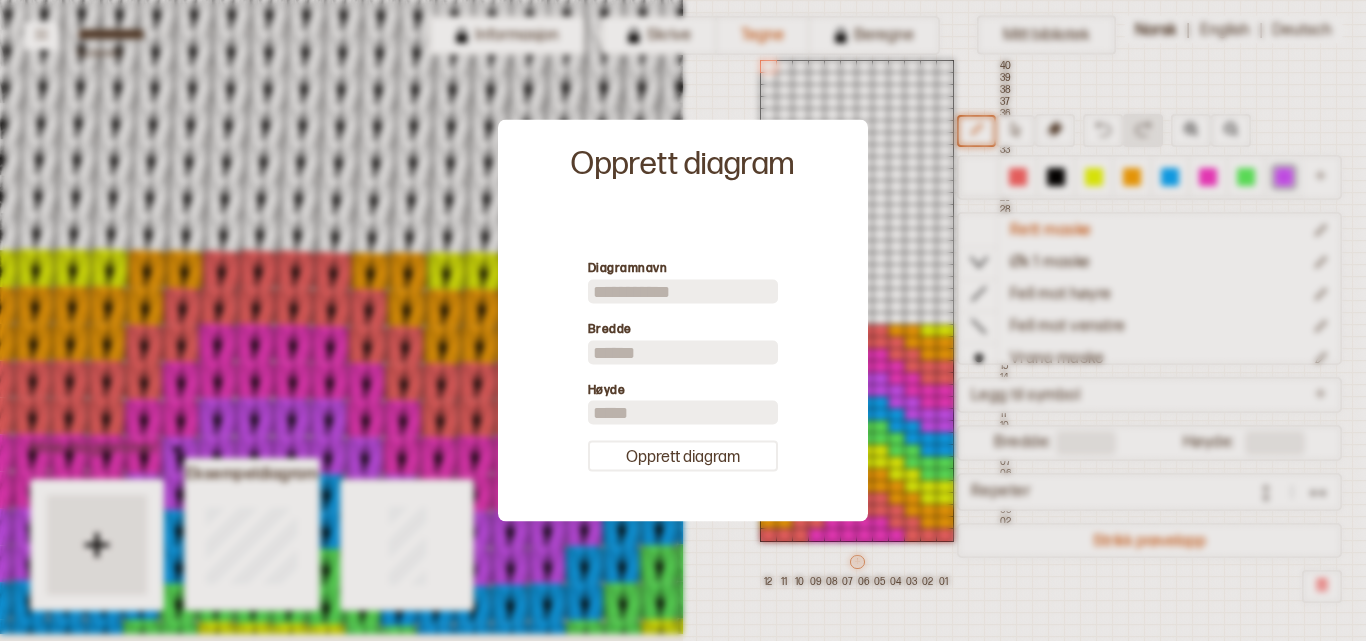 click on "**" at bounding box center [683, 352] 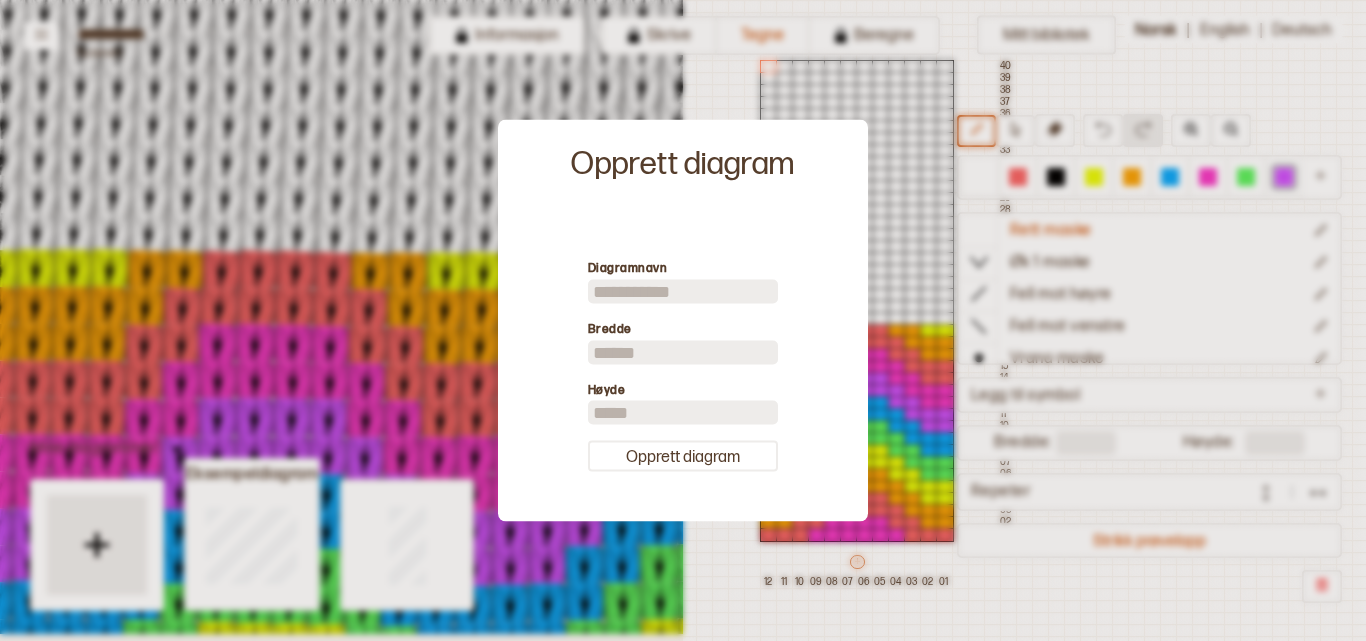 type 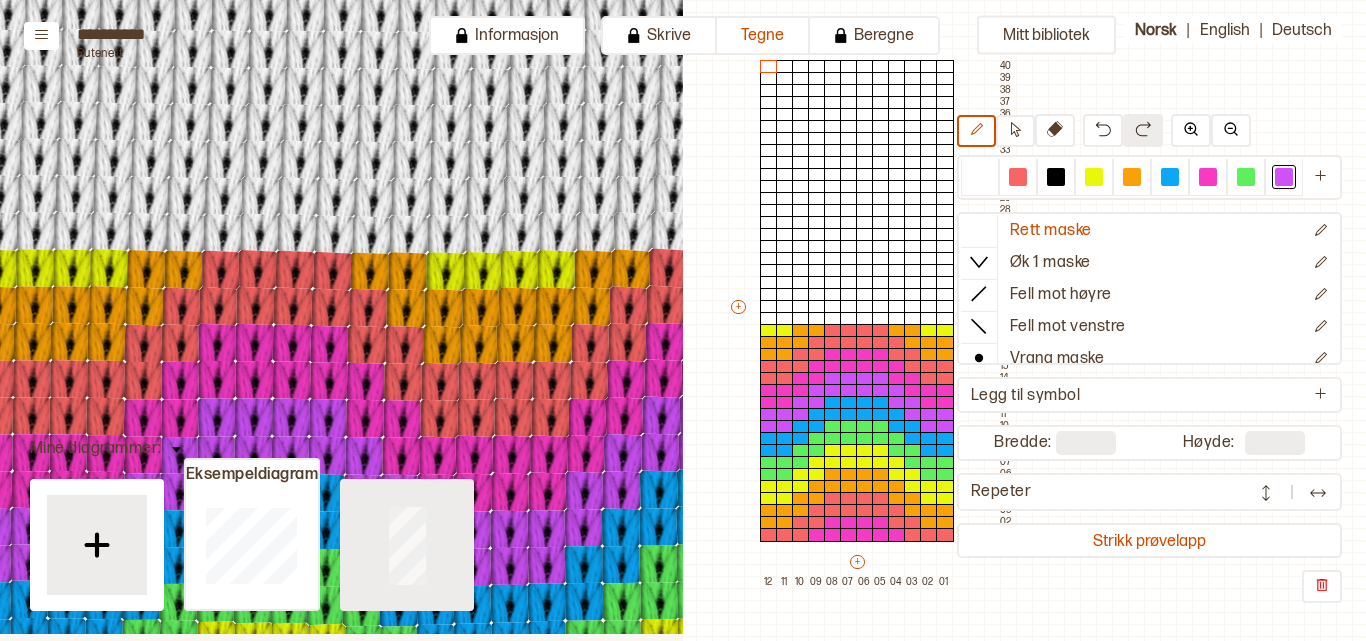 click at bounding box center (251, 545) 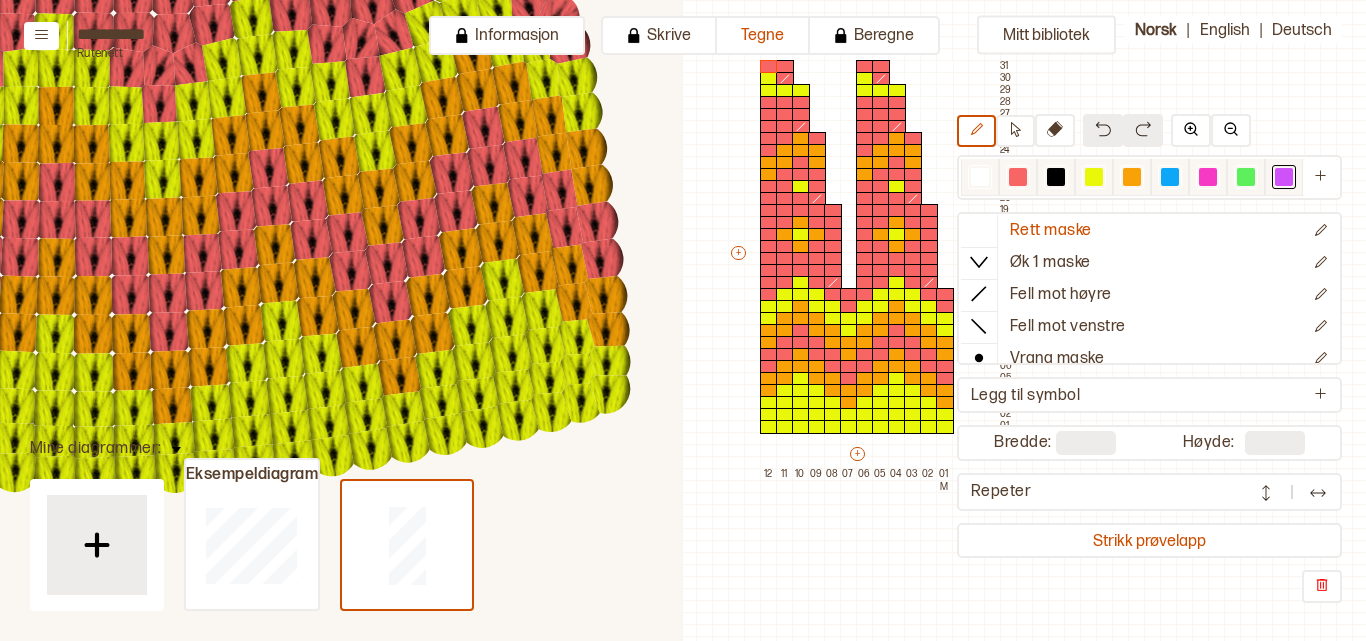 click at bounding box center (1018, 177) 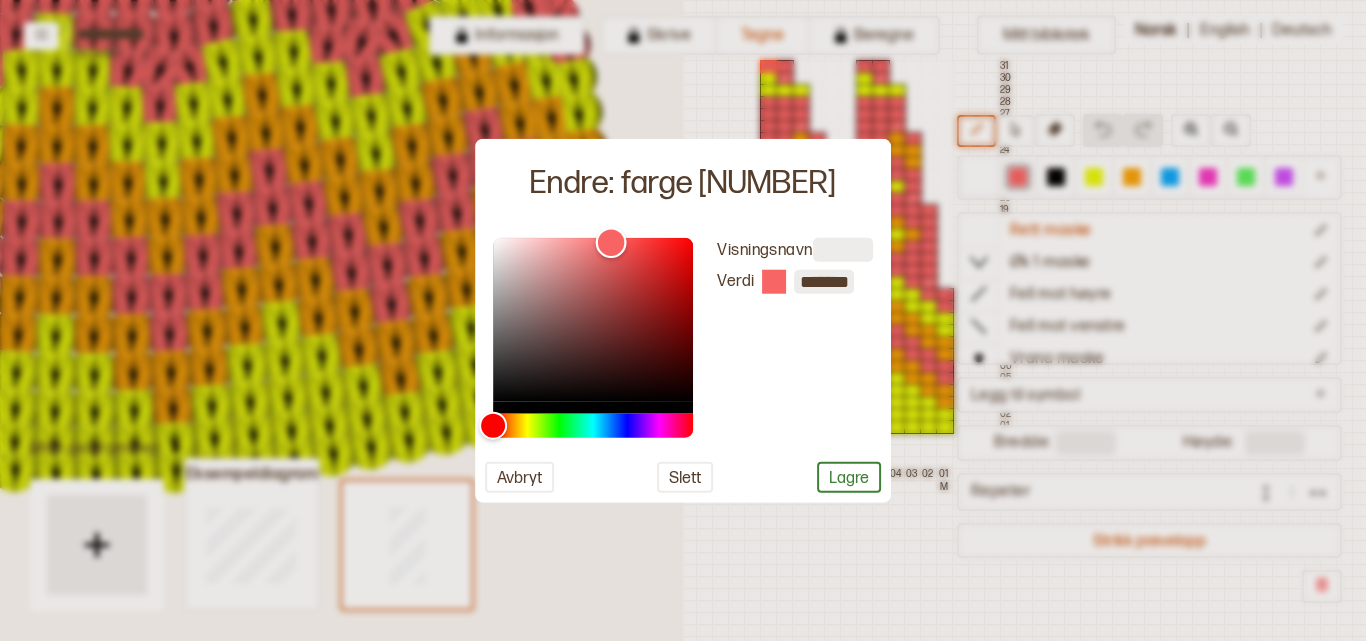 type on "*******" 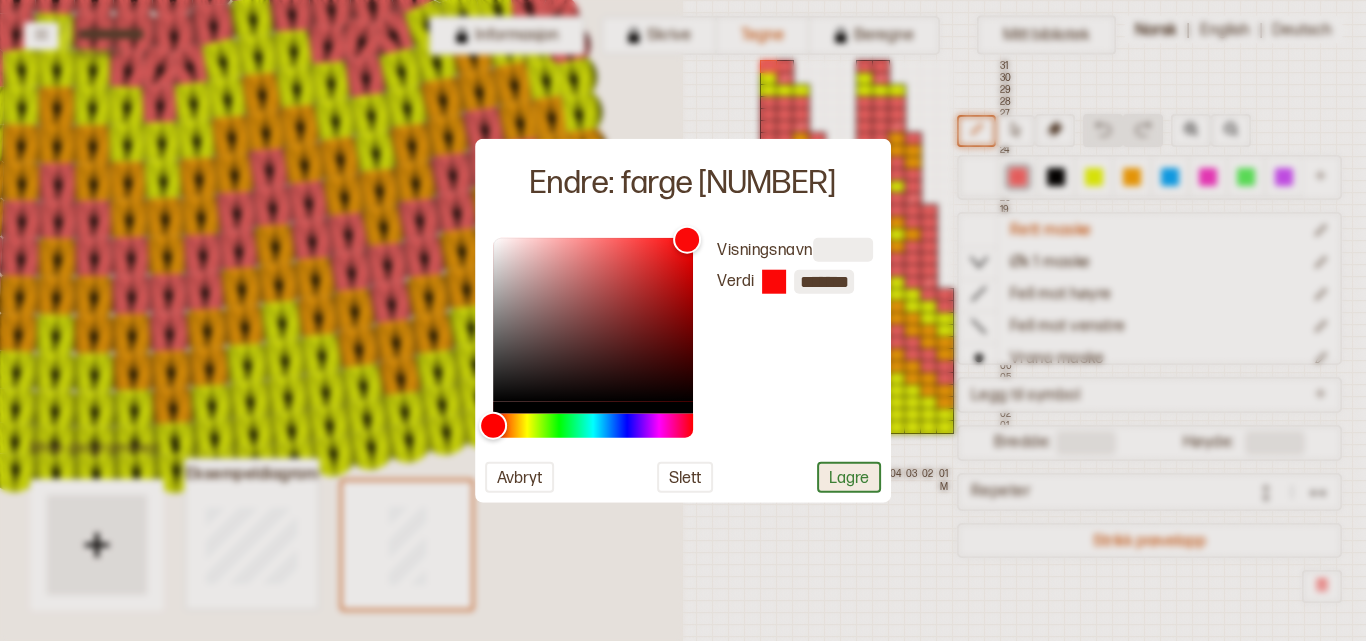 click on "Lagre" at bounding box center (849, 477) 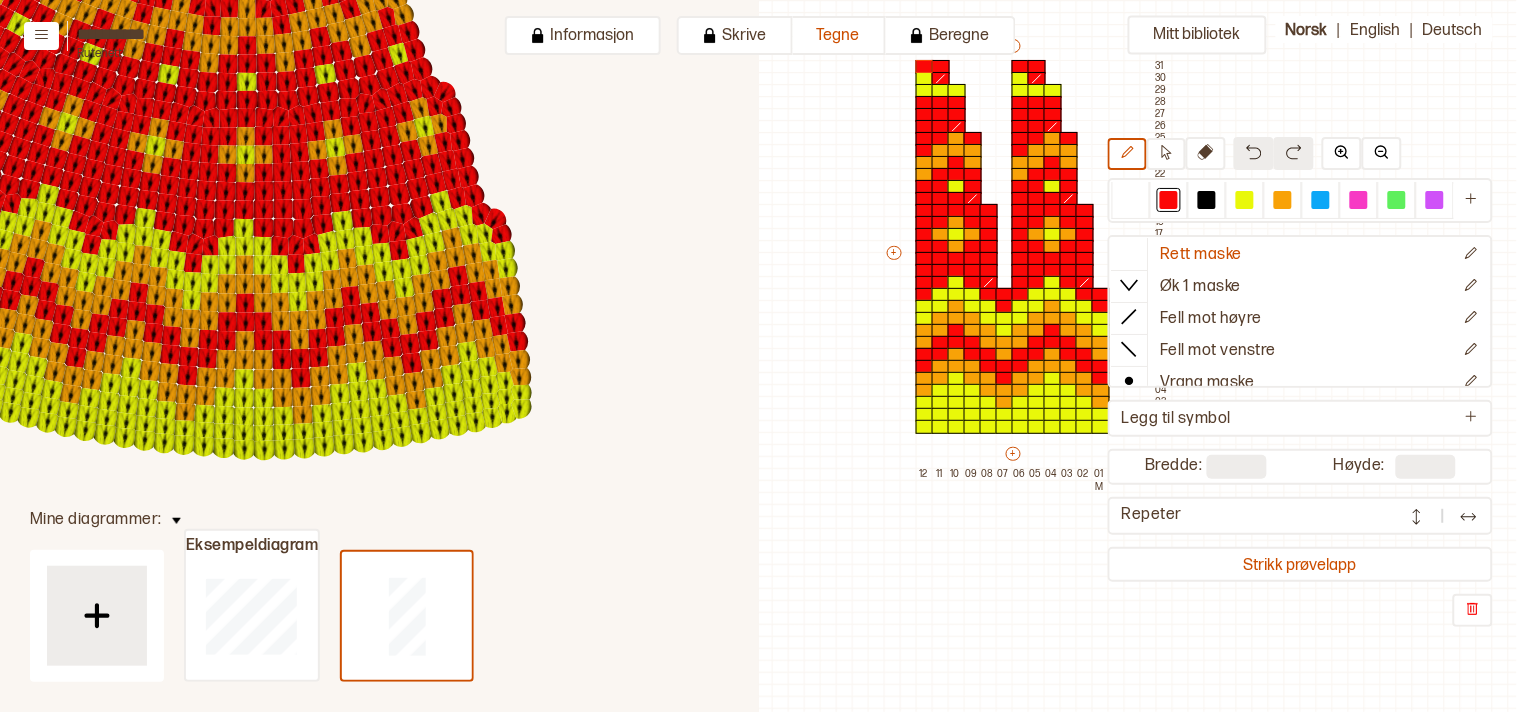 scroll, scrollTop: 593, scrollLeft: 684, axis: both 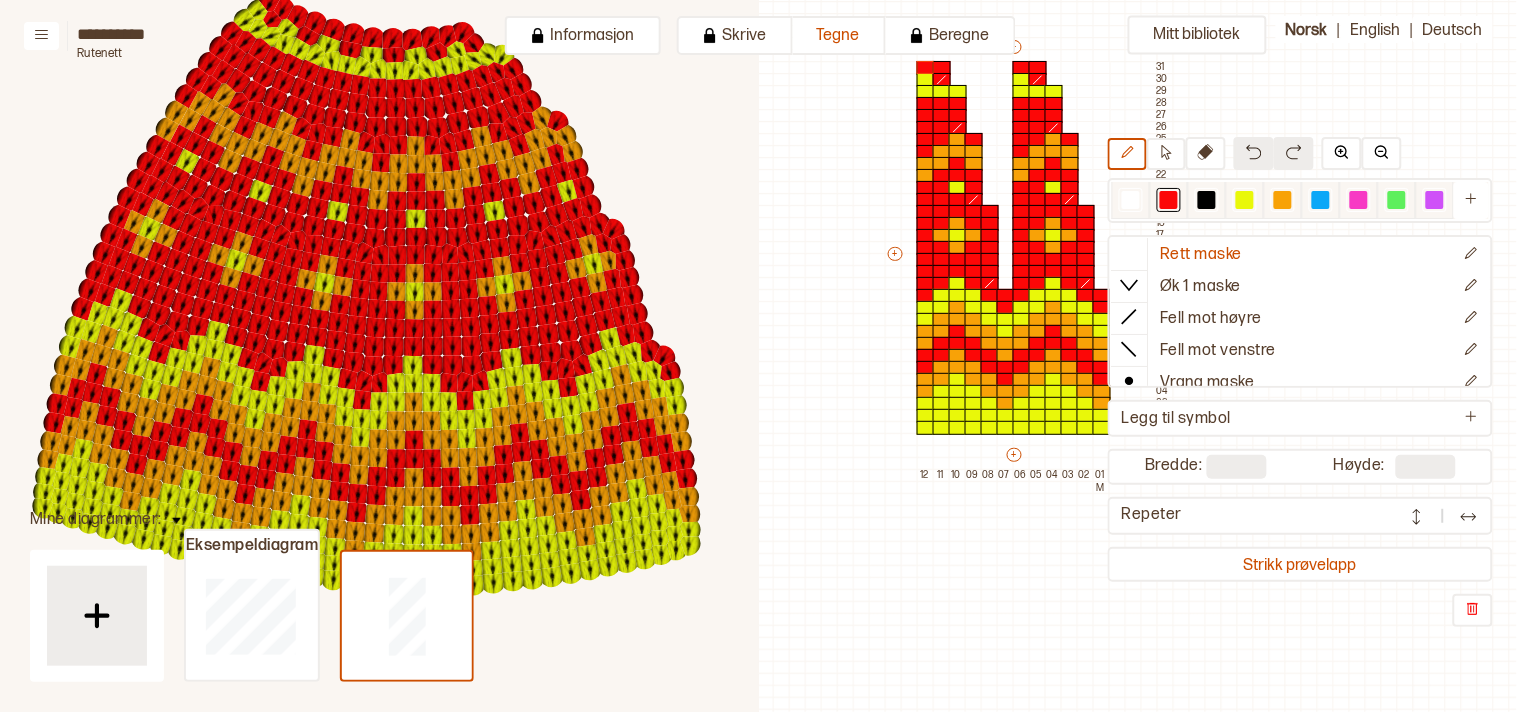 click at bounding box center (1283, 200) 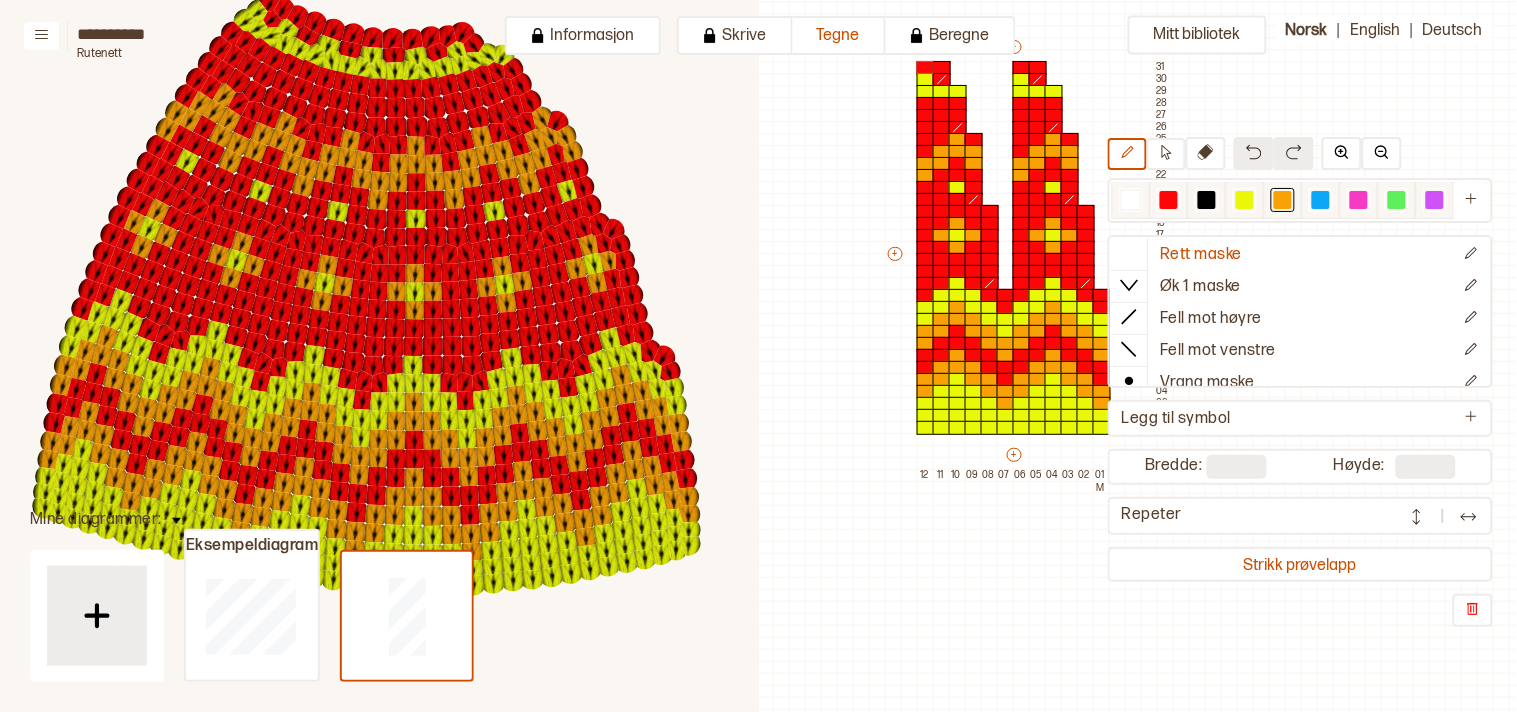 click at bounding box center [1283, 200] 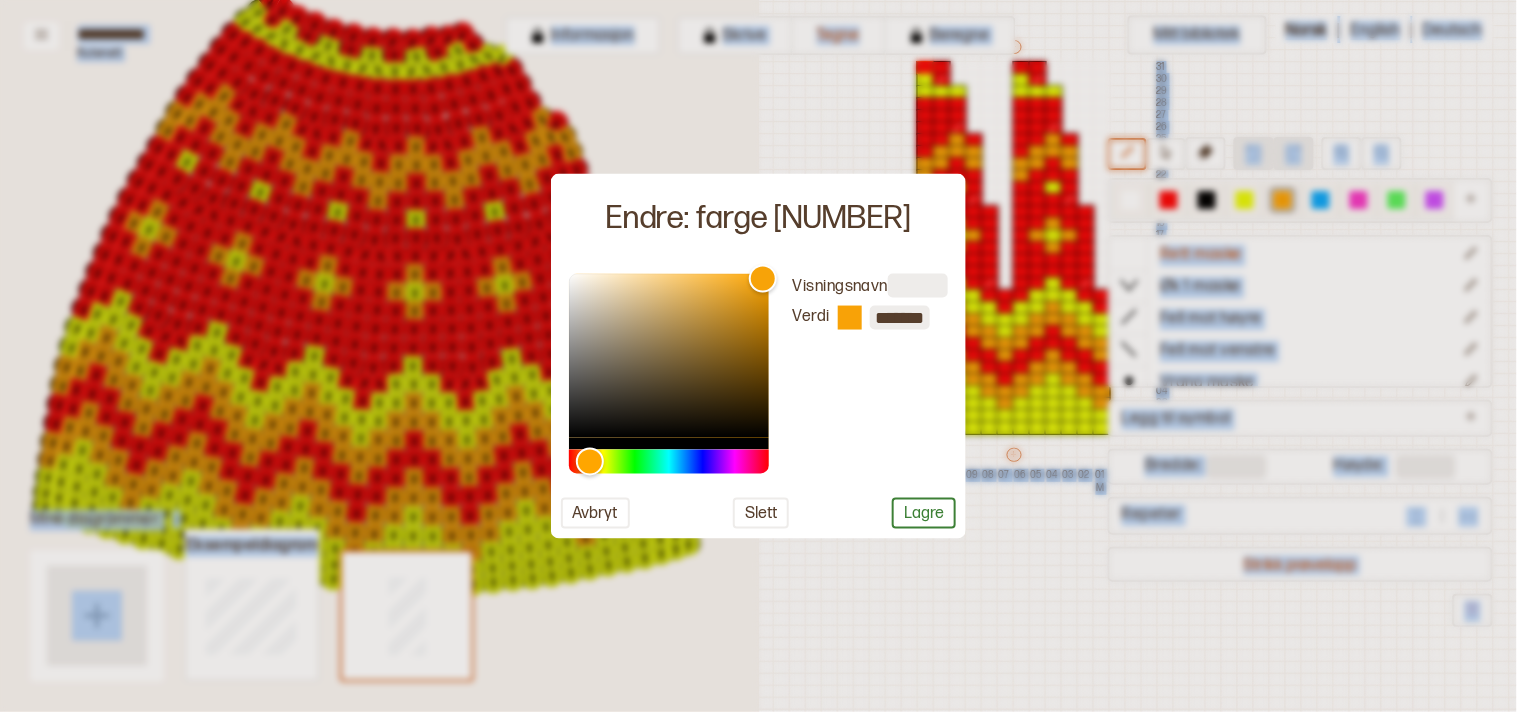 click at bounding box center [758, 356] 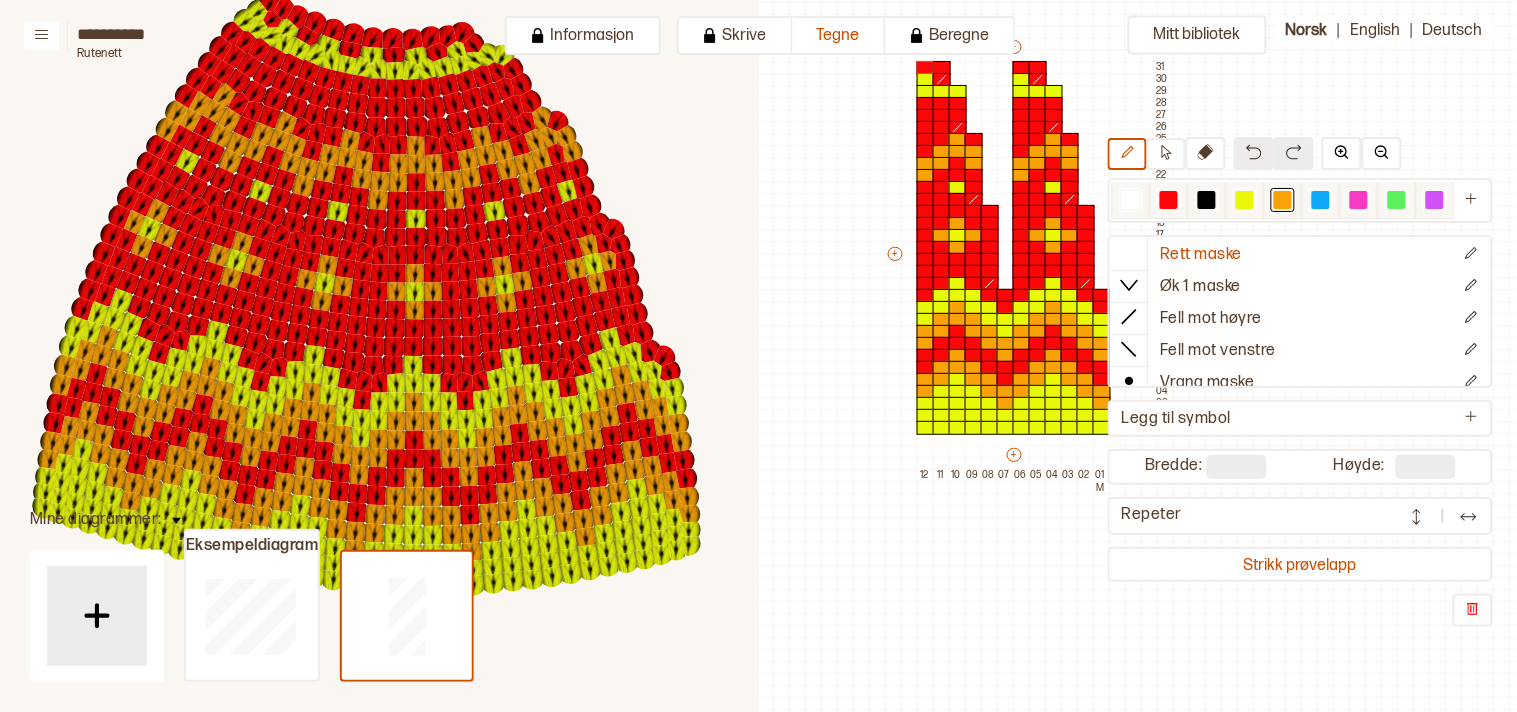 click at bounding box center (1283, 200) 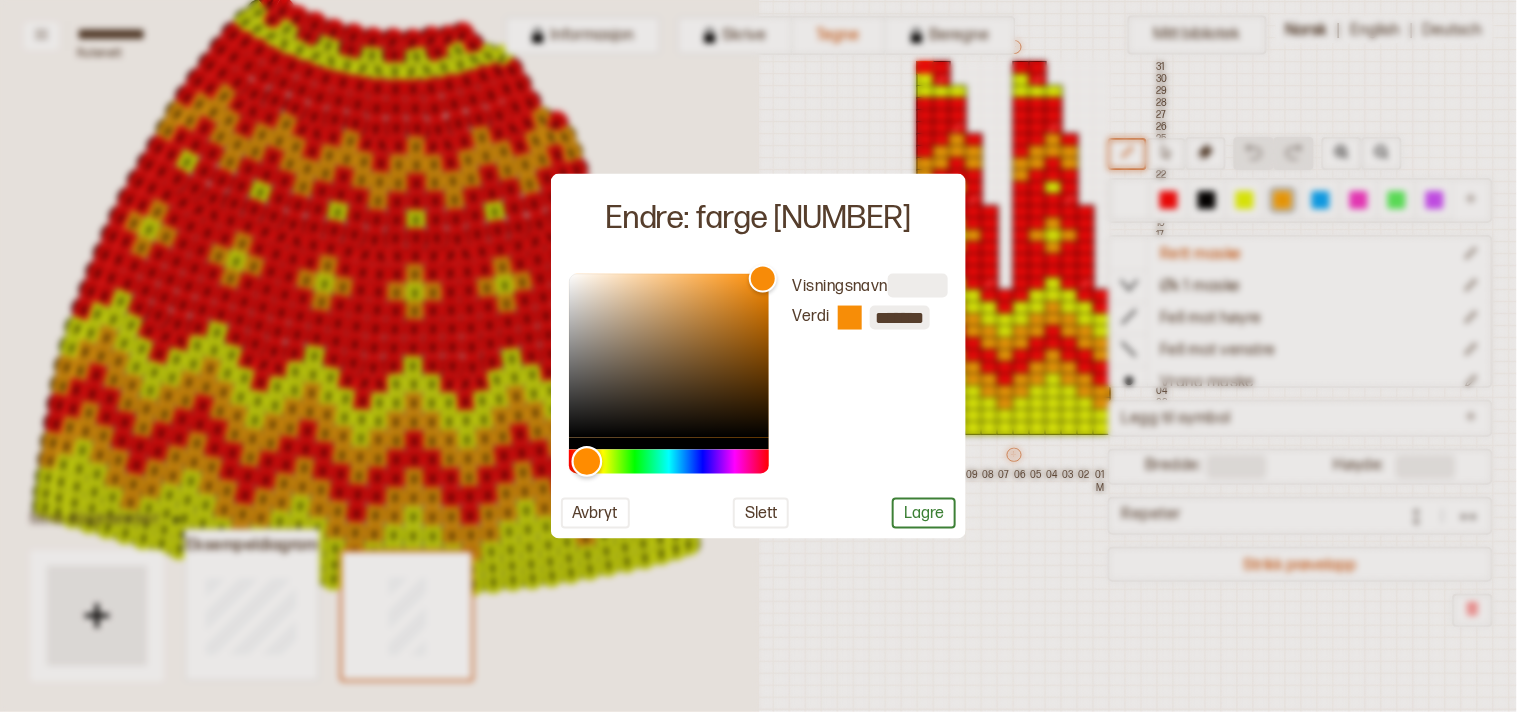click at bounding box center [587, 461] 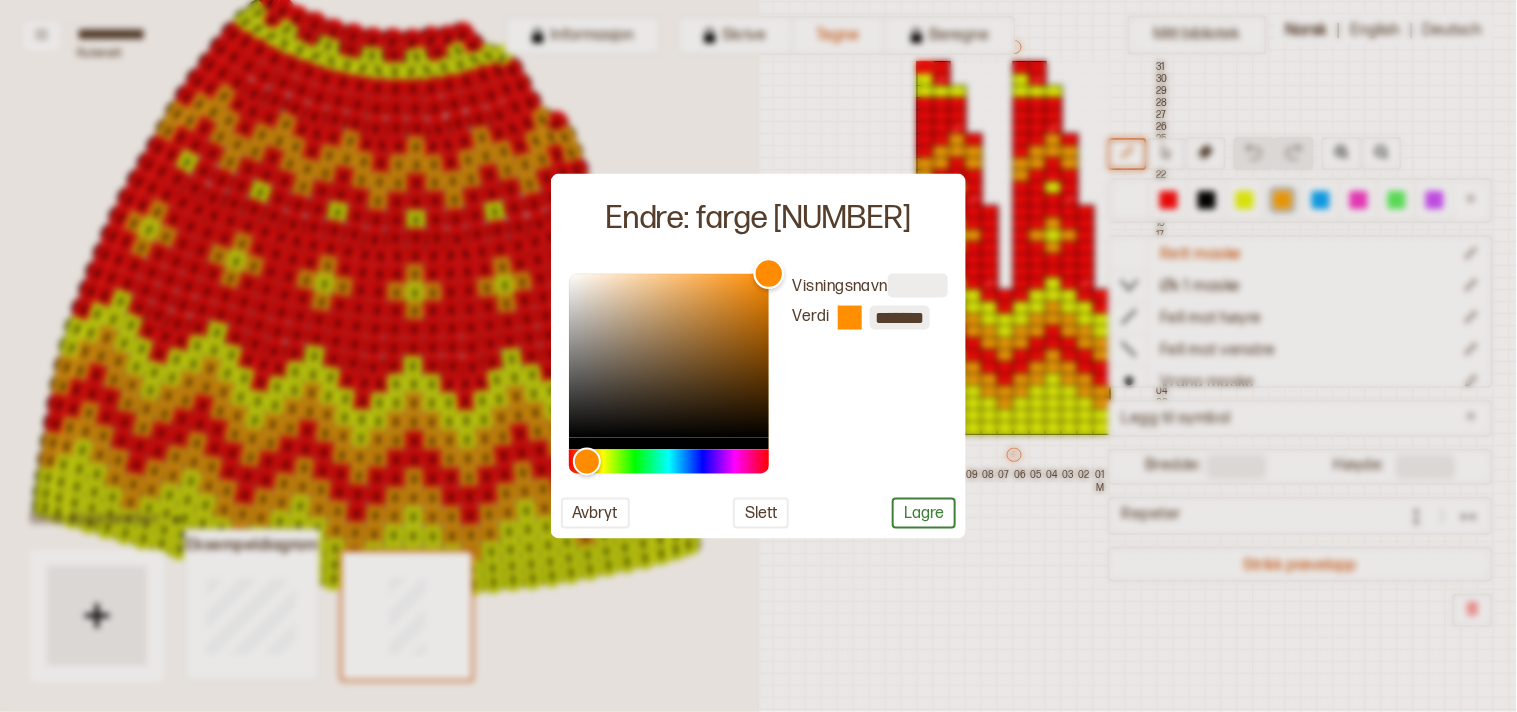 type on "*******" 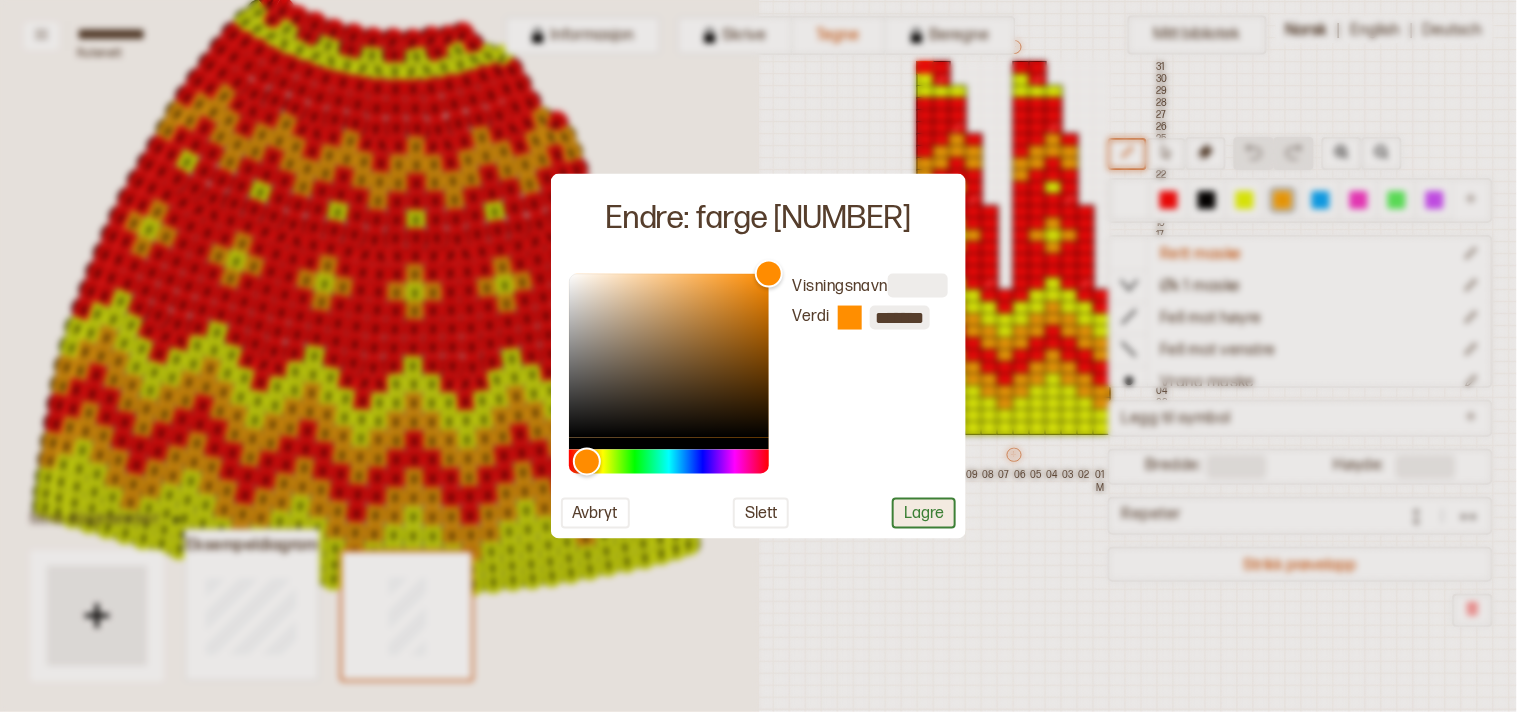 click on "Lagre" at bounding box center [924, 512] 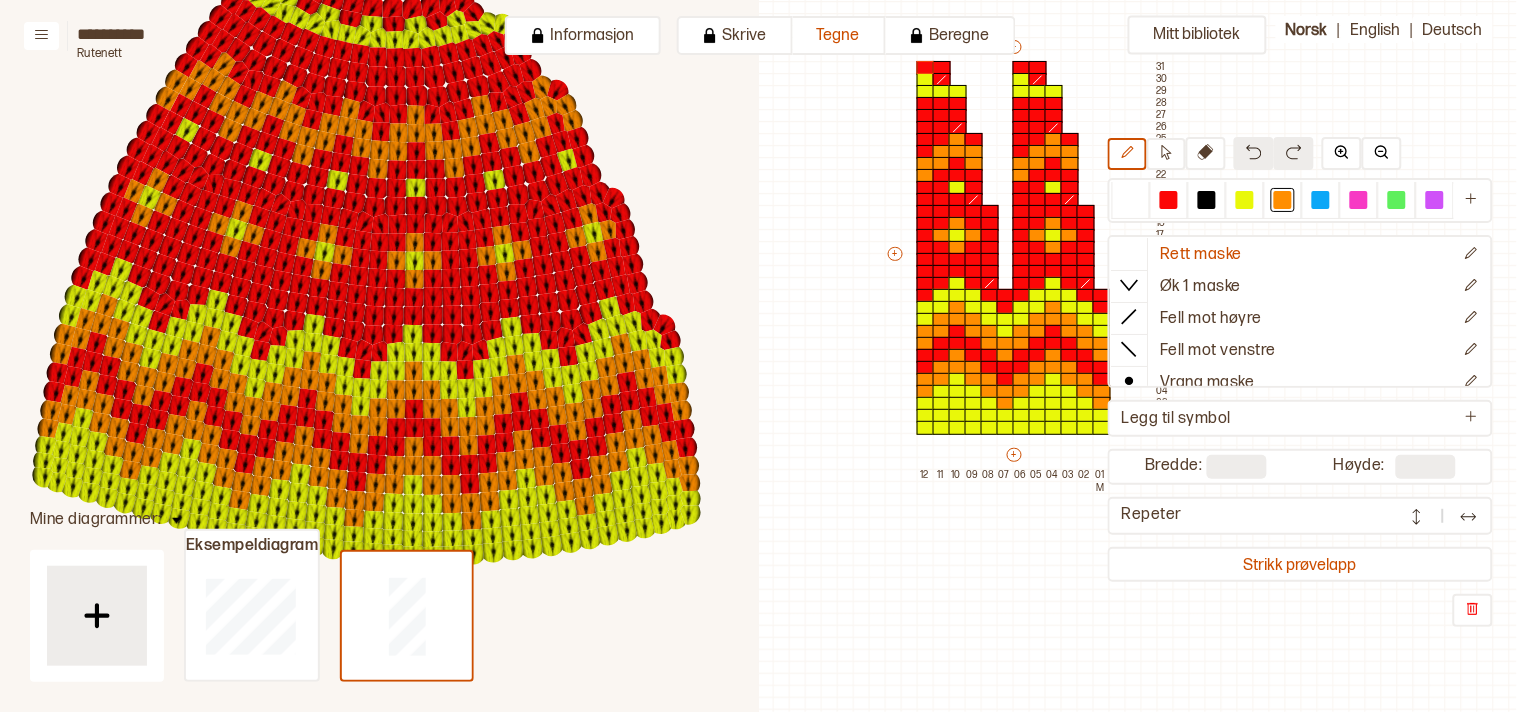scroll, scrollTop: 473, scrollLeft: 515, axis: both 